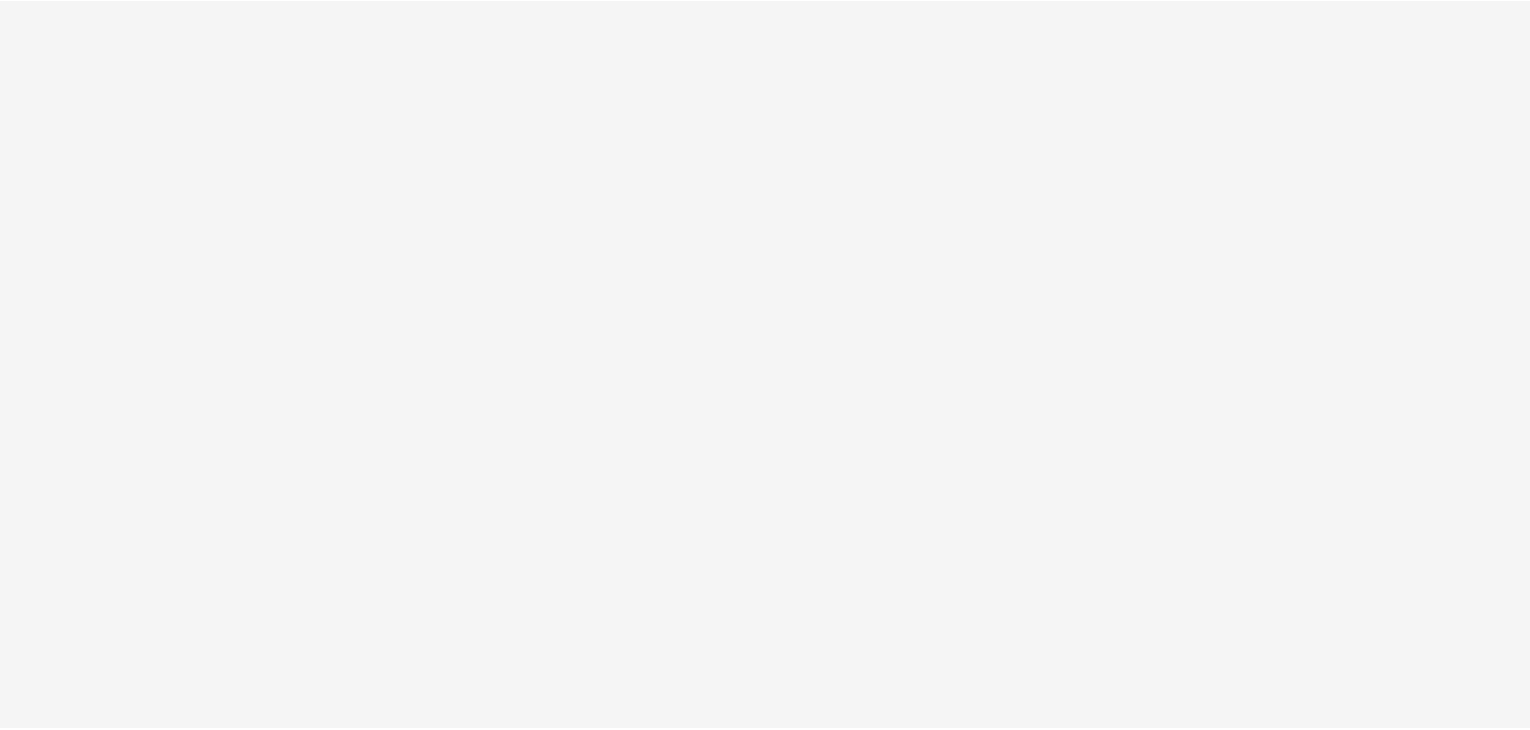 scroll, scrollTop: 0, scrollLeft: 0, axis: both 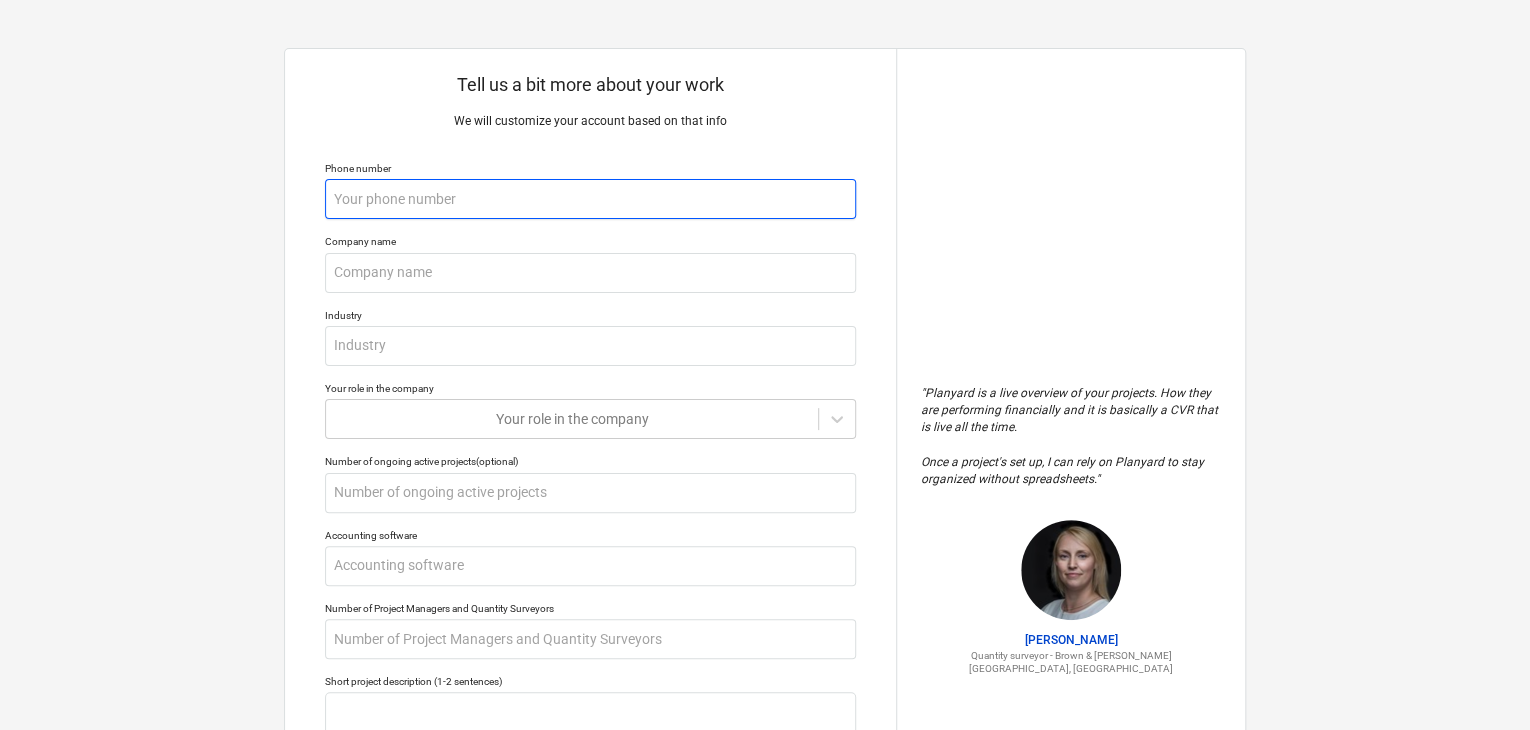 click at bounding box center (590, 199) 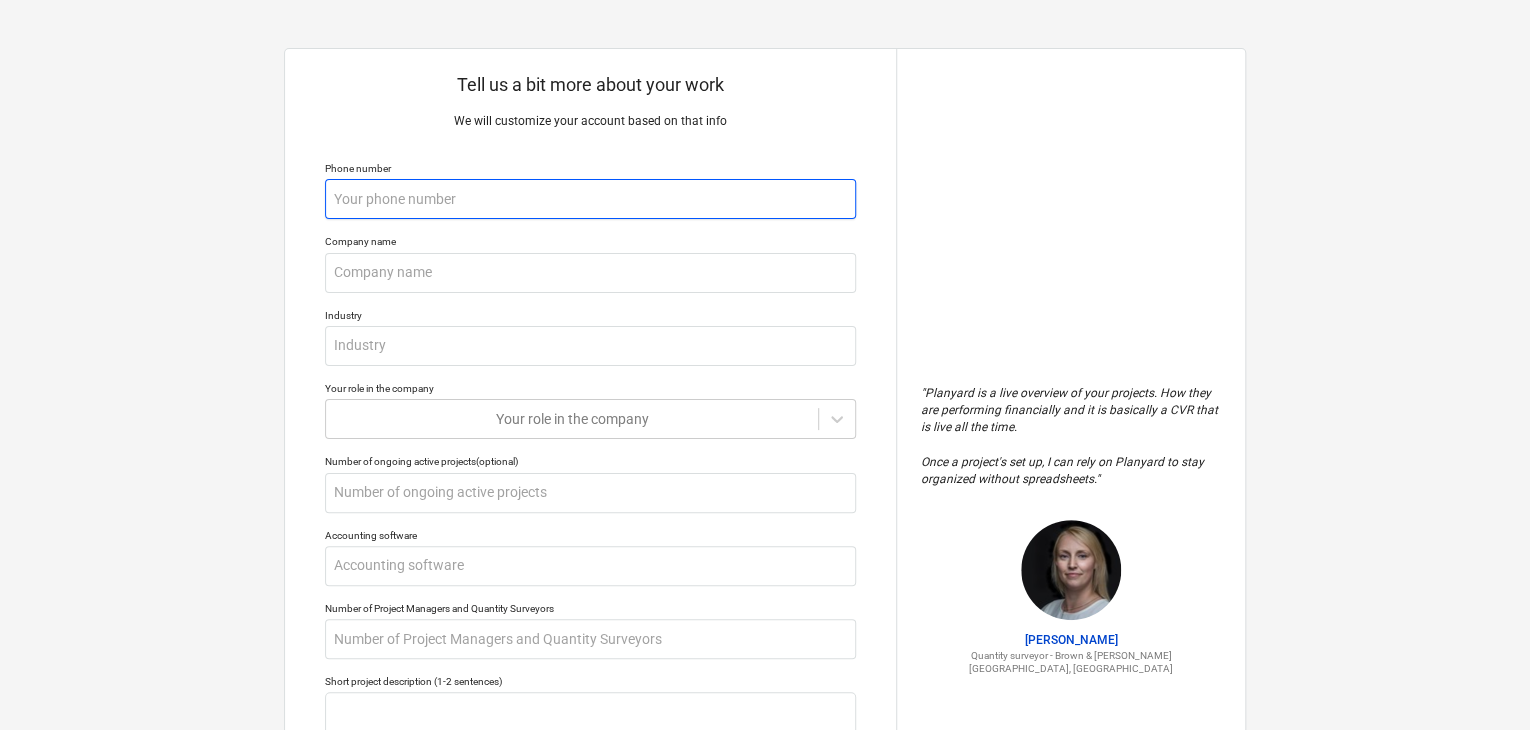 type on "x" 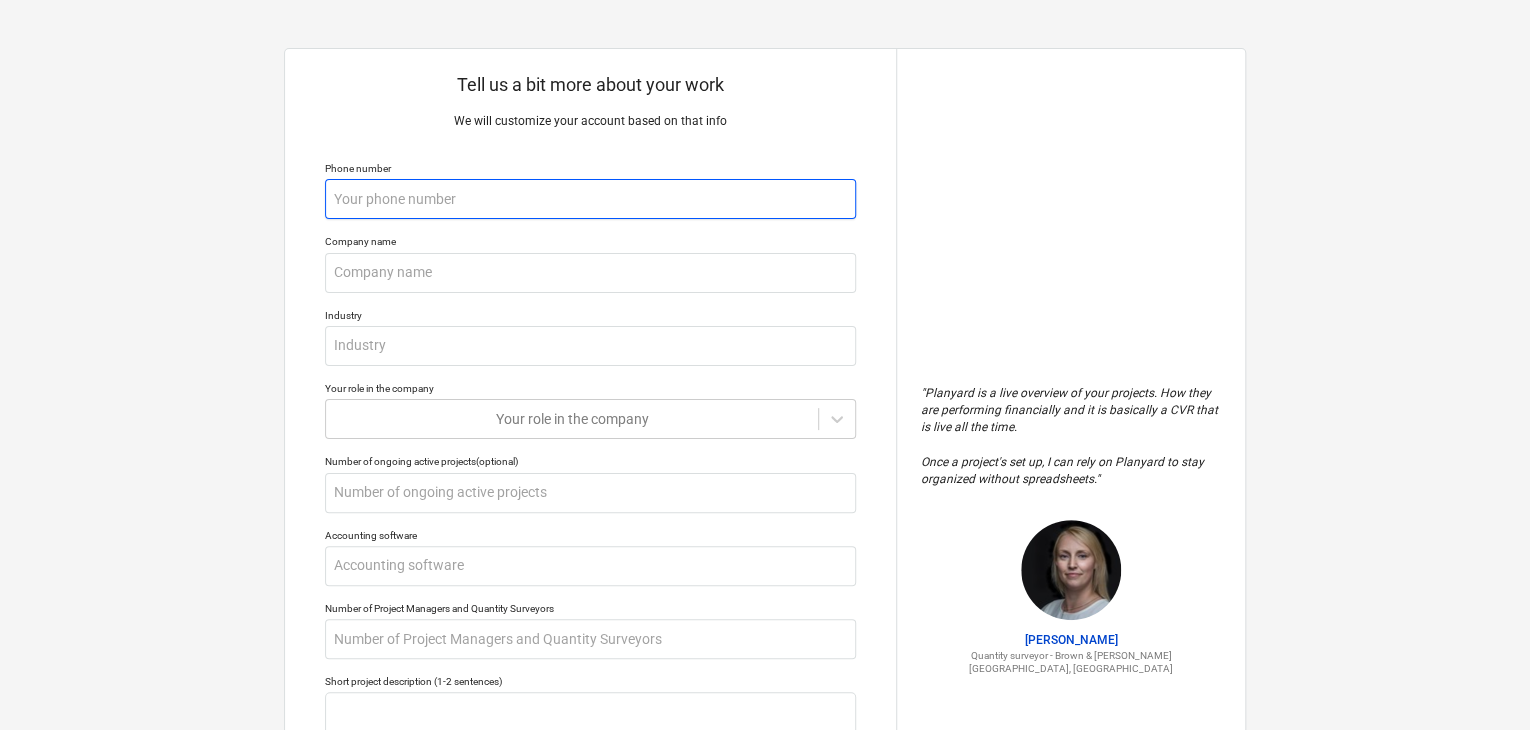 type on "+" 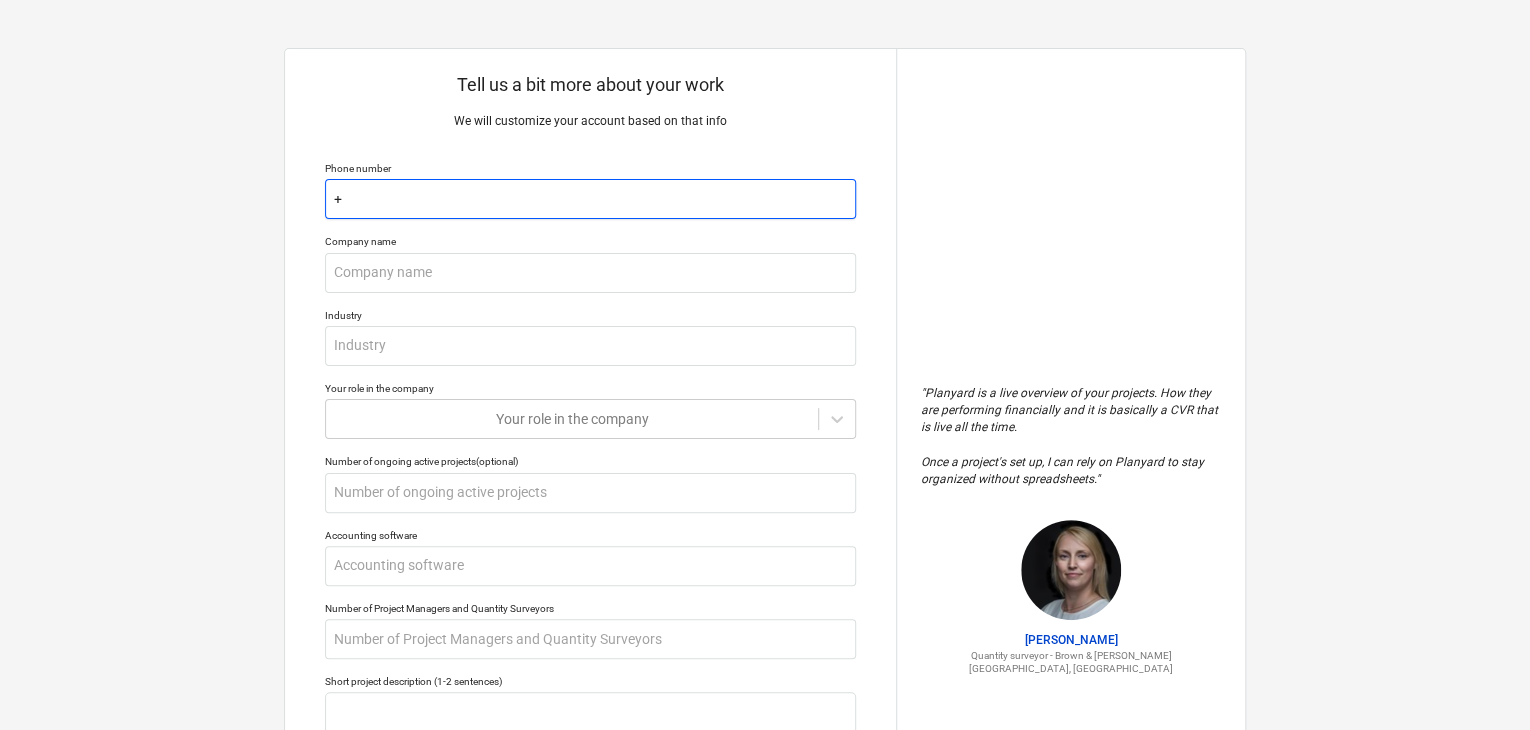 type on "x" 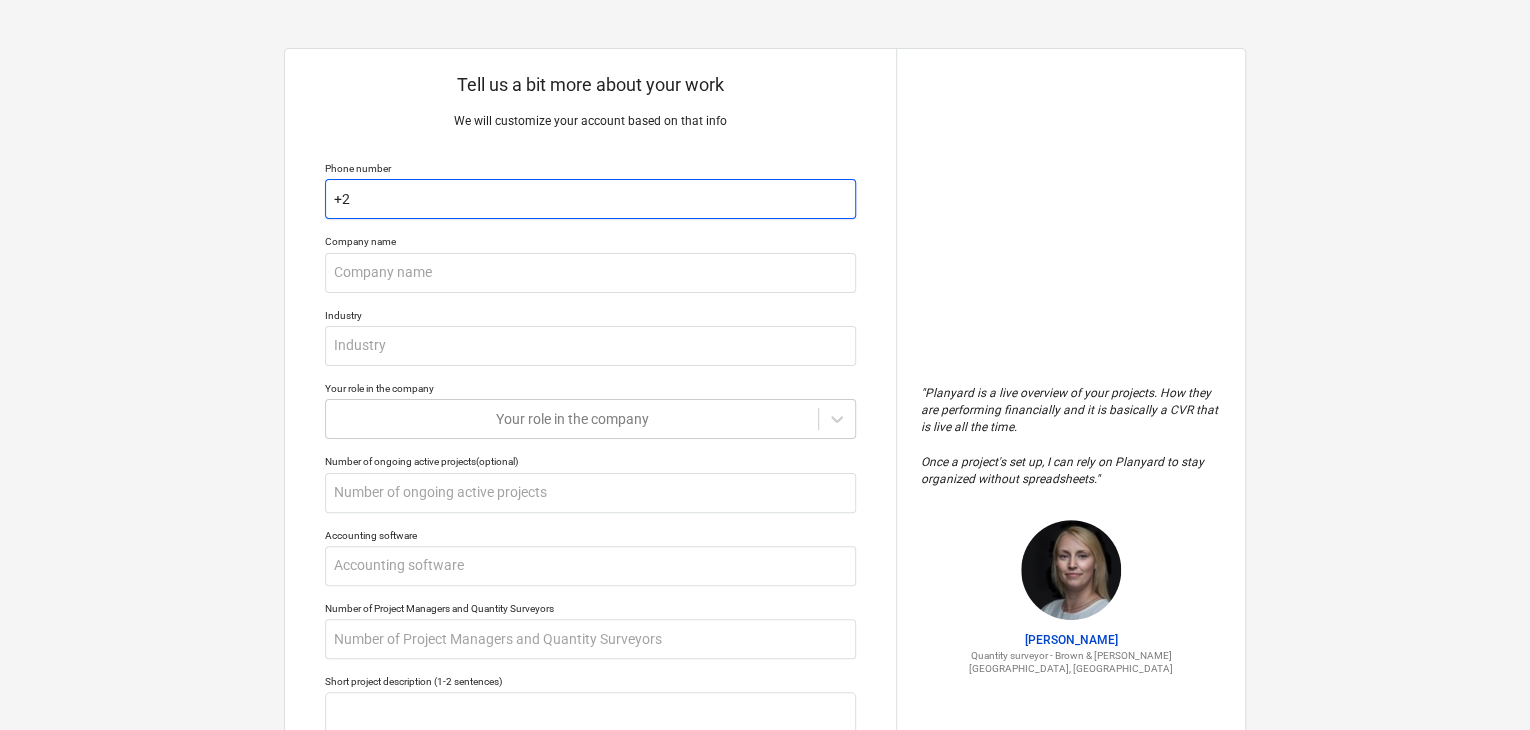 type on "x" 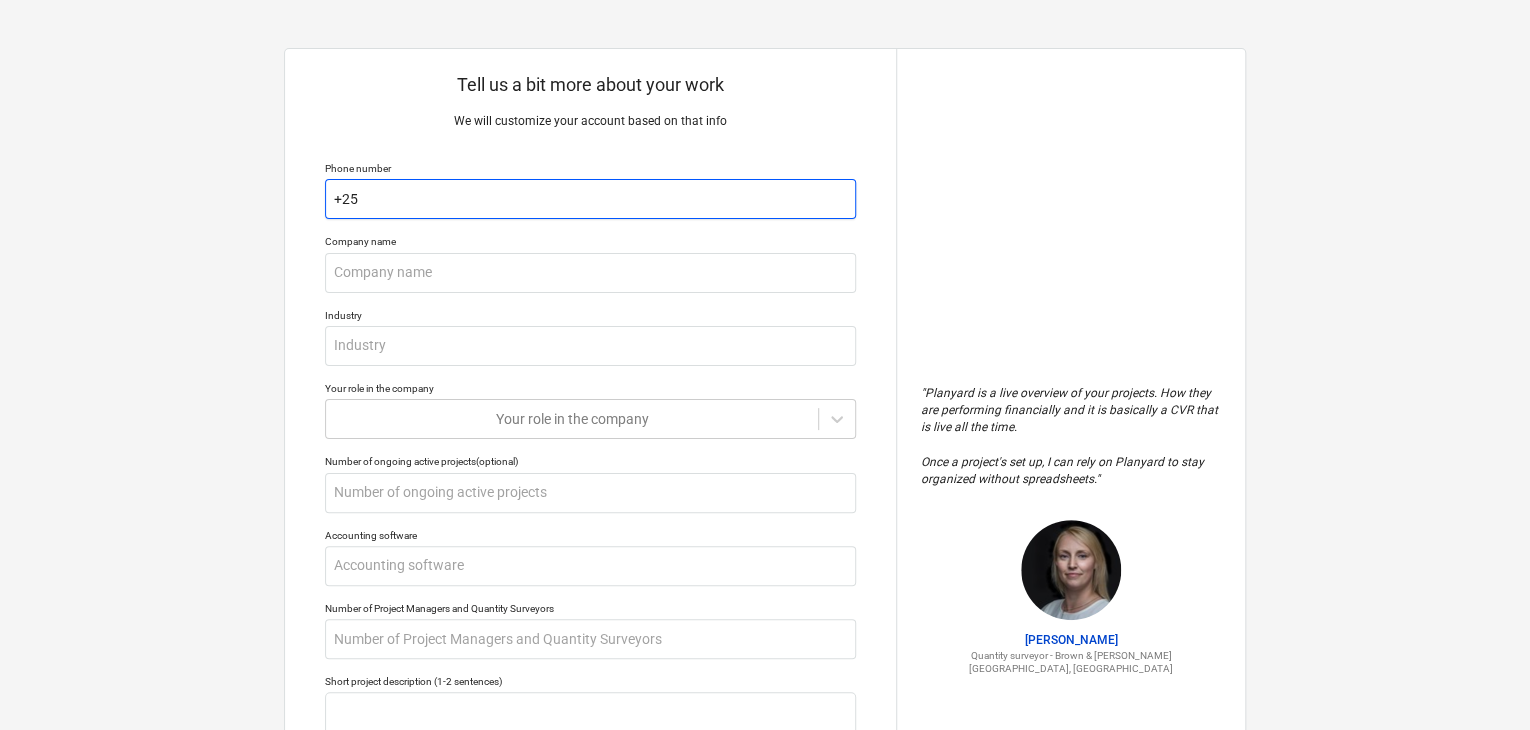 type on "x" 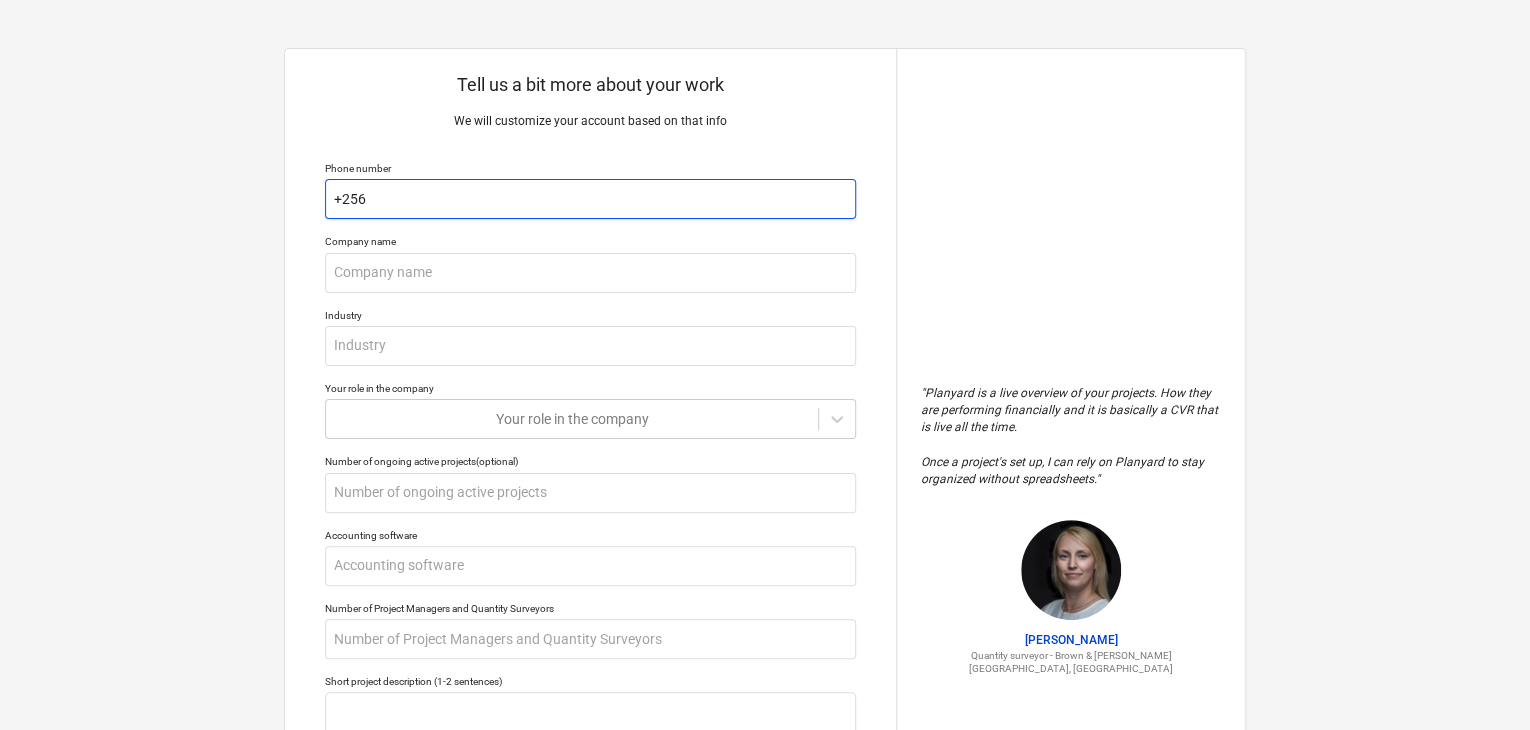 type on "x" 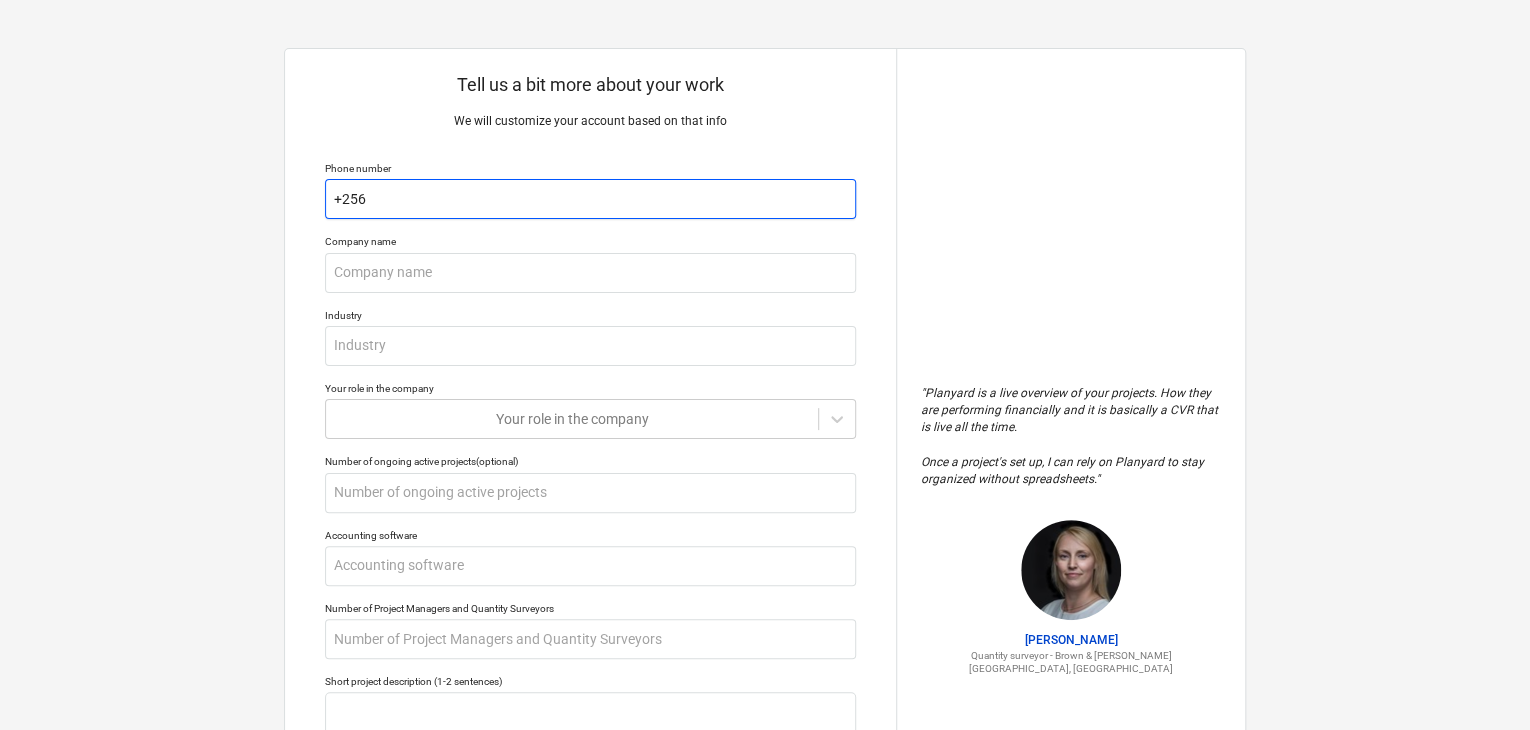 type on "+2567" 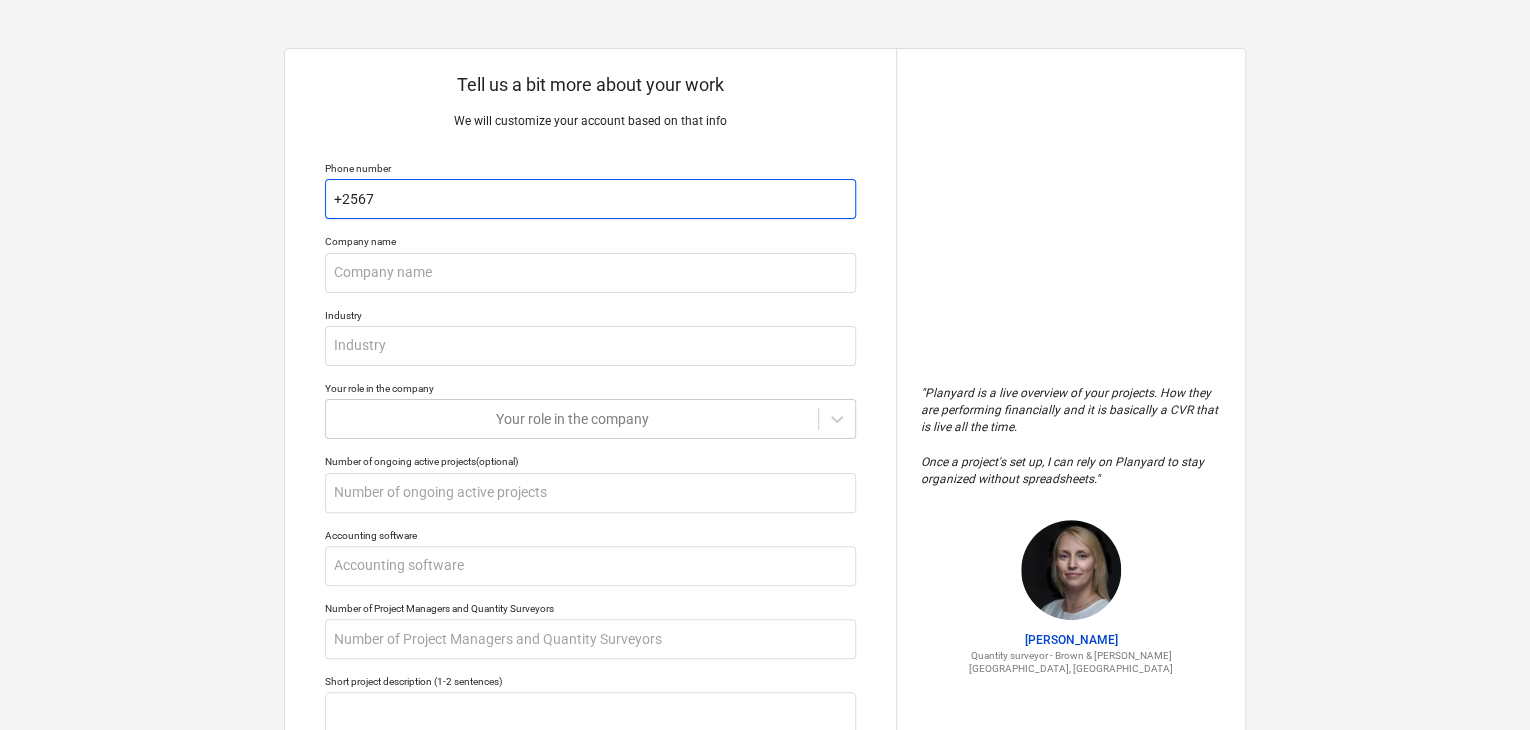 type on "x" 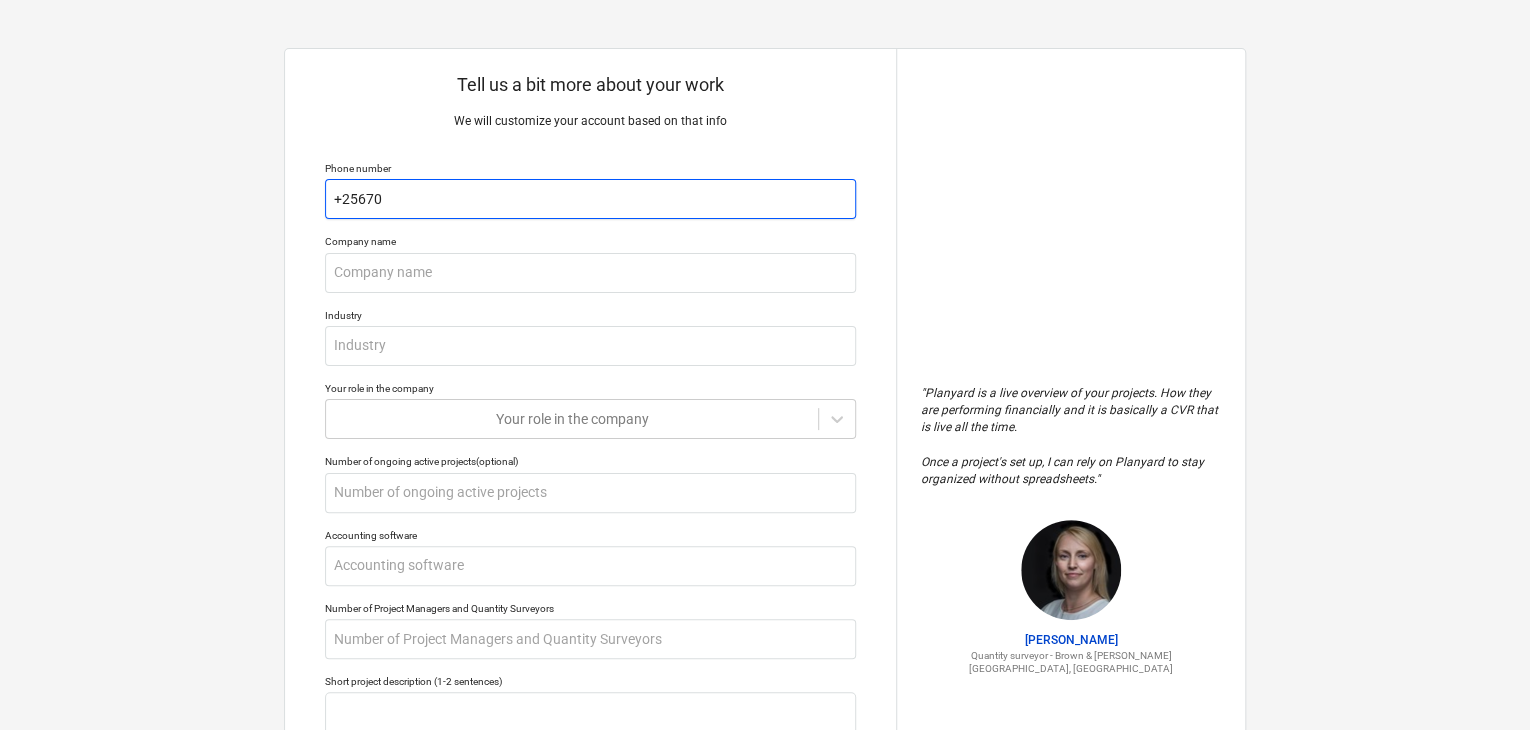 type on "x" 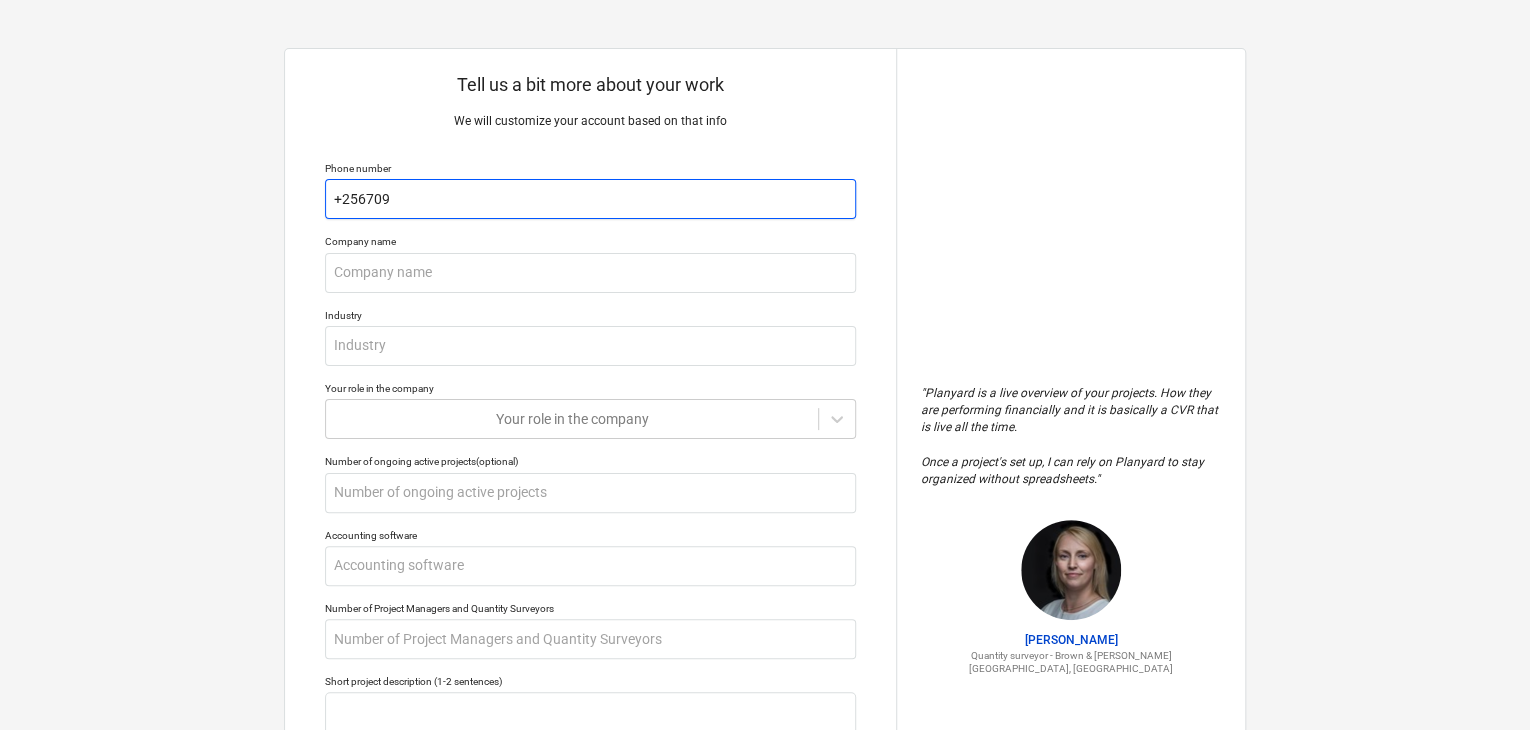 type on "x" 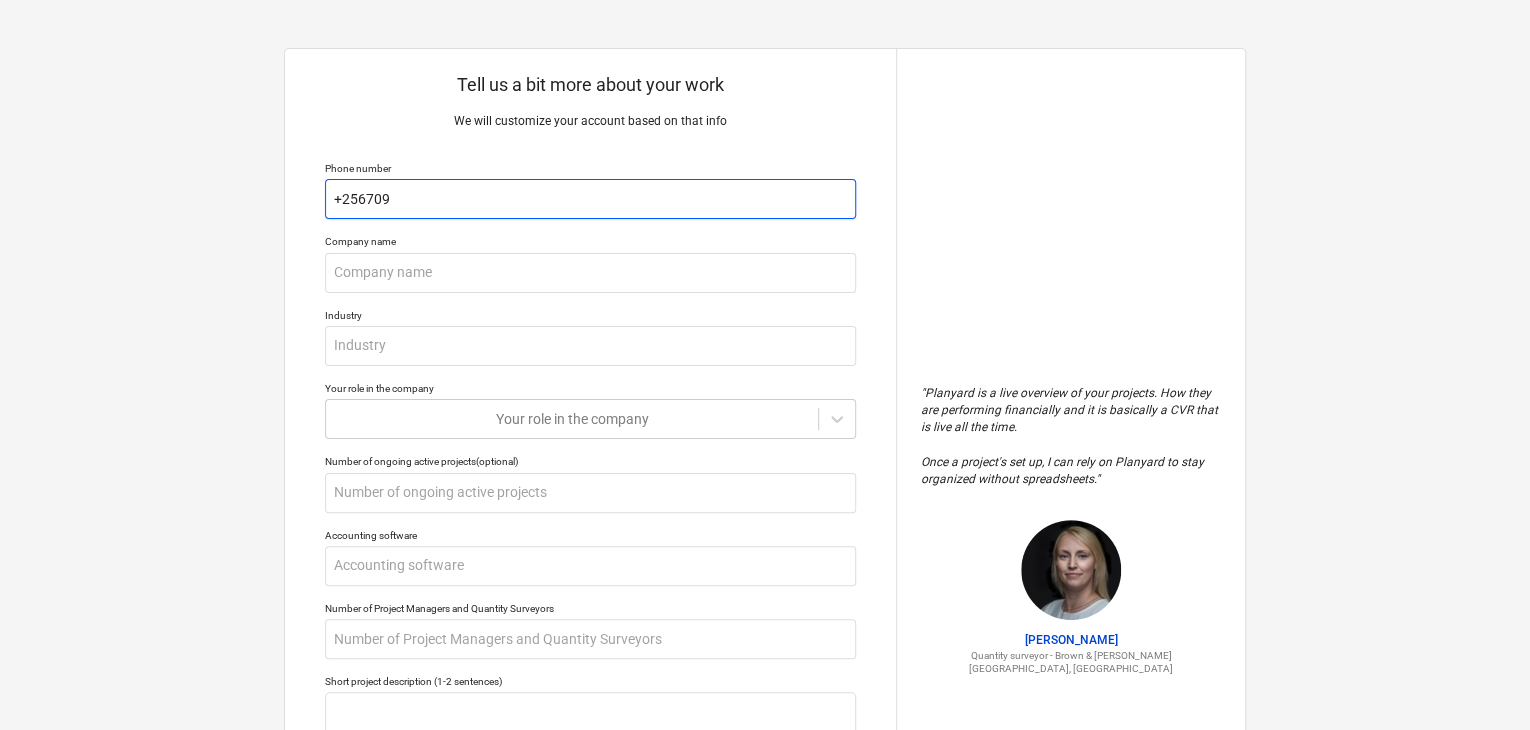 type on "+2567097" 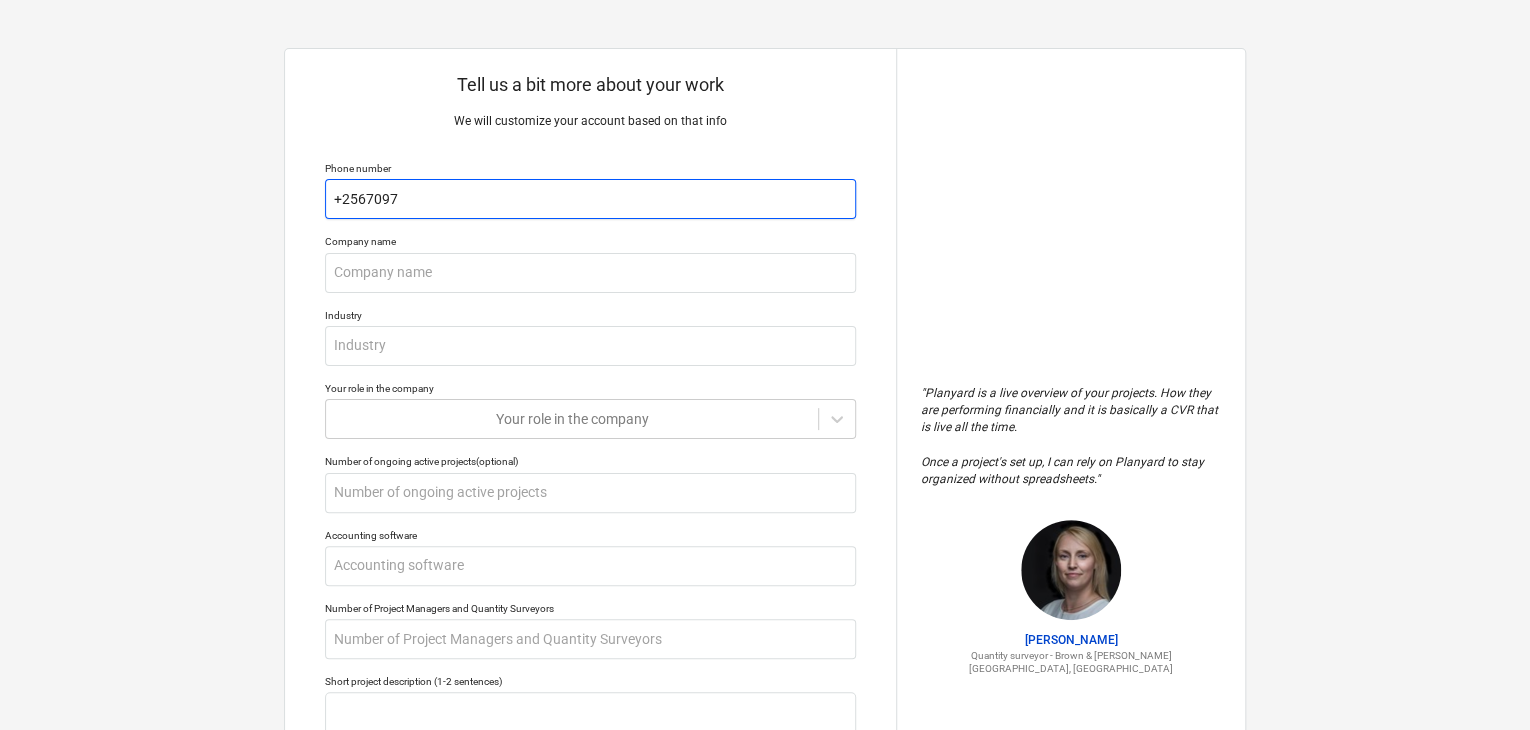 type on "x" 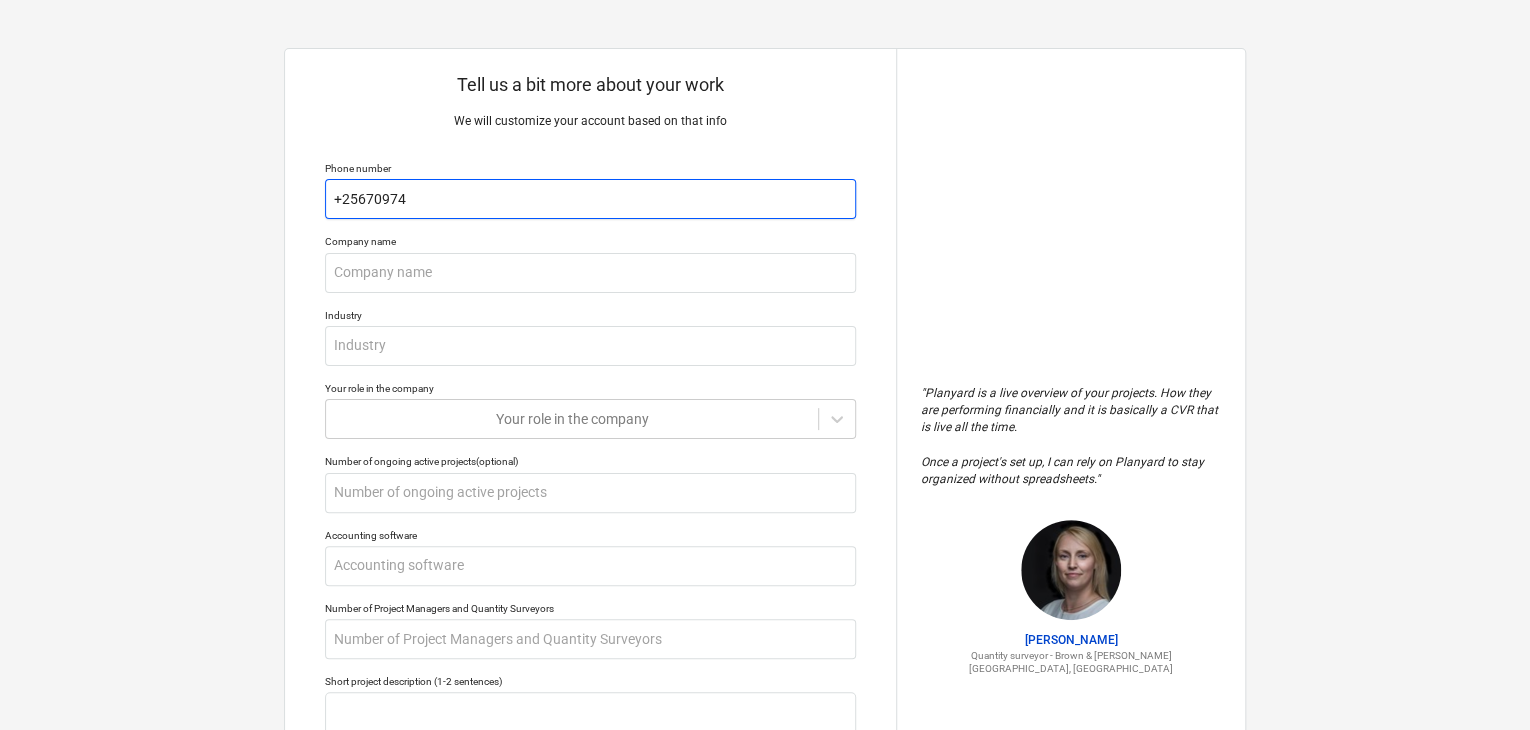 type on "x" 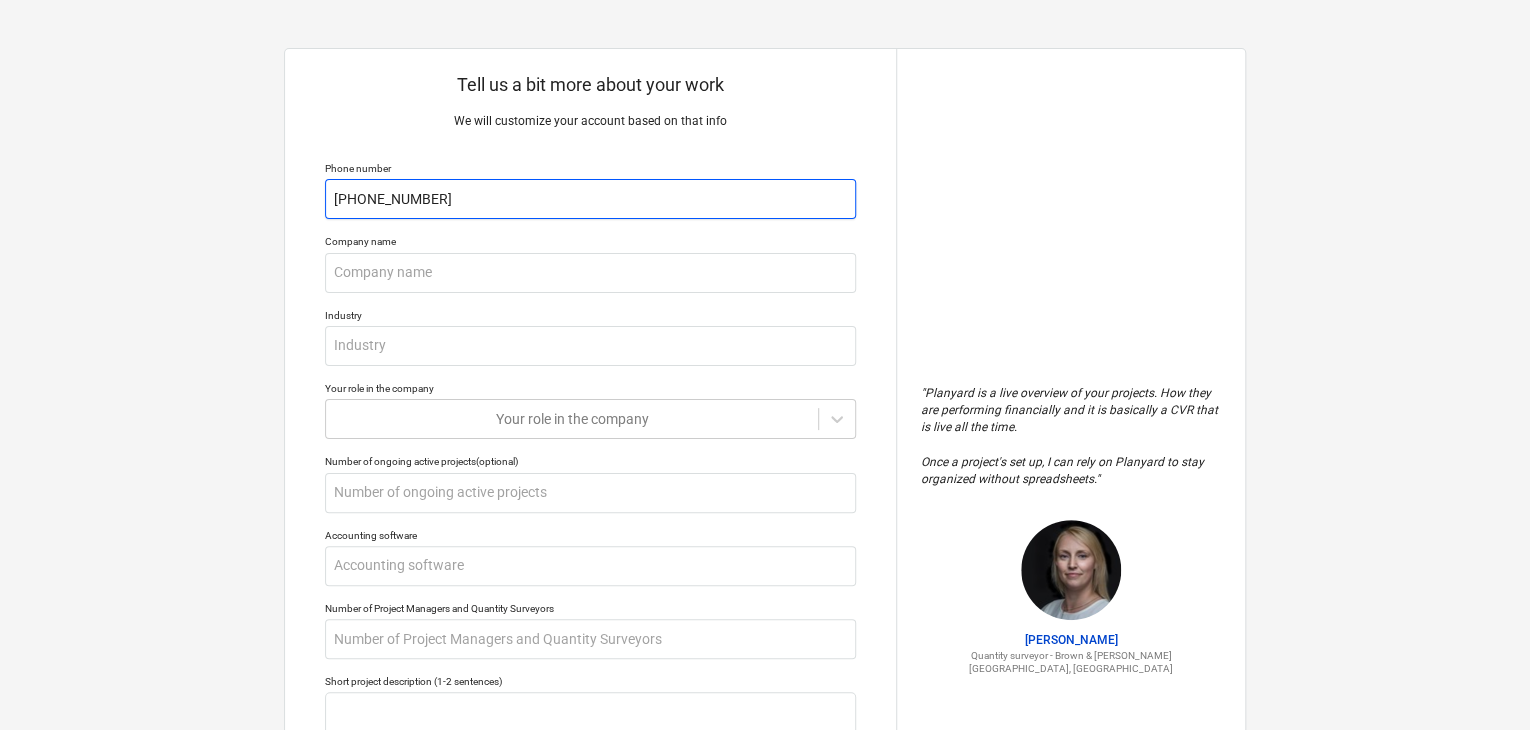 type on "x" 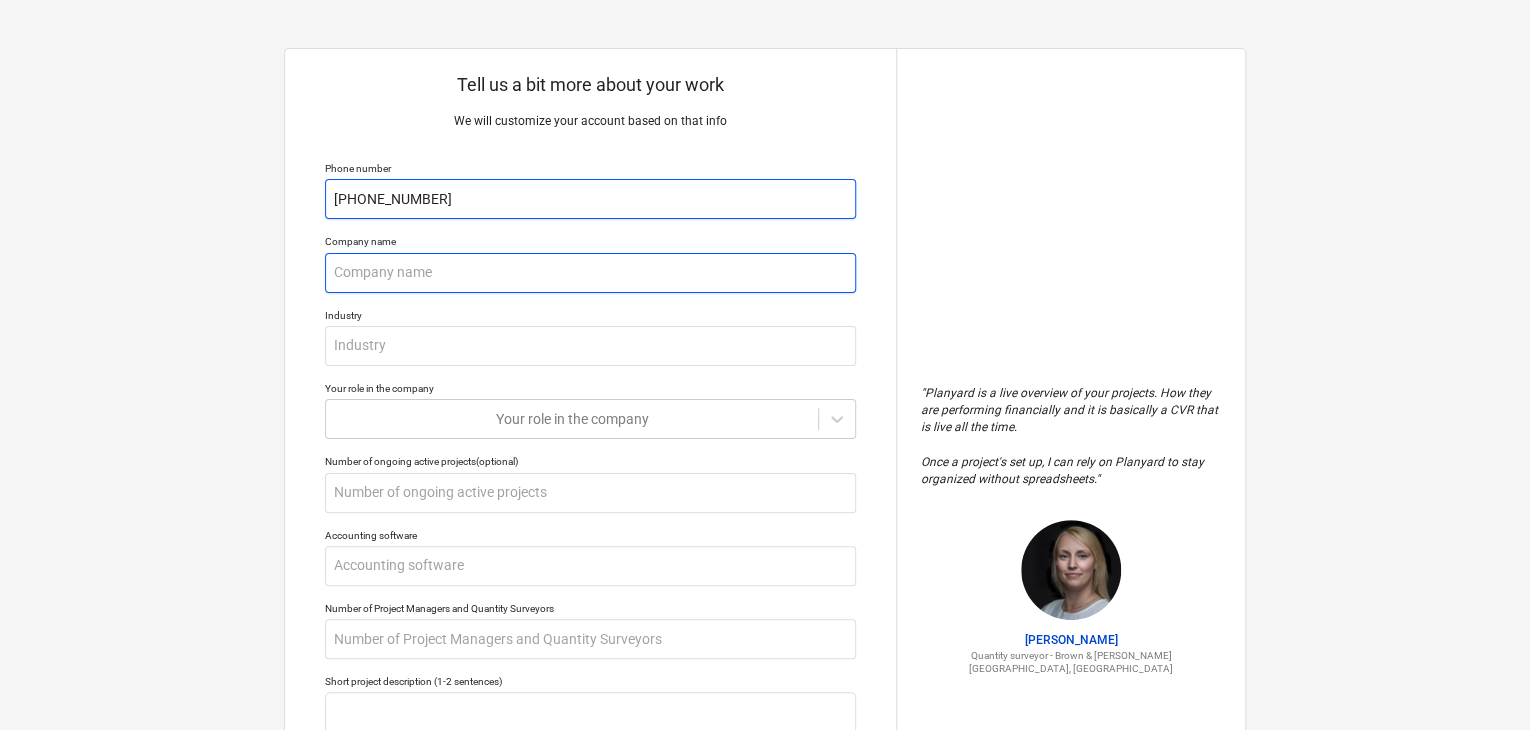 type on "[PHONE_NUMBER]" 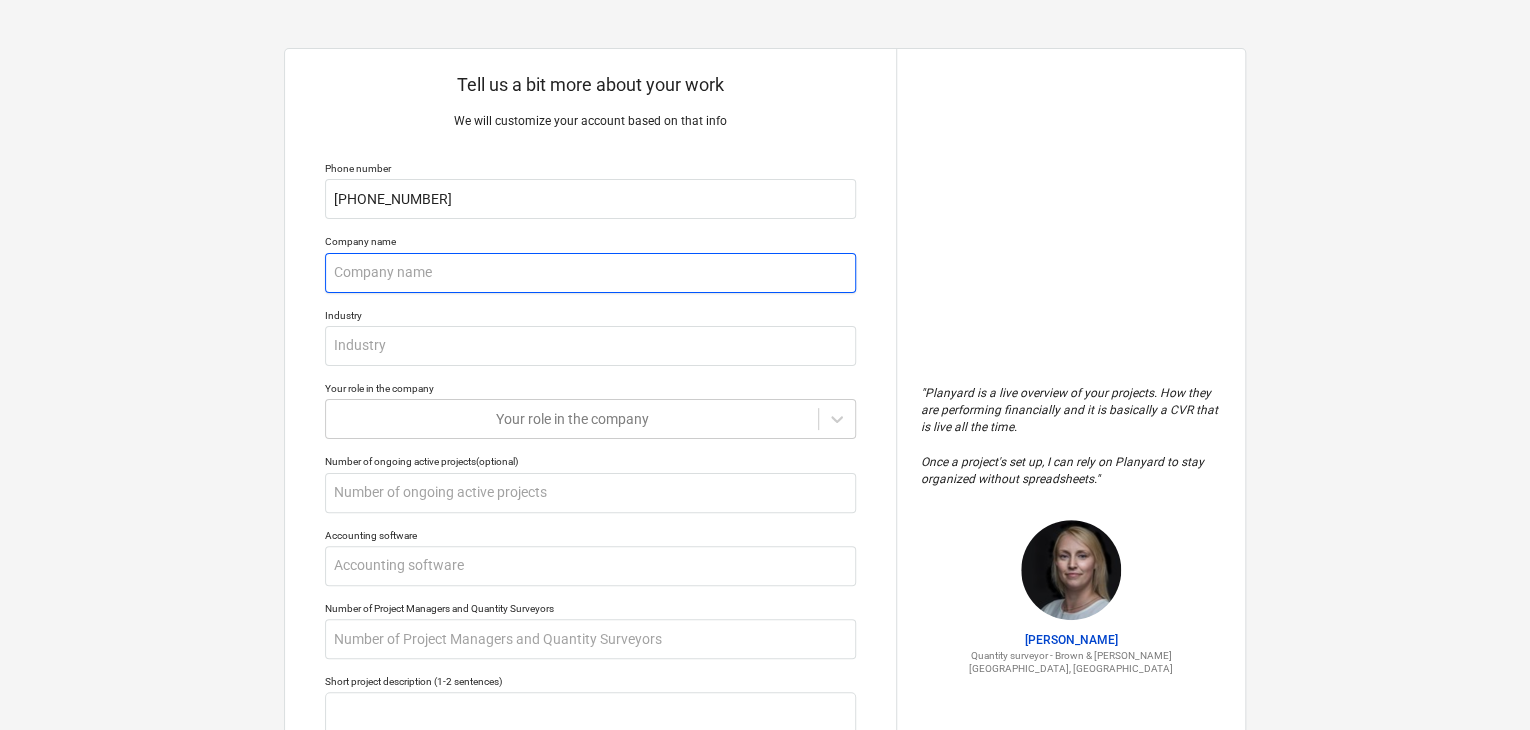 click at bounding box center [590, 273] 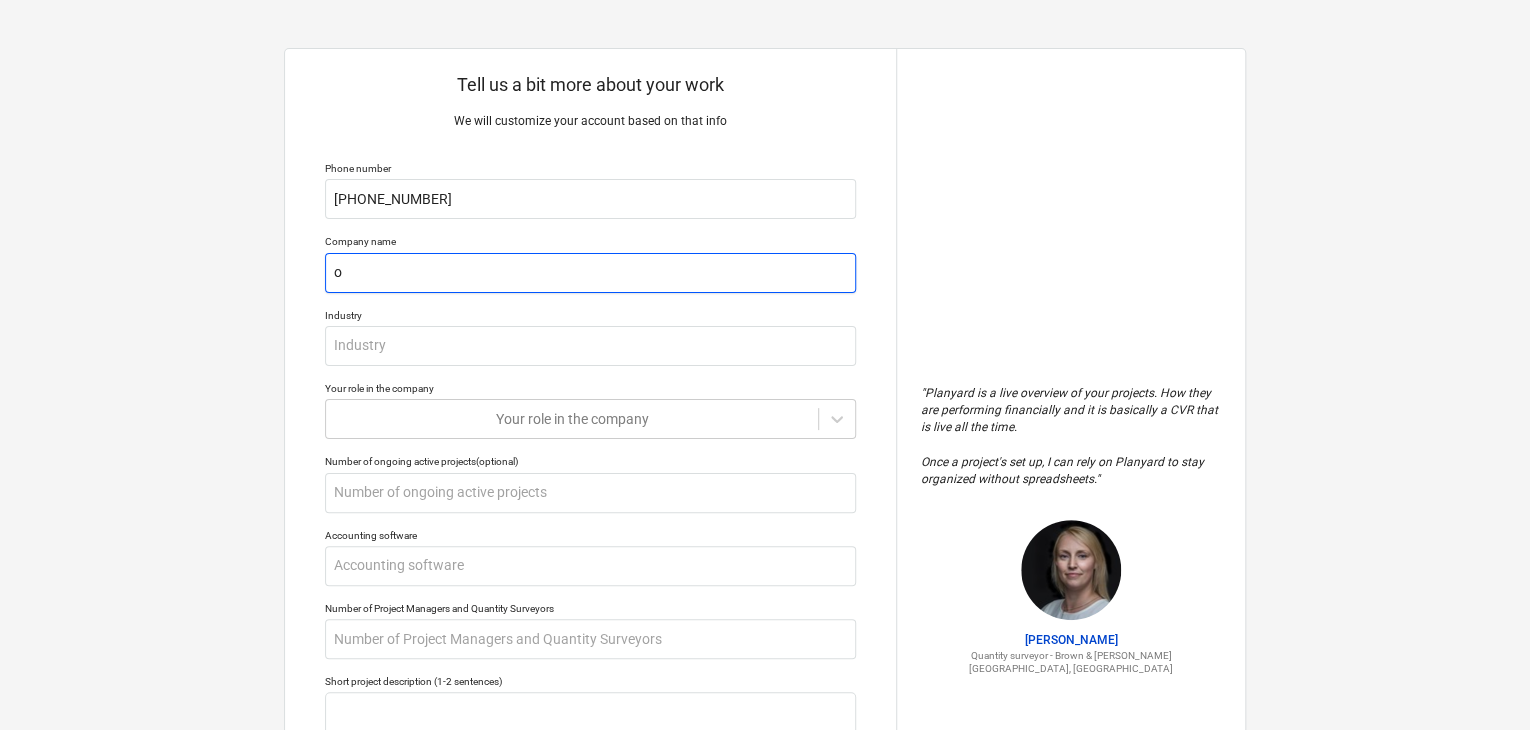type on "x" 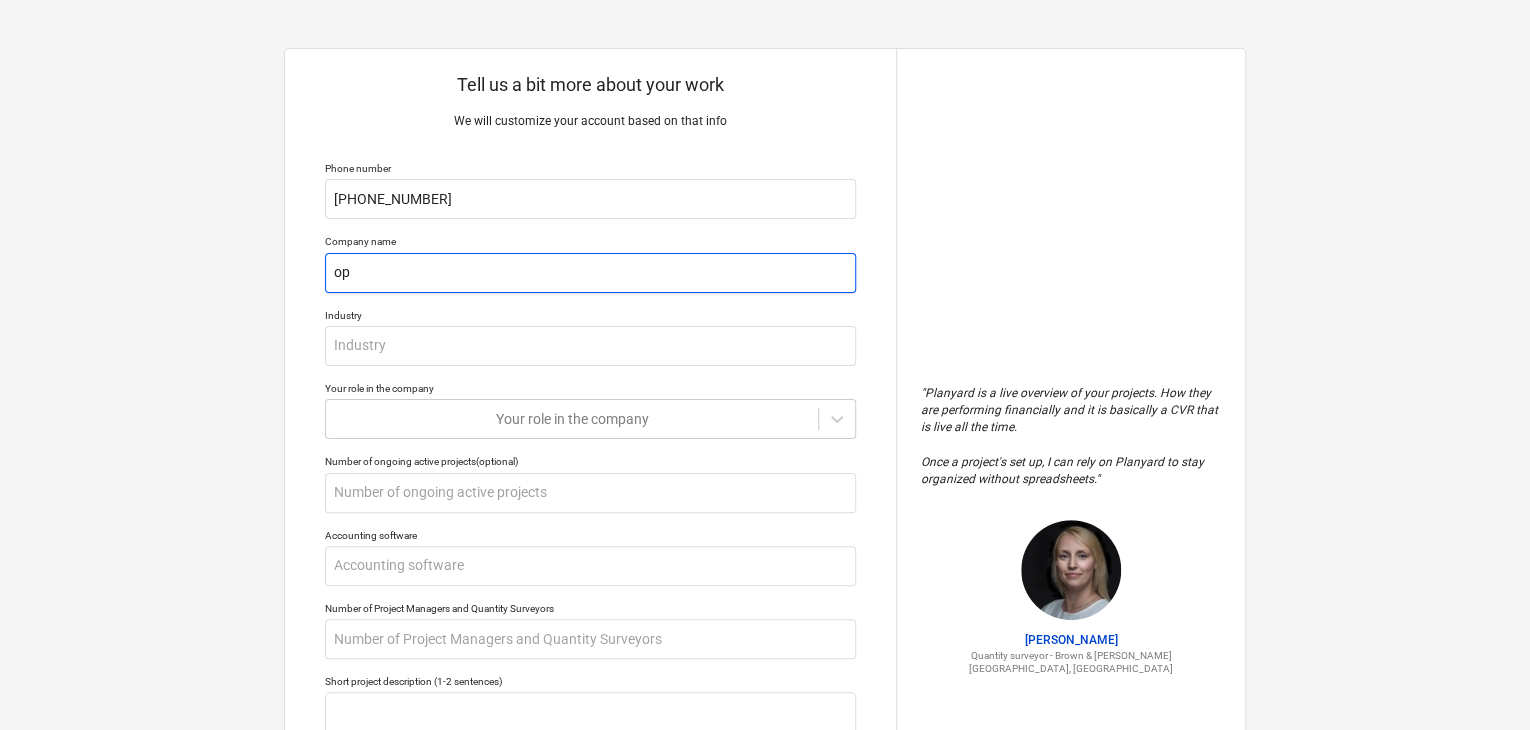 type on "x" 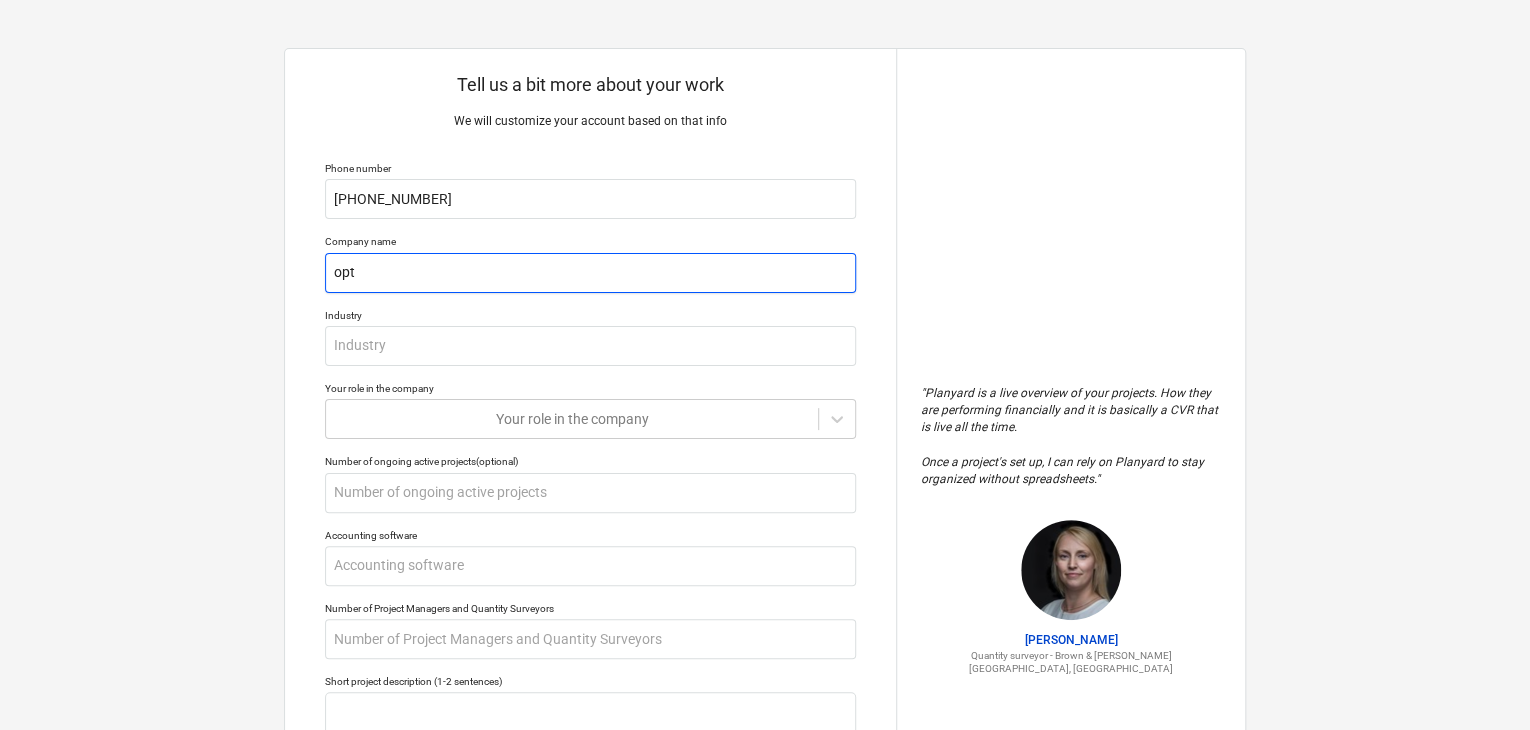 type on "x" 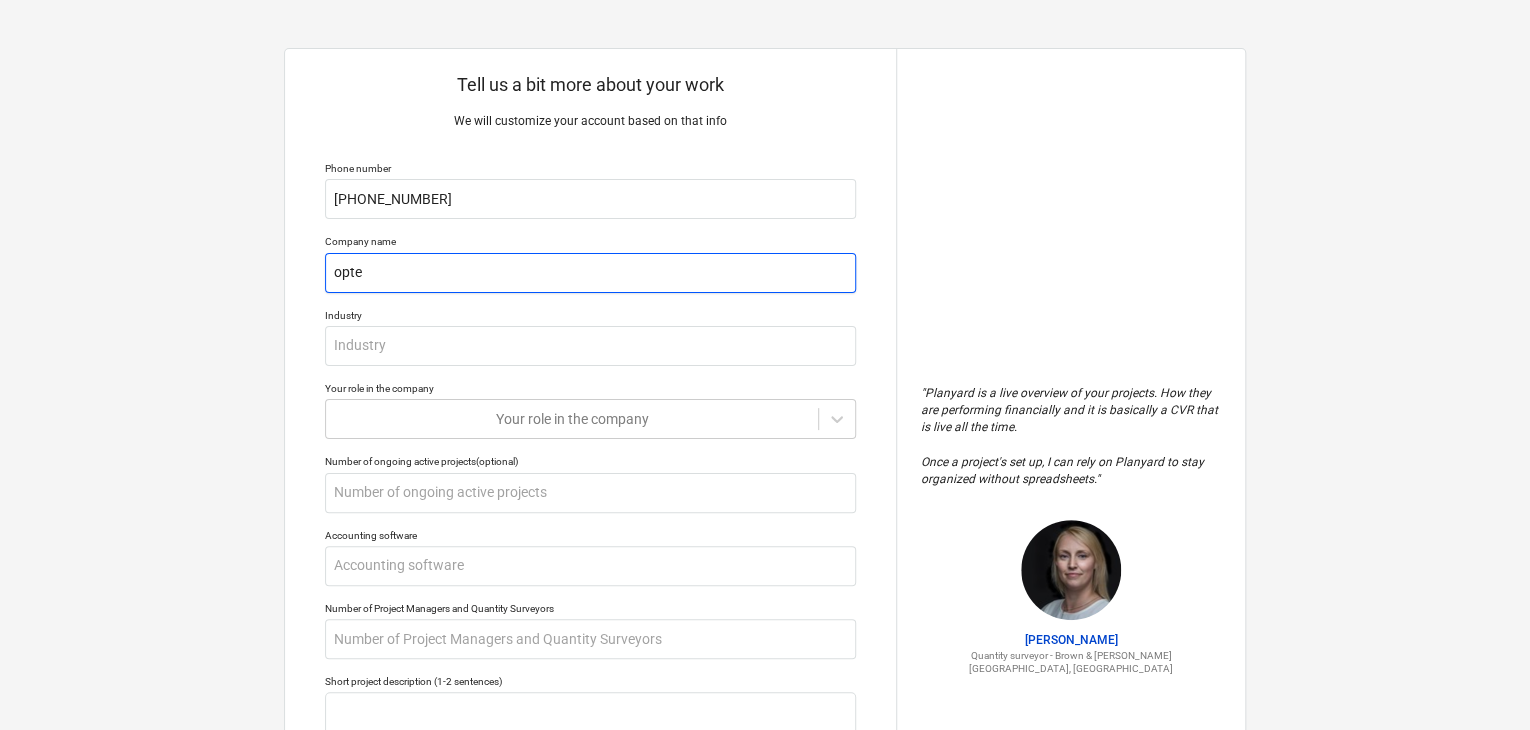 type on "x" 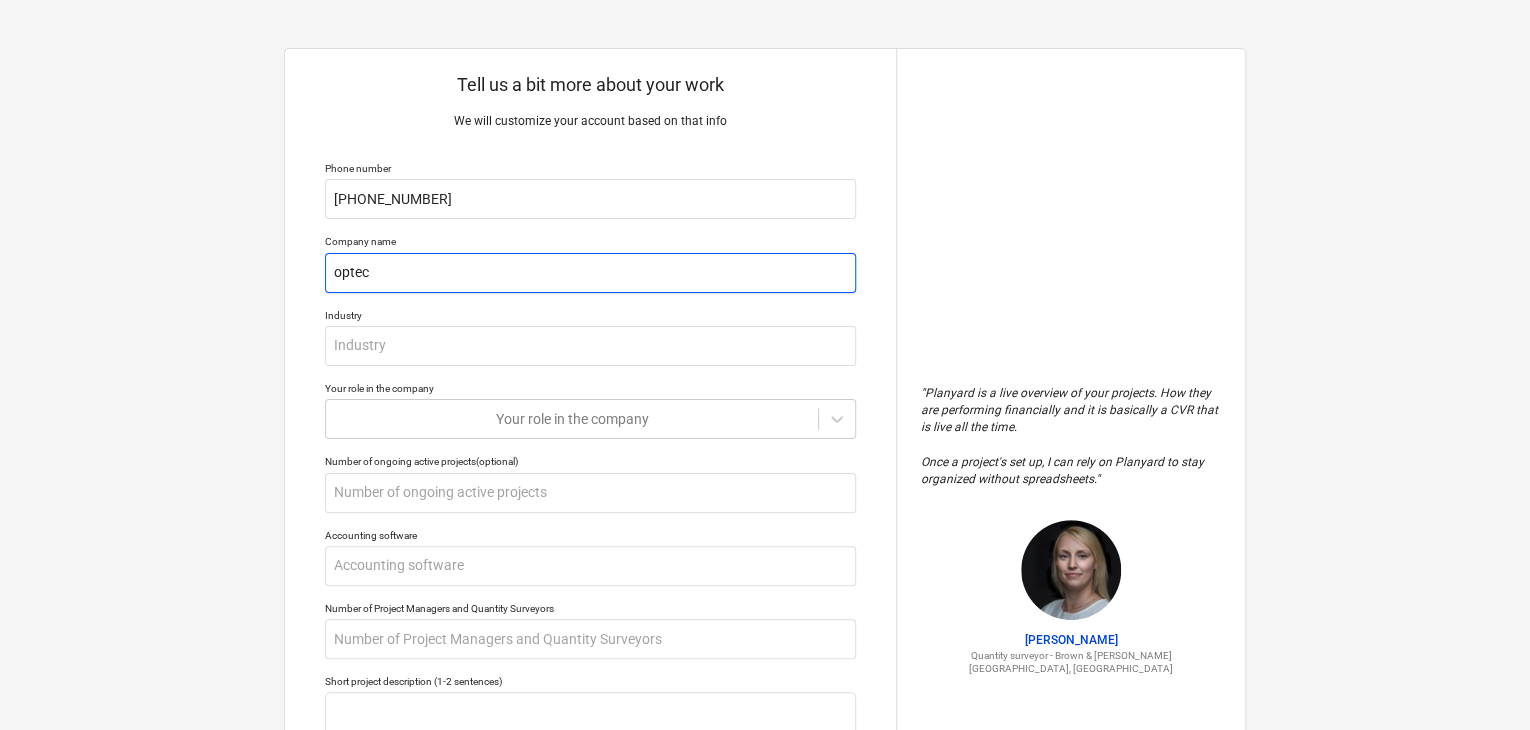 type on "x" 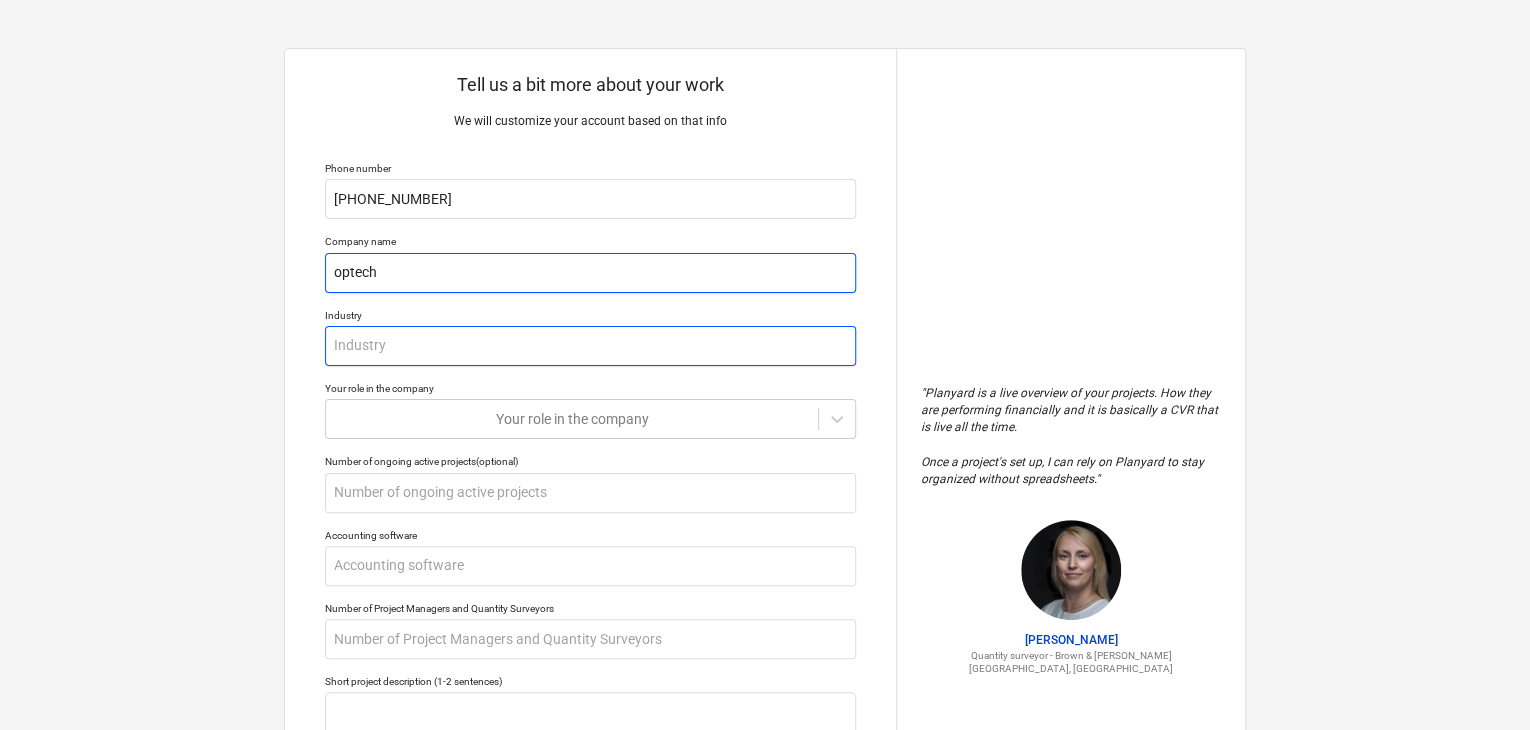 type on "optech" 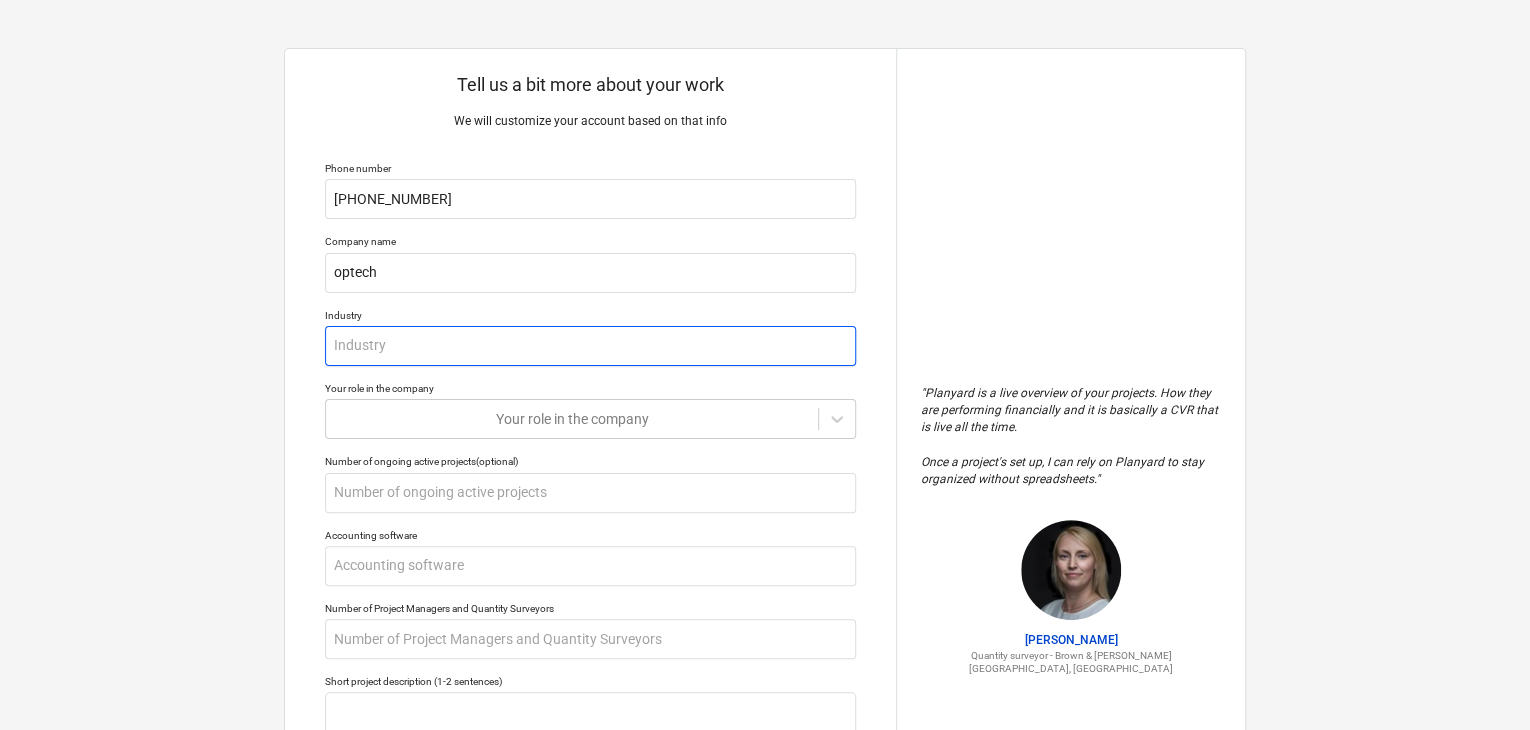 click at bounding box center [590, 346] 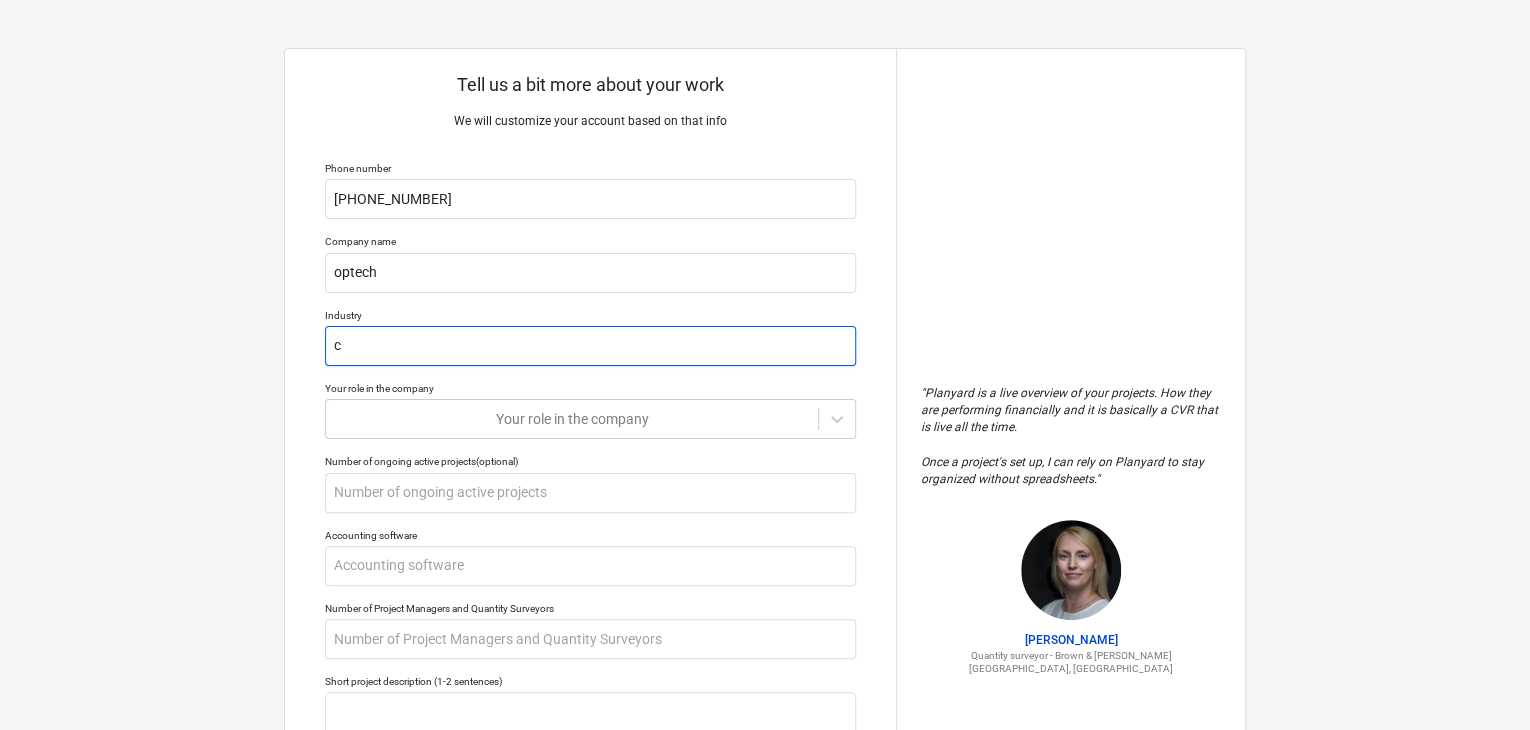 type on "x" 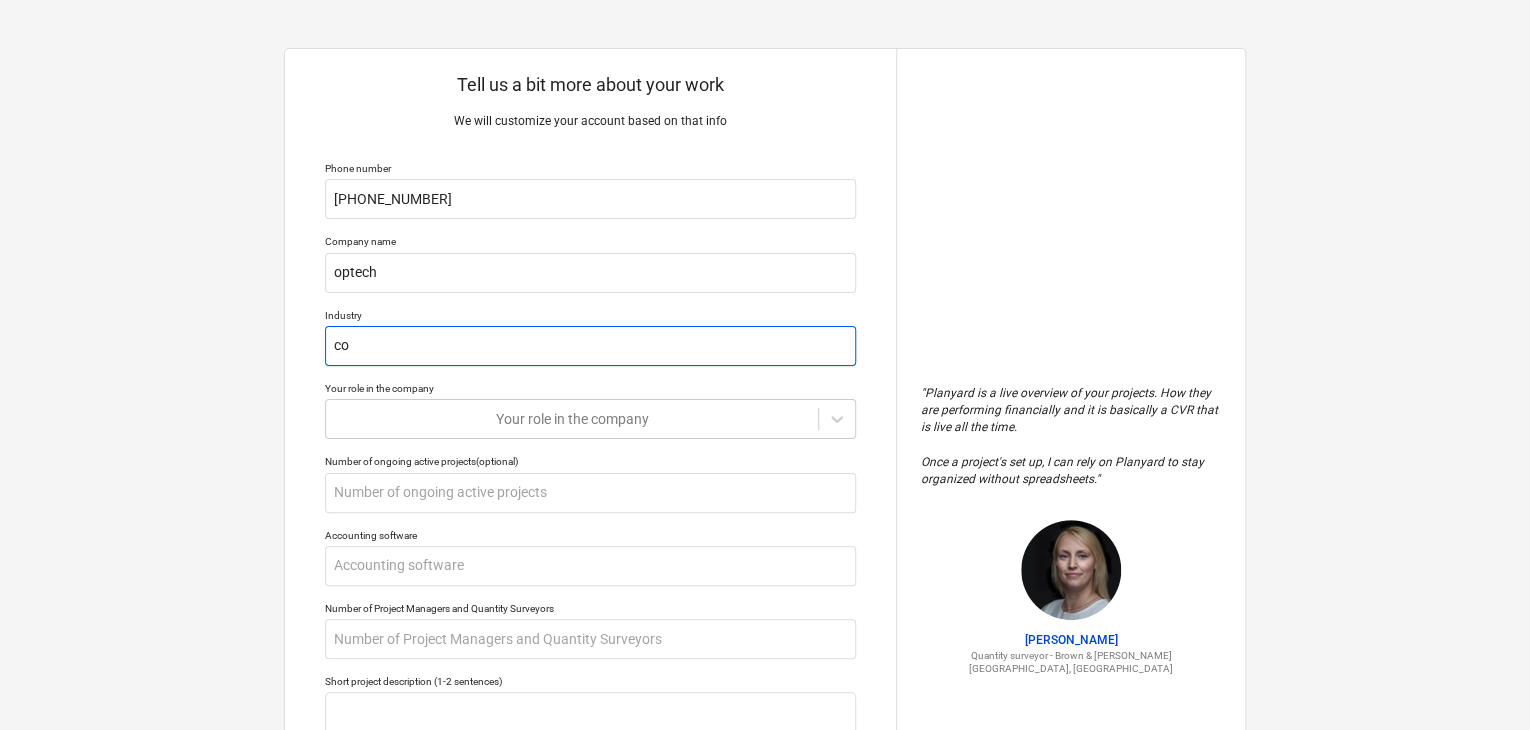 type on "x" 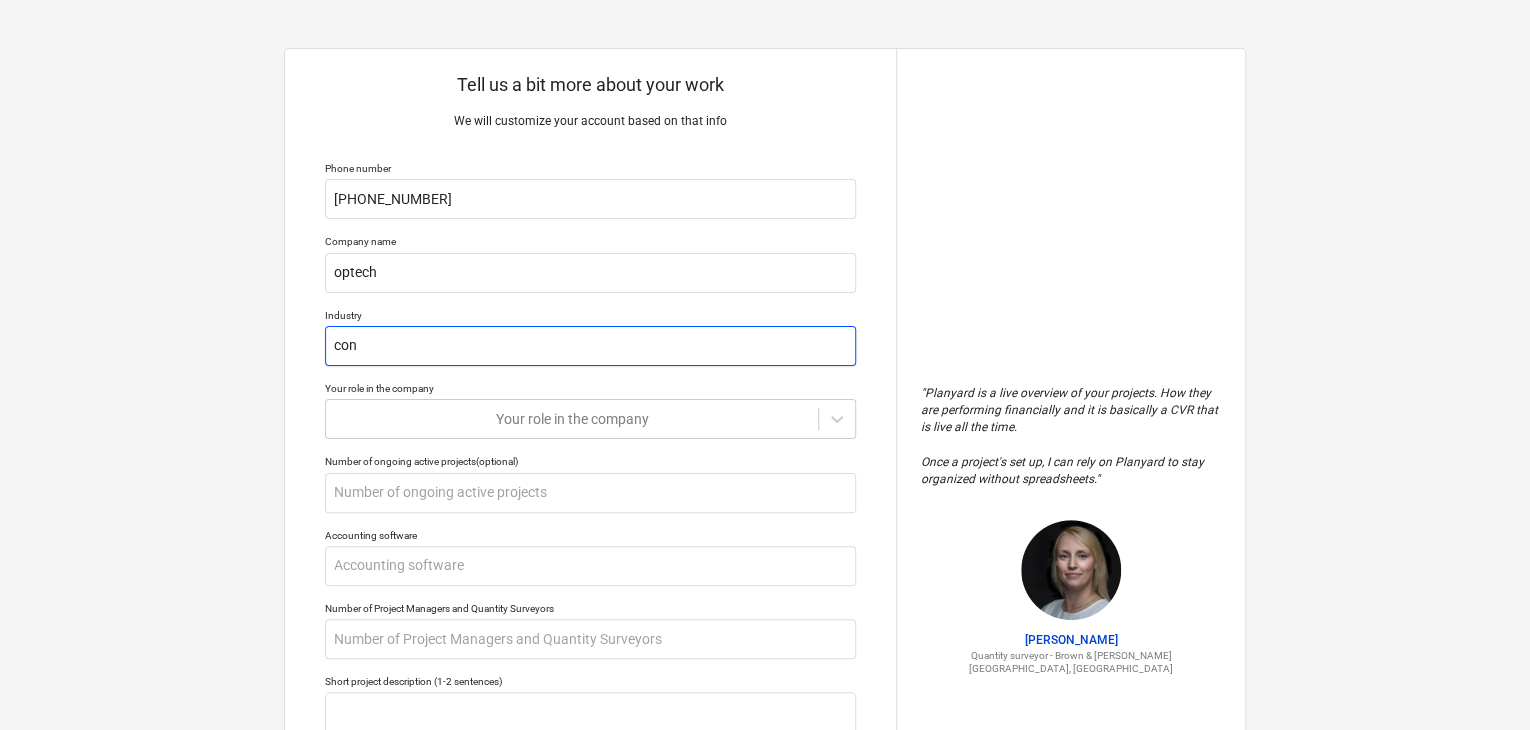 type on "x" 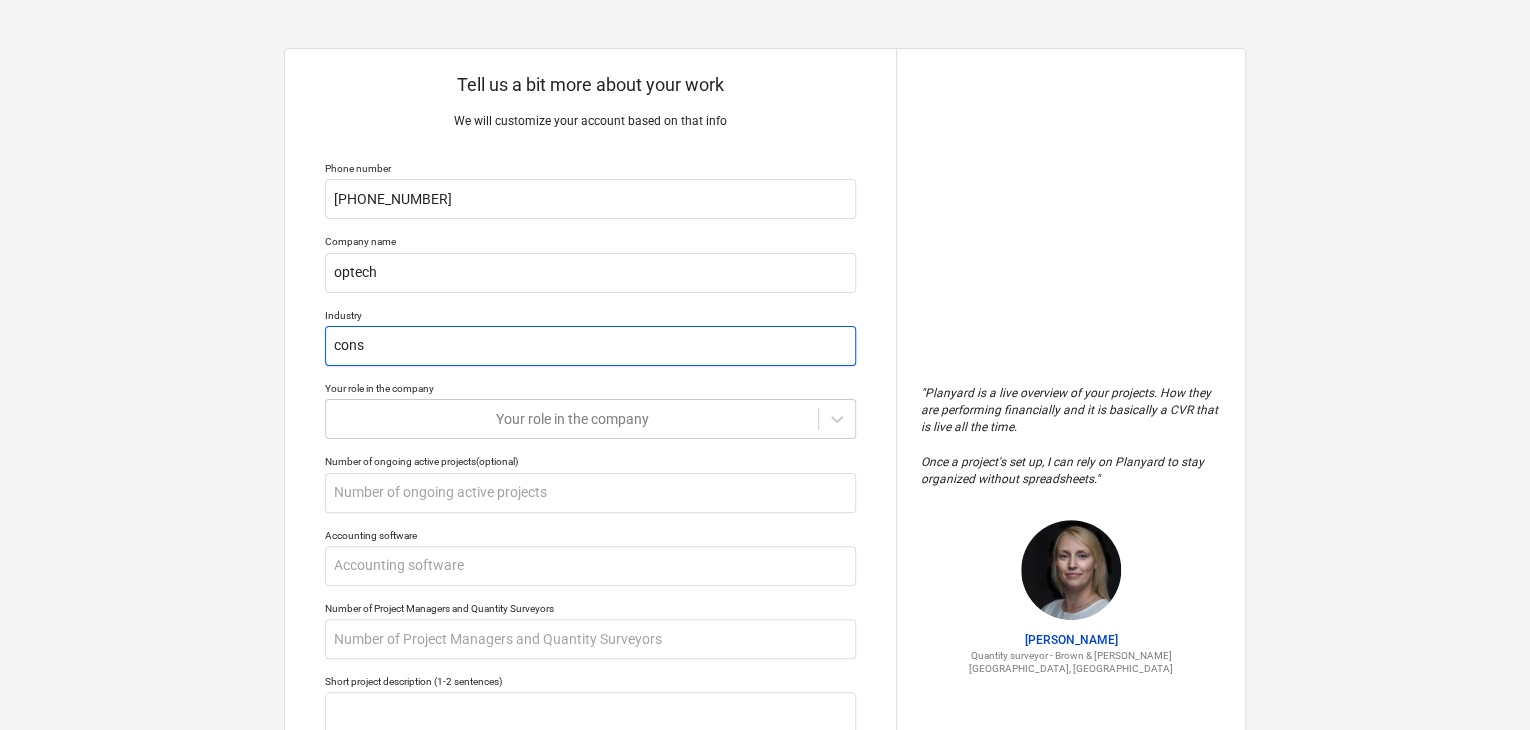 type on "x" 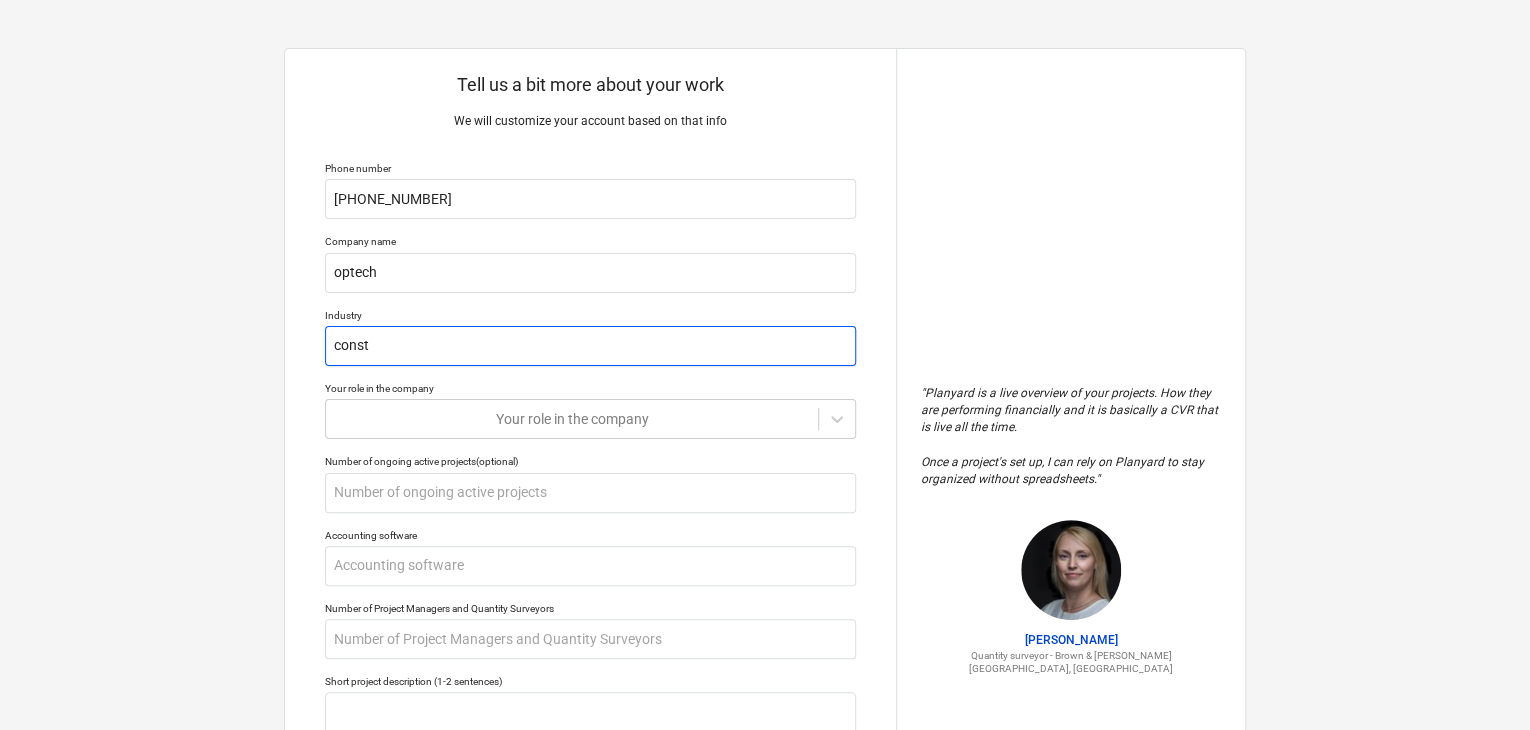 type on "x" 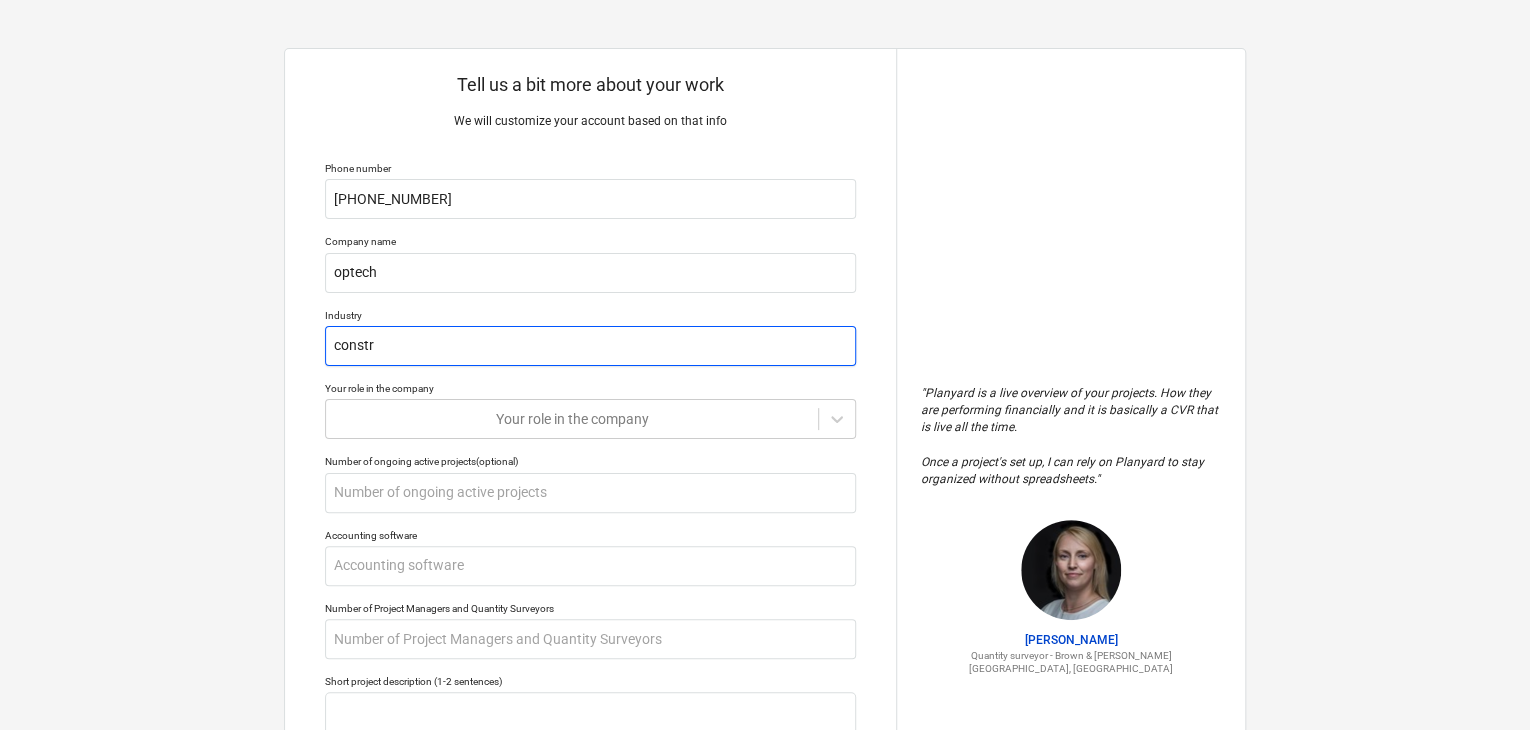 type on "x" 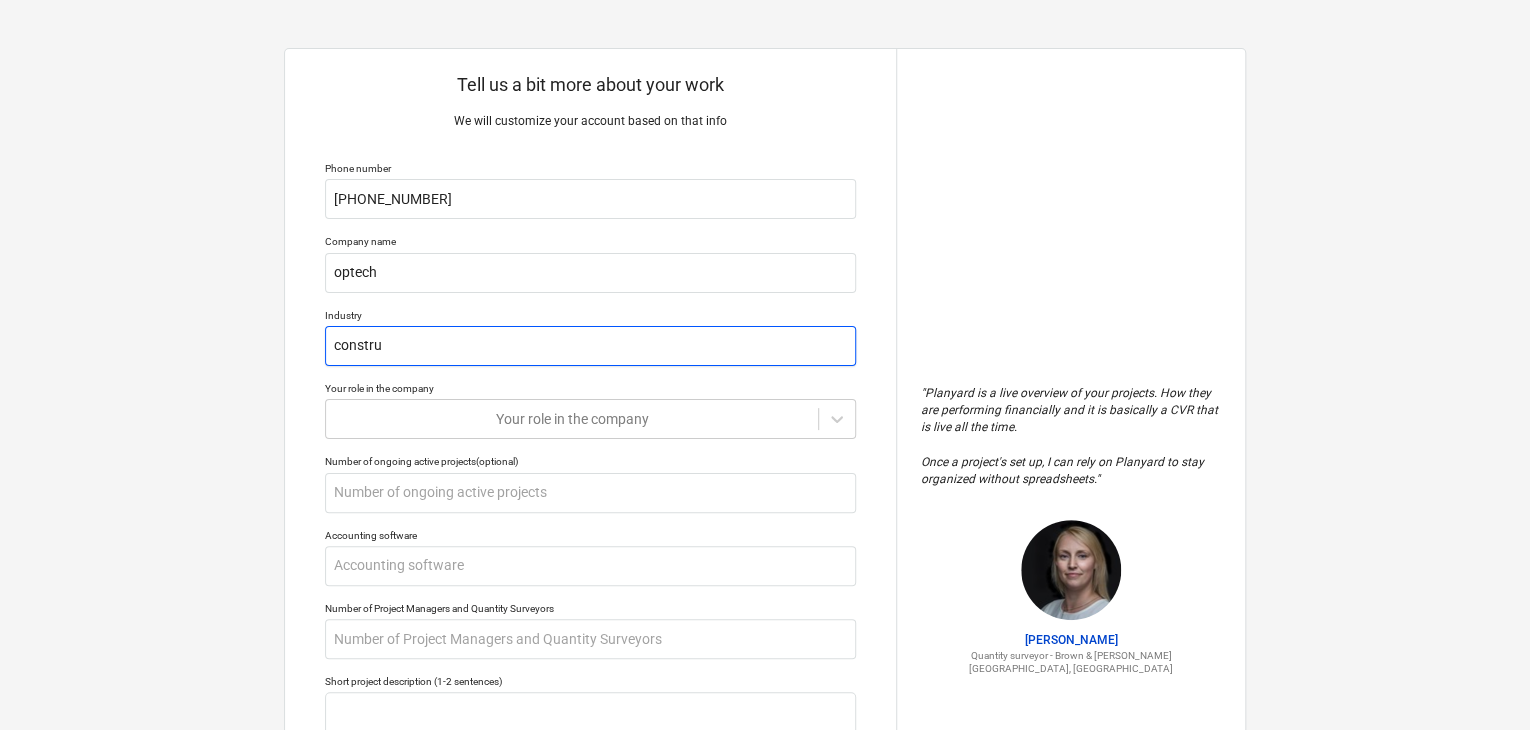 type on "x" 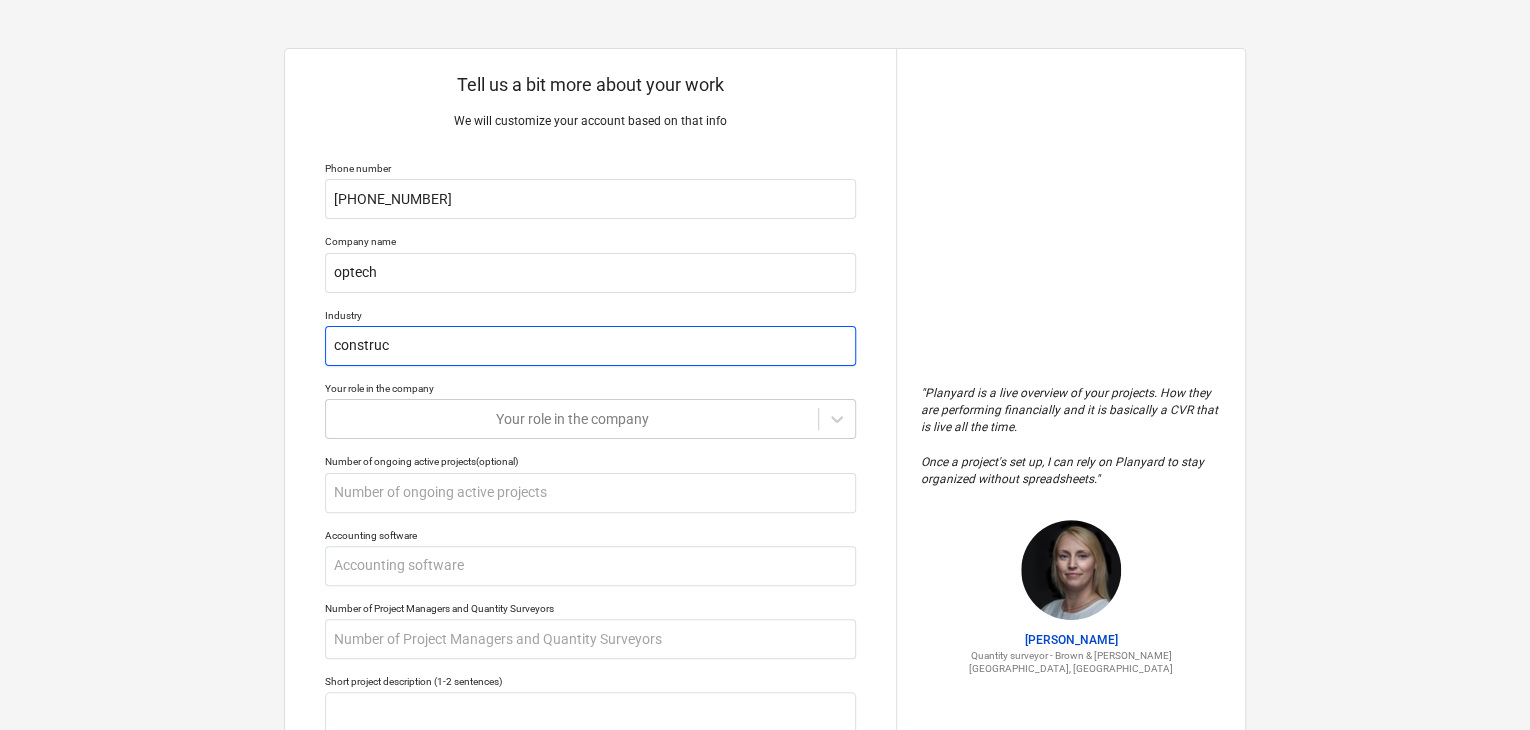 type on "x" 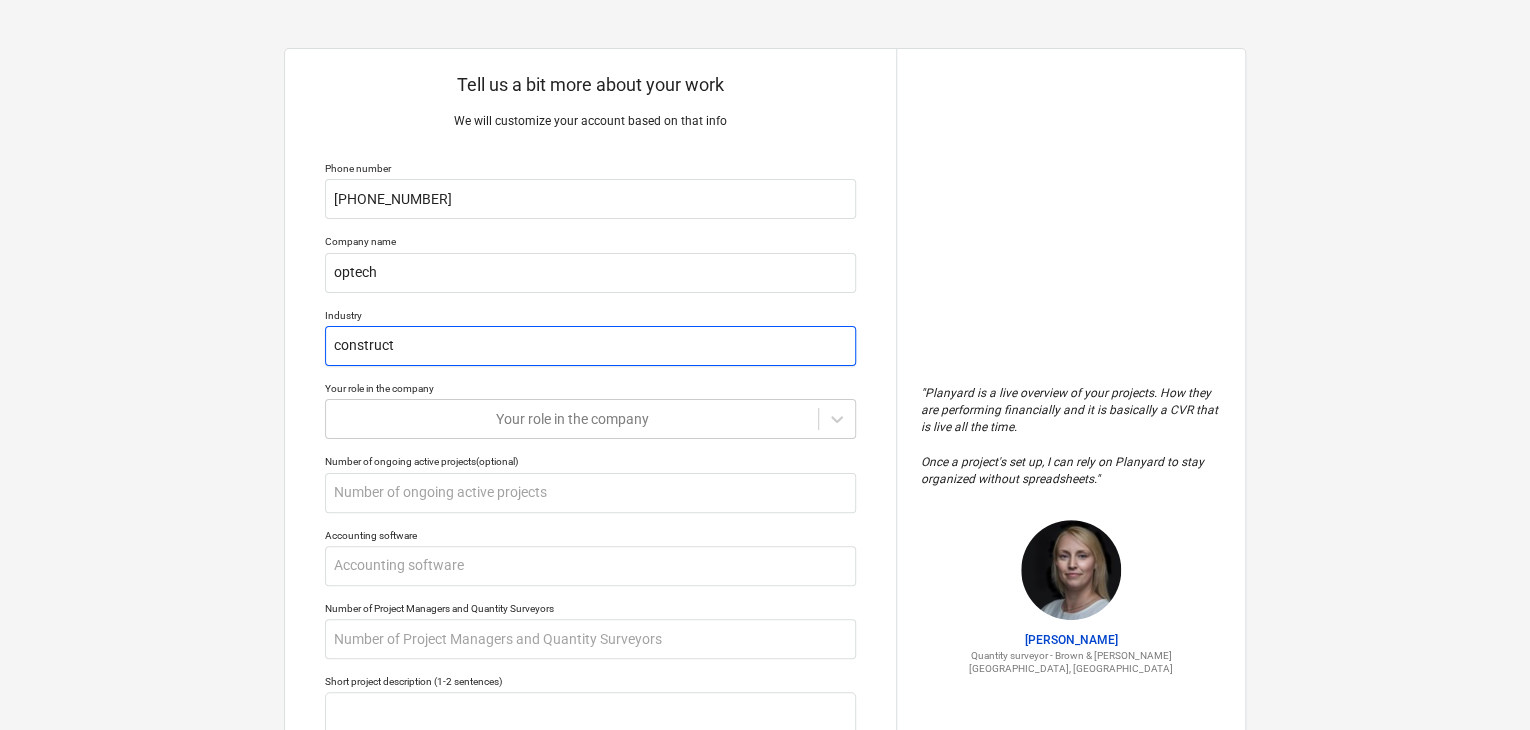 type on "x" 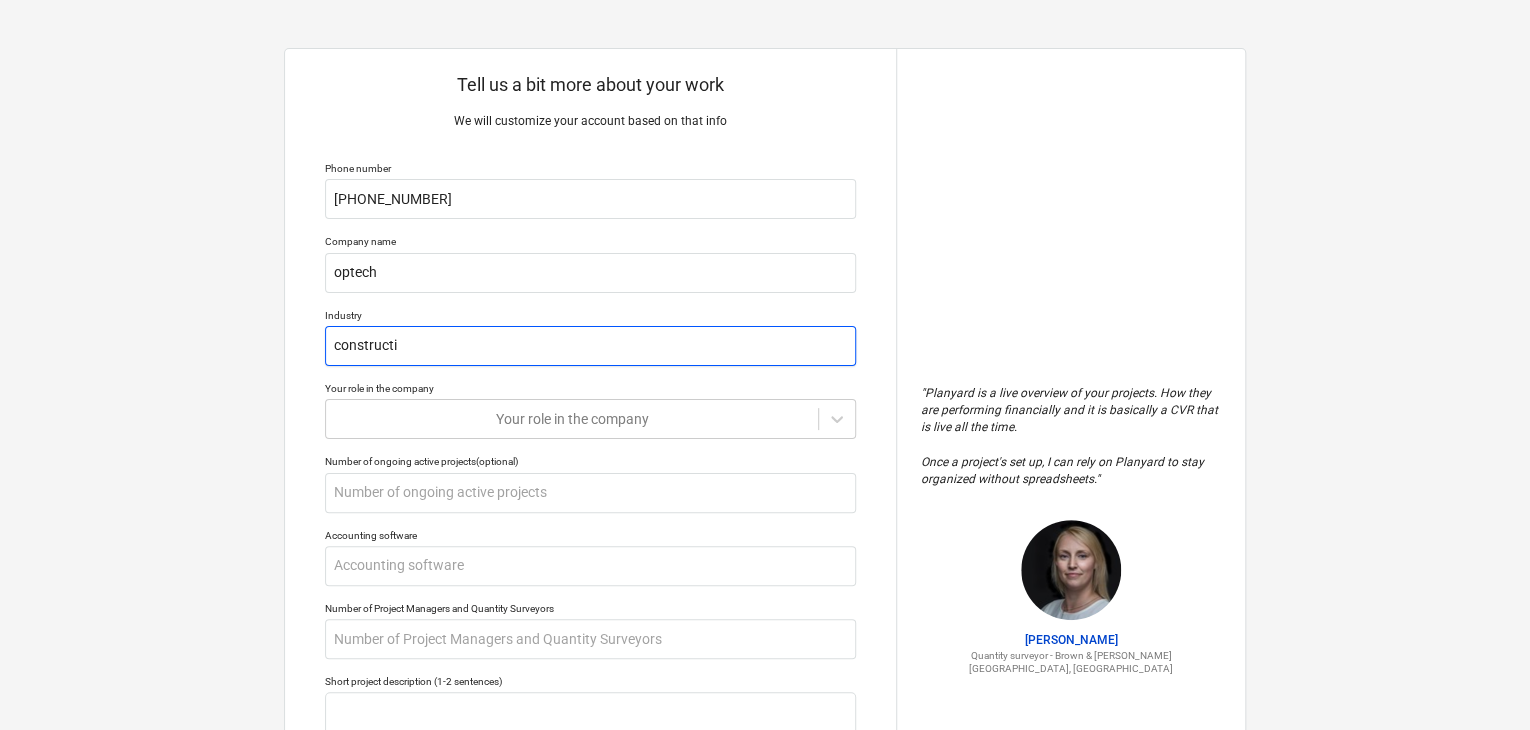 type on "x" 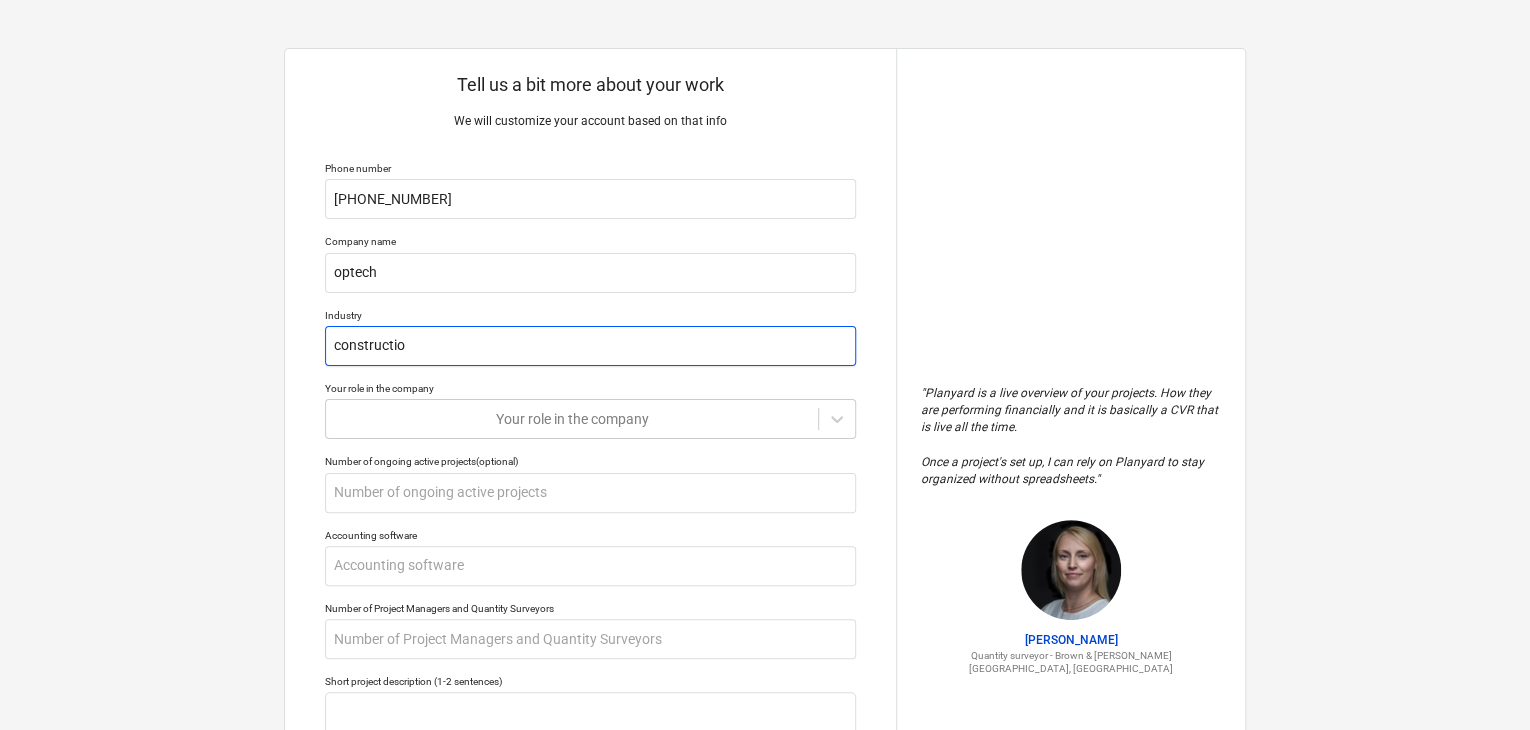 type on "x" 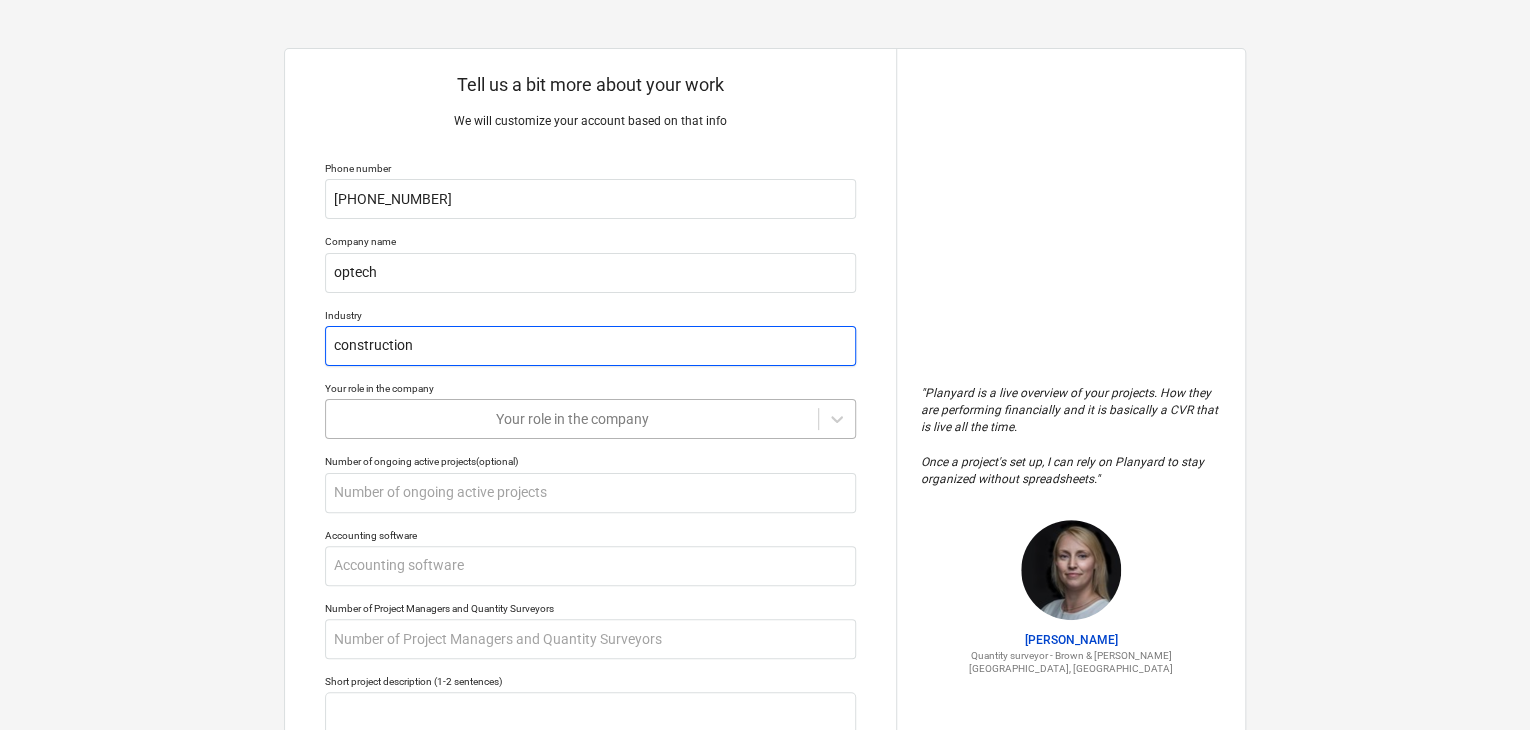 type on "construction" 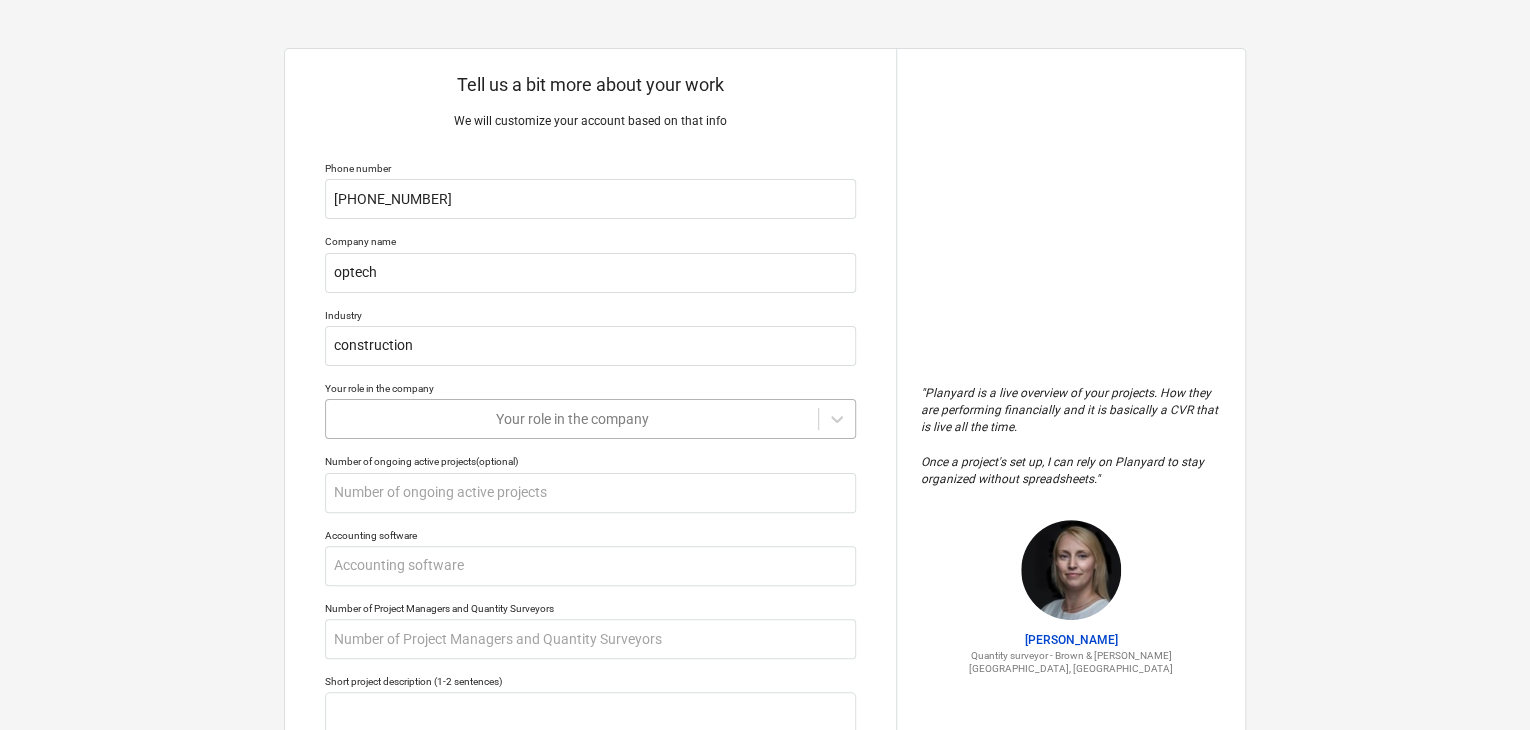 type on "x" 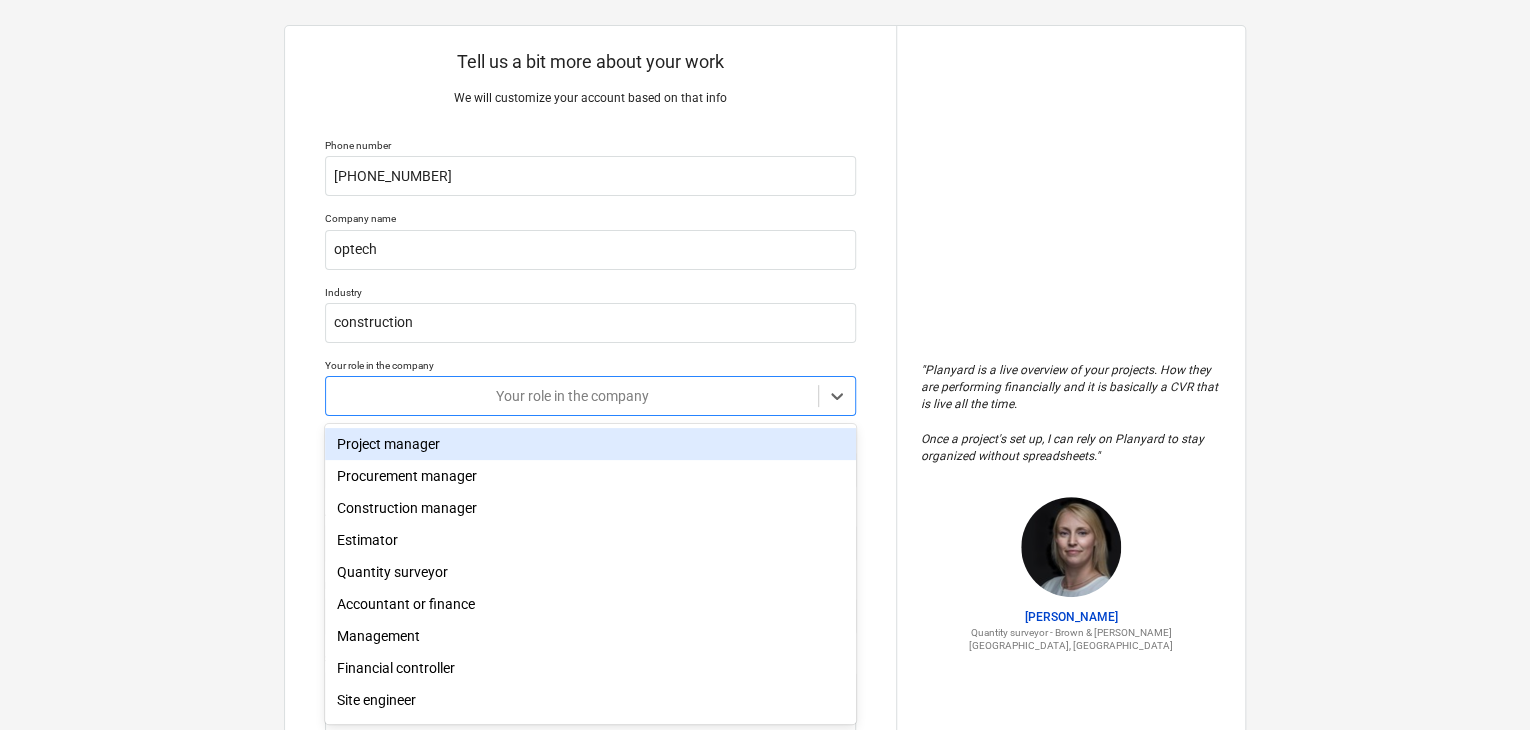 click on "Tell us a bit more about your work We will customize your account based on that info Phone number [PHONE_NUMBER] Company name optech Industry construction Your role in the company option Project manager focused, 1 of 11. 11 results available. Use Up and Down to choose options, press Enter to select the currently focused option, press Escape to exit the menu, press Tab to select the option and exit the menu. Your role in the company Number of ongoing active projects  (optional) Accounting software Number of Project Managers and Quantity Surveyors Short project description (1-2 sentences) Why do you need a new tool? Submit" at bounding box center [590, 507] 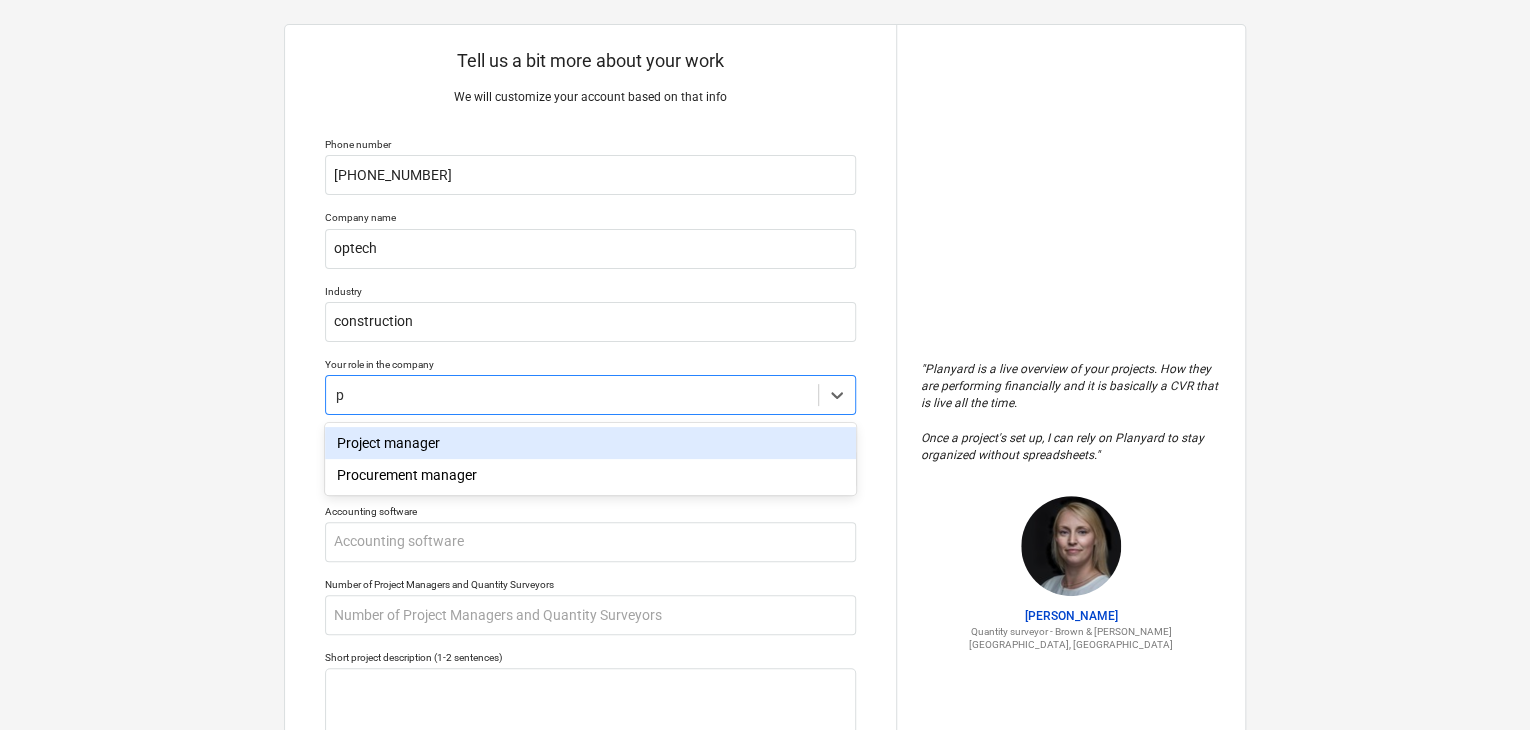 type on "pr" 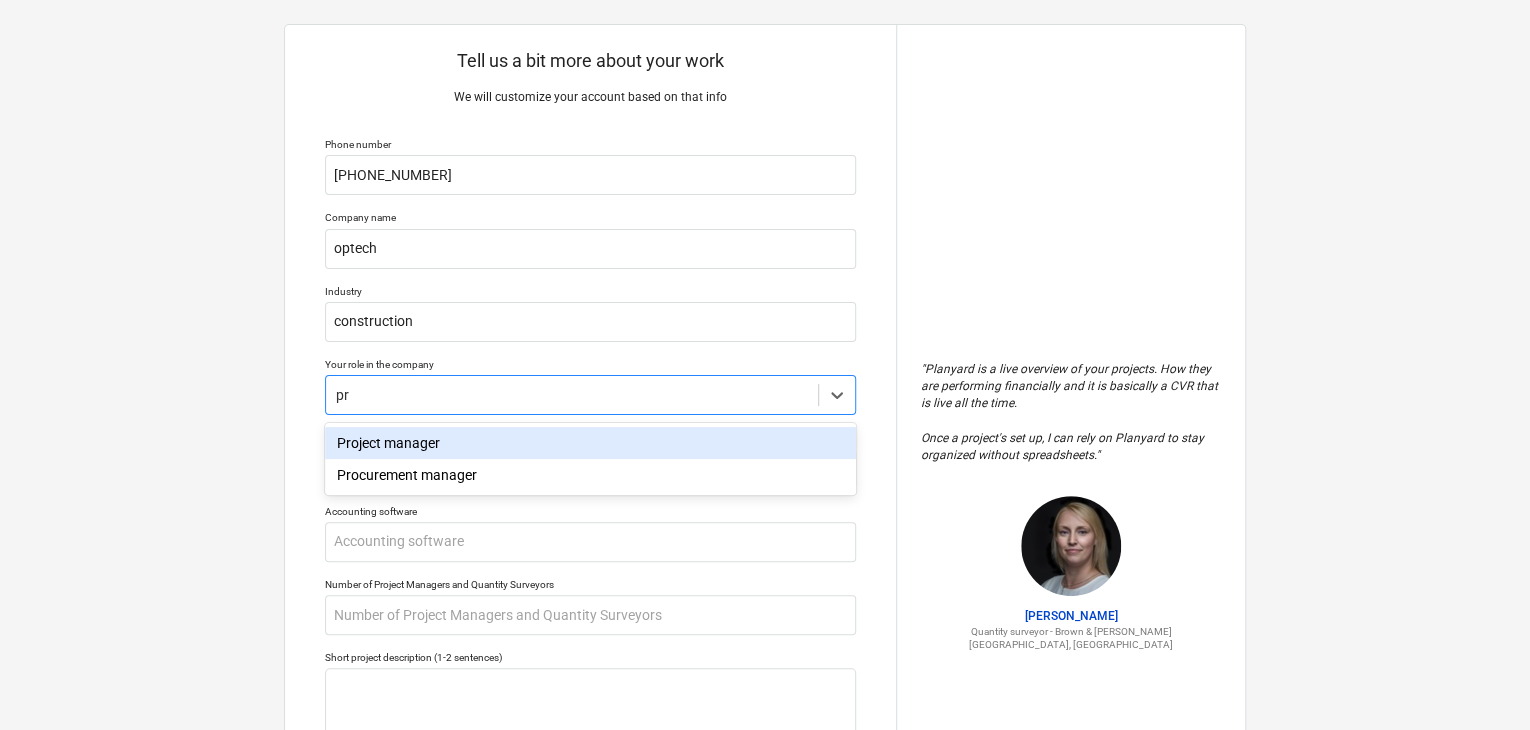 click on "Project manager" at bounding box center (590, 443) 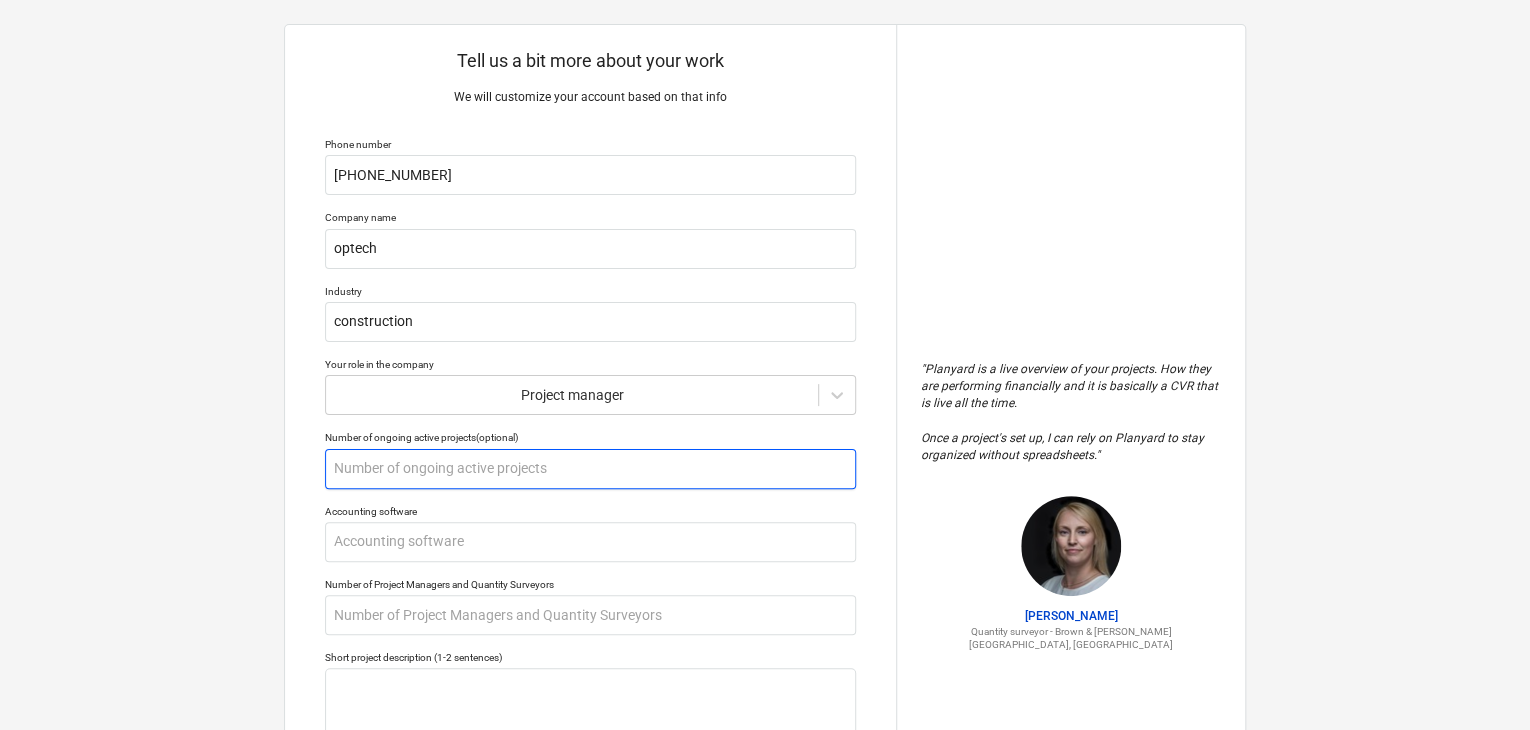 click at bounding box center [590, 469] 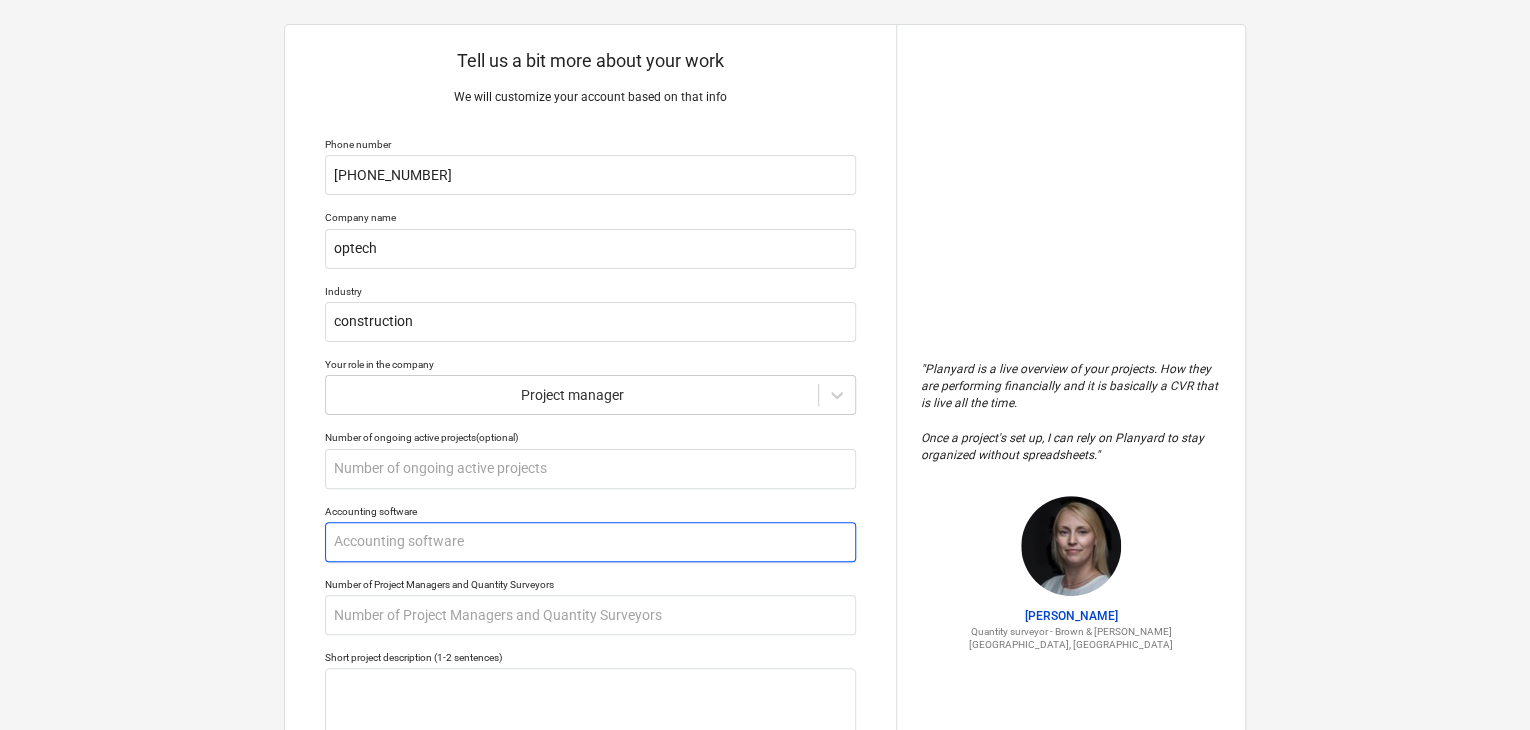 click at bounding box center [590, 542] 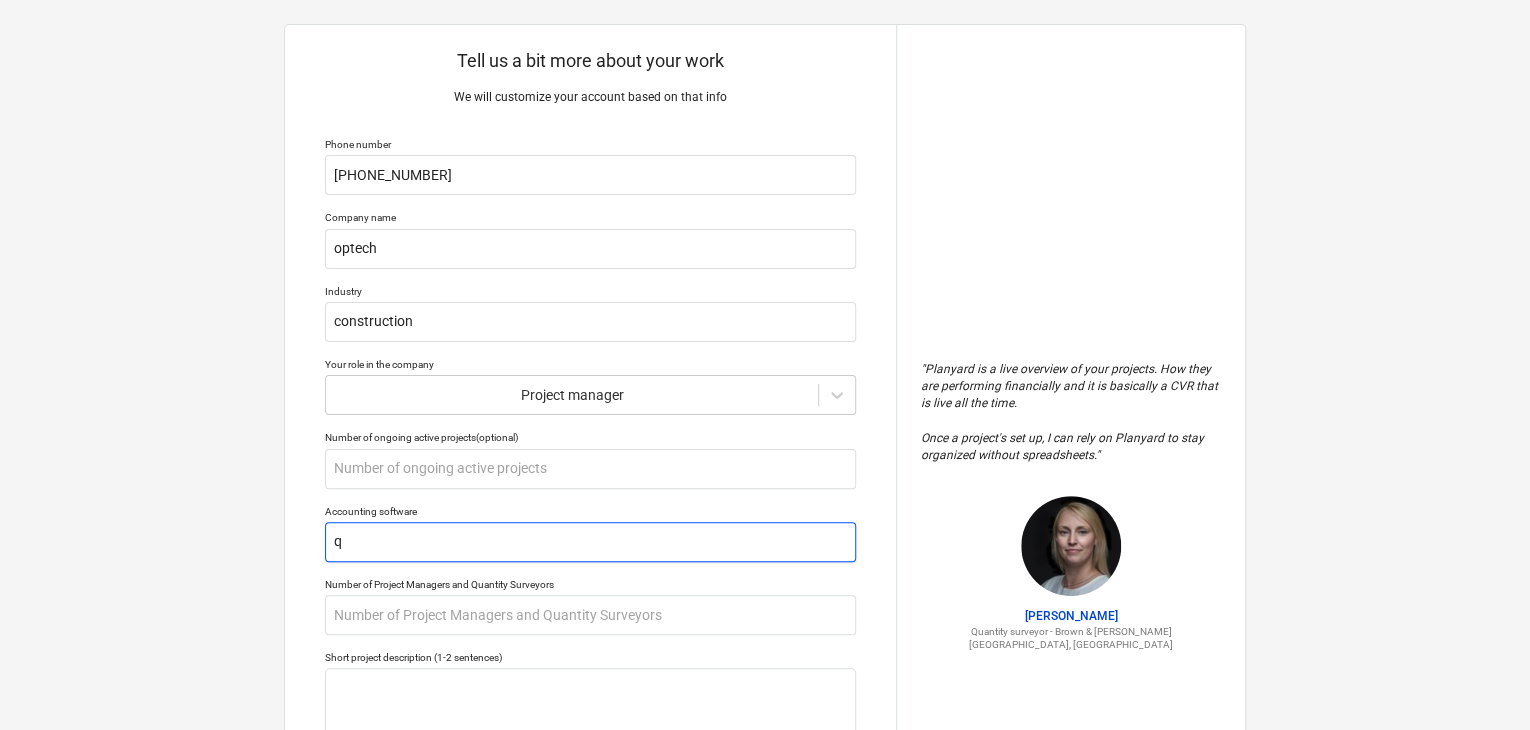 type on "x" 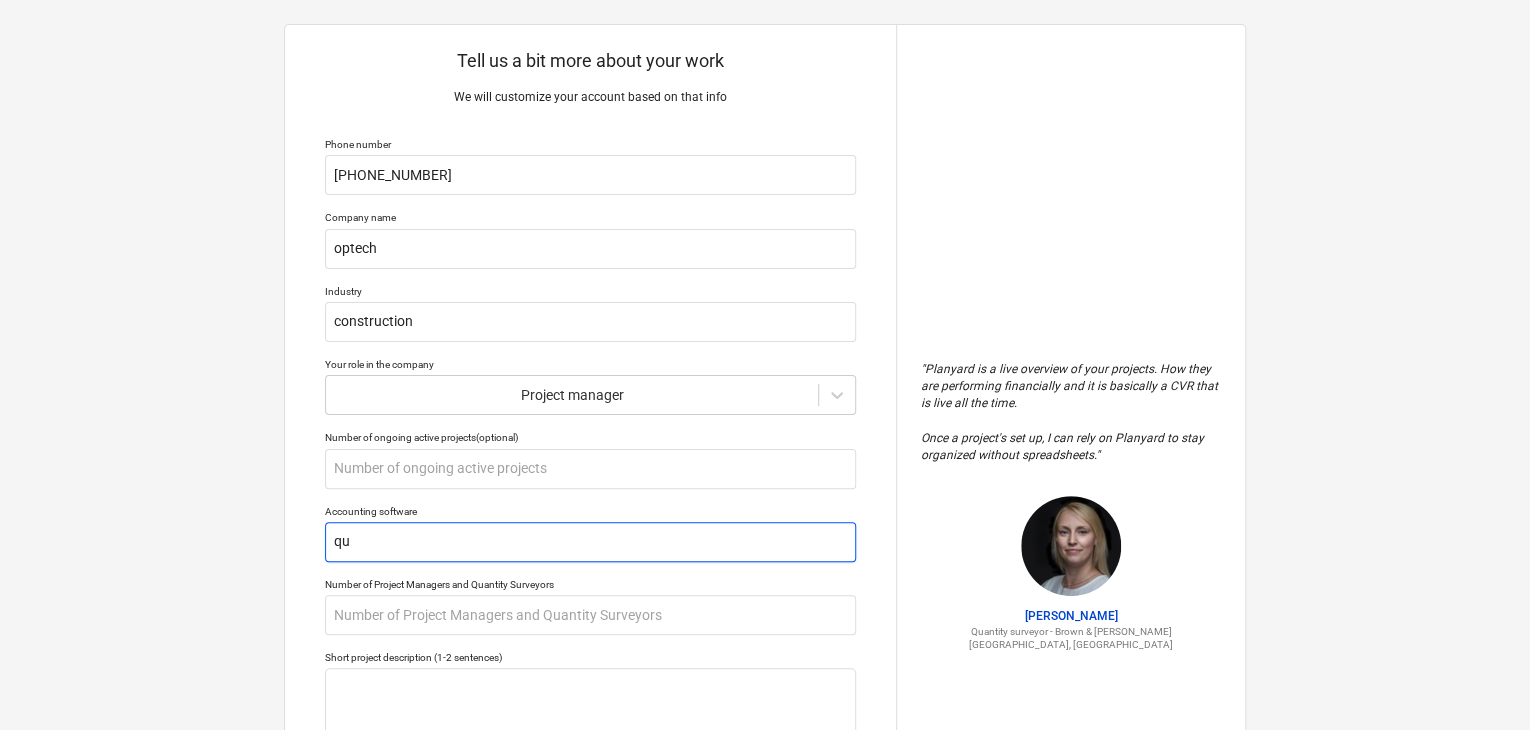 type on "x" 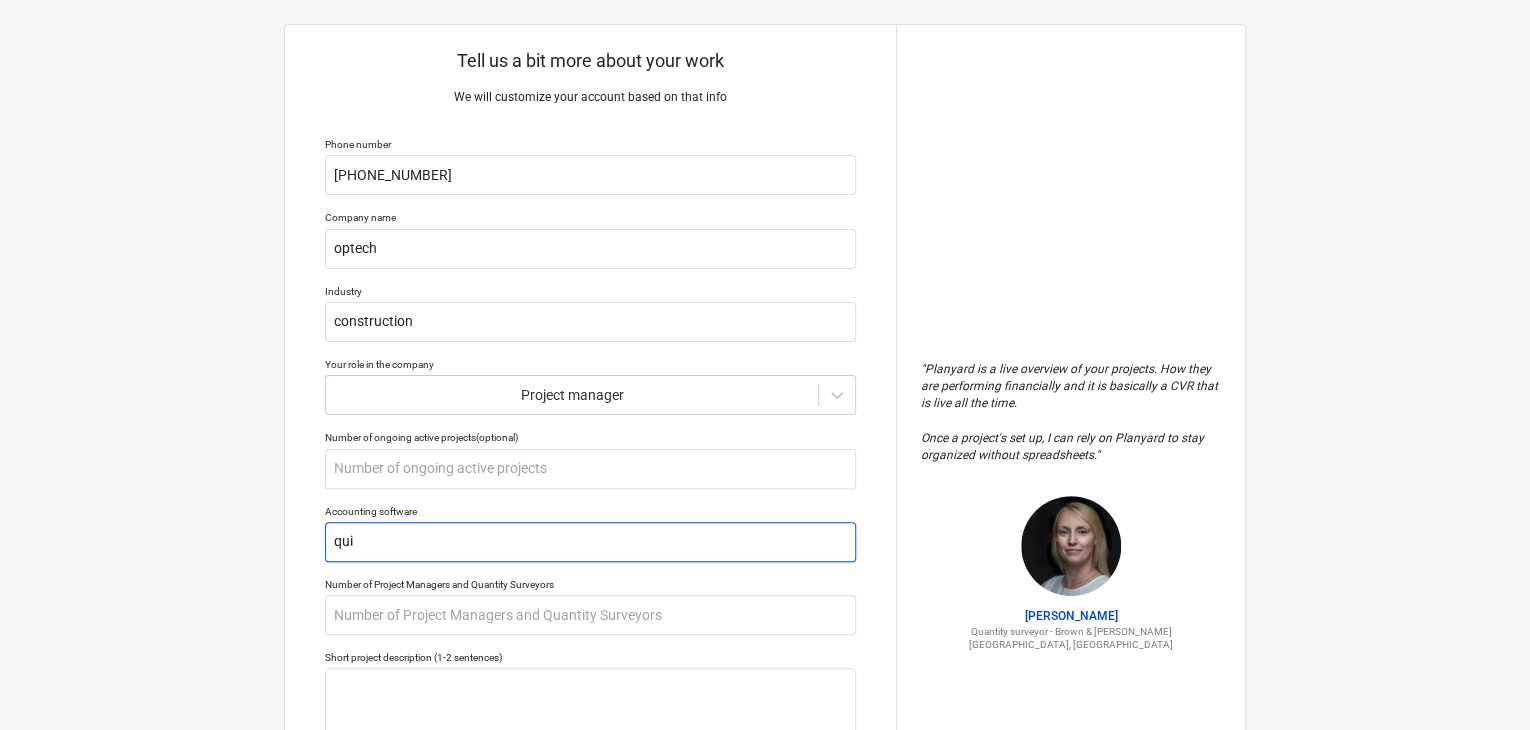 type on "x" 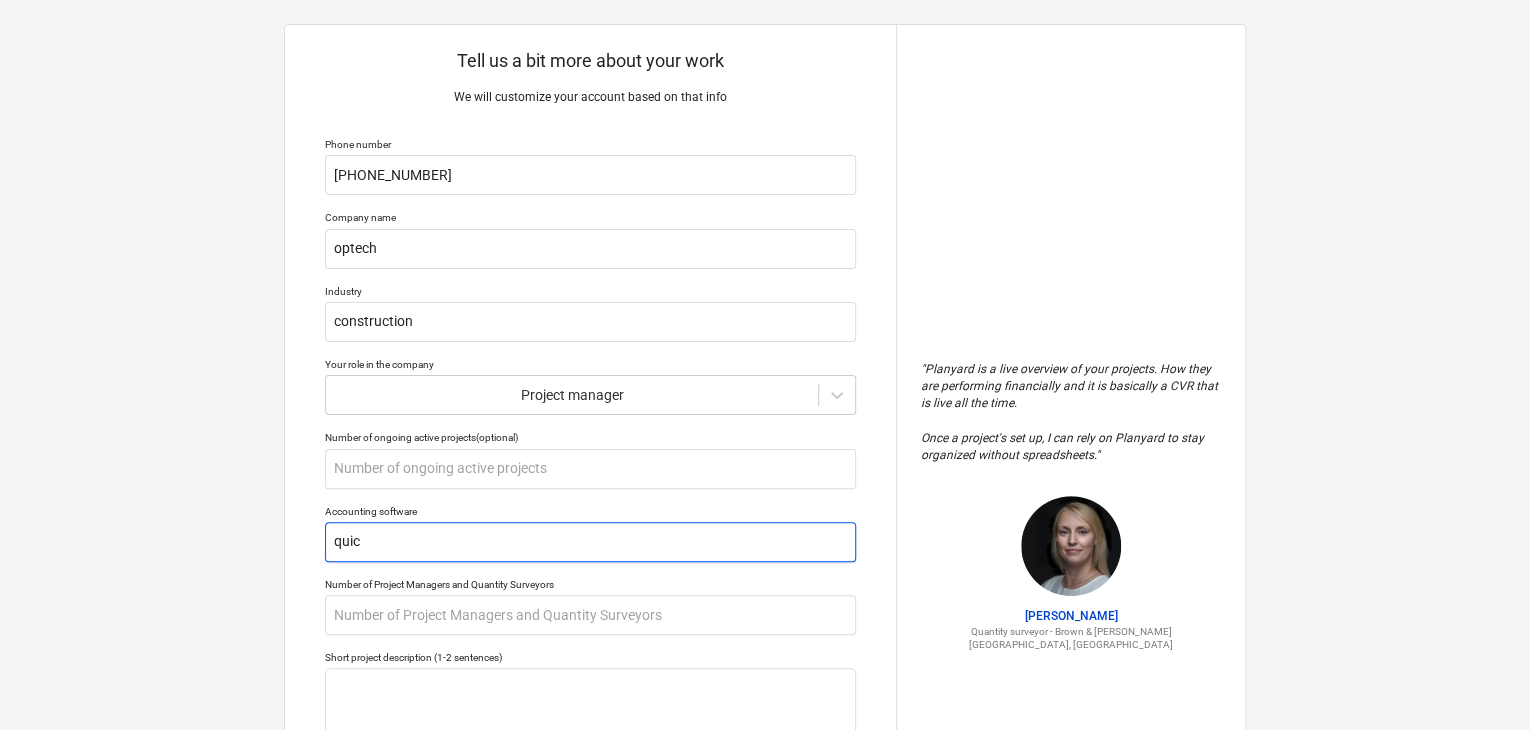 type on "x" 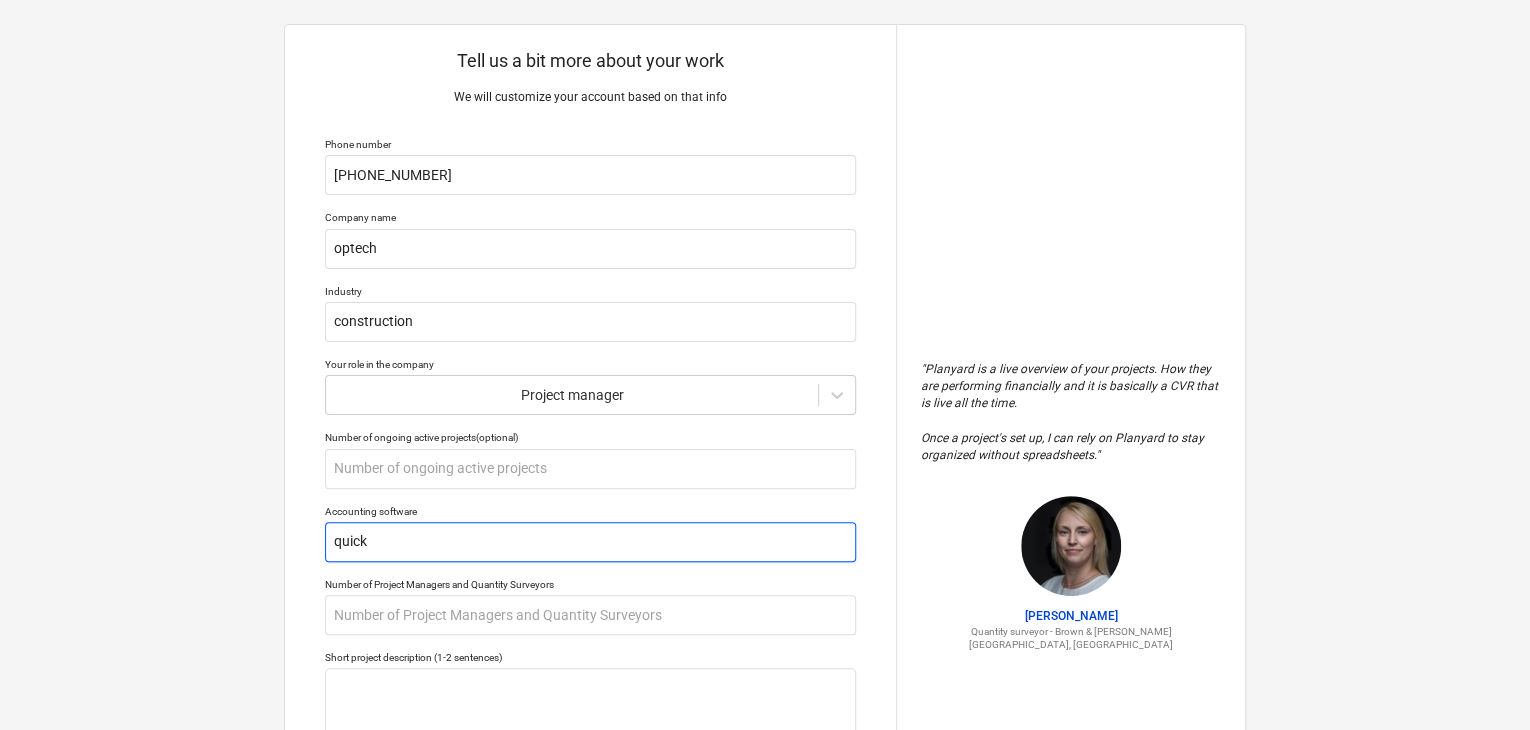 type on "x" 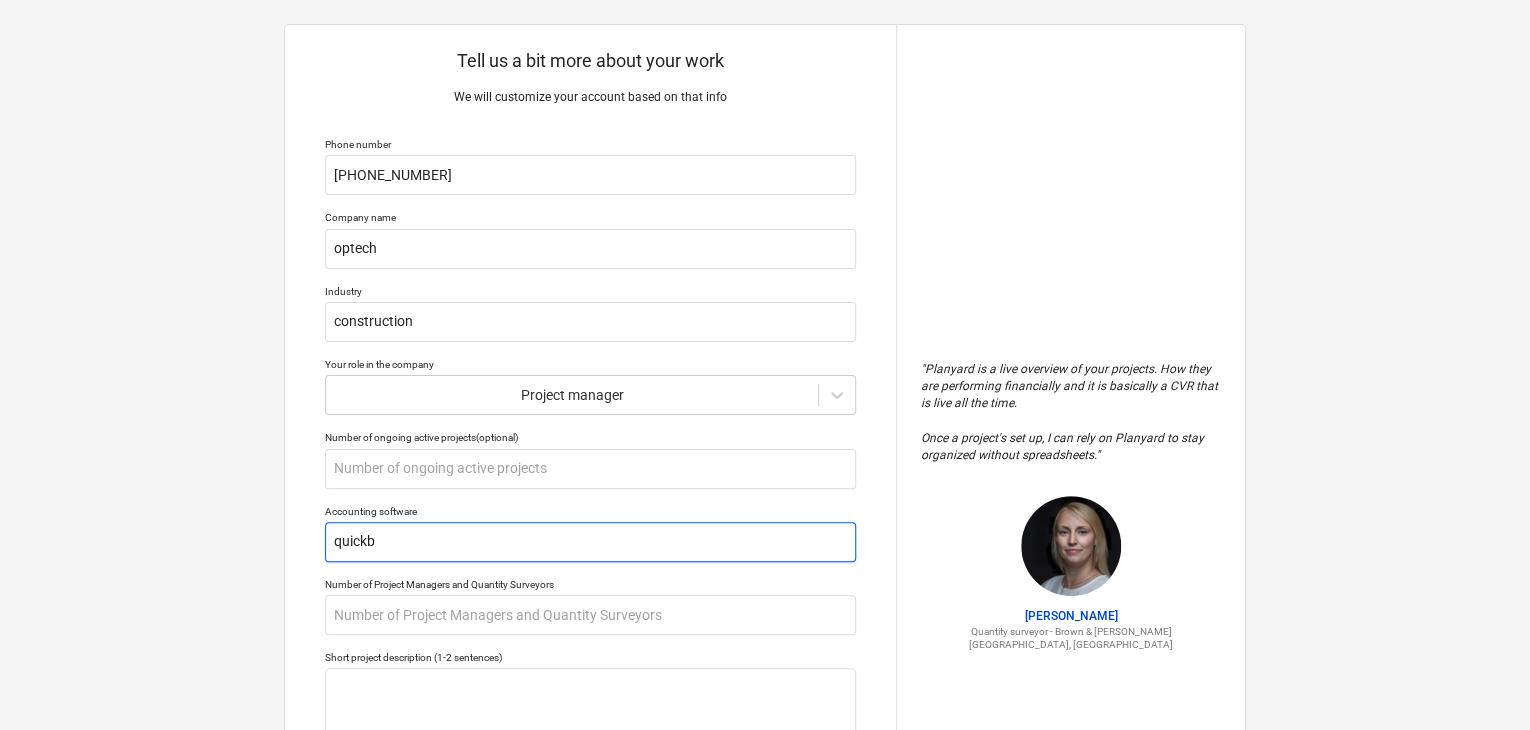 type on "x" 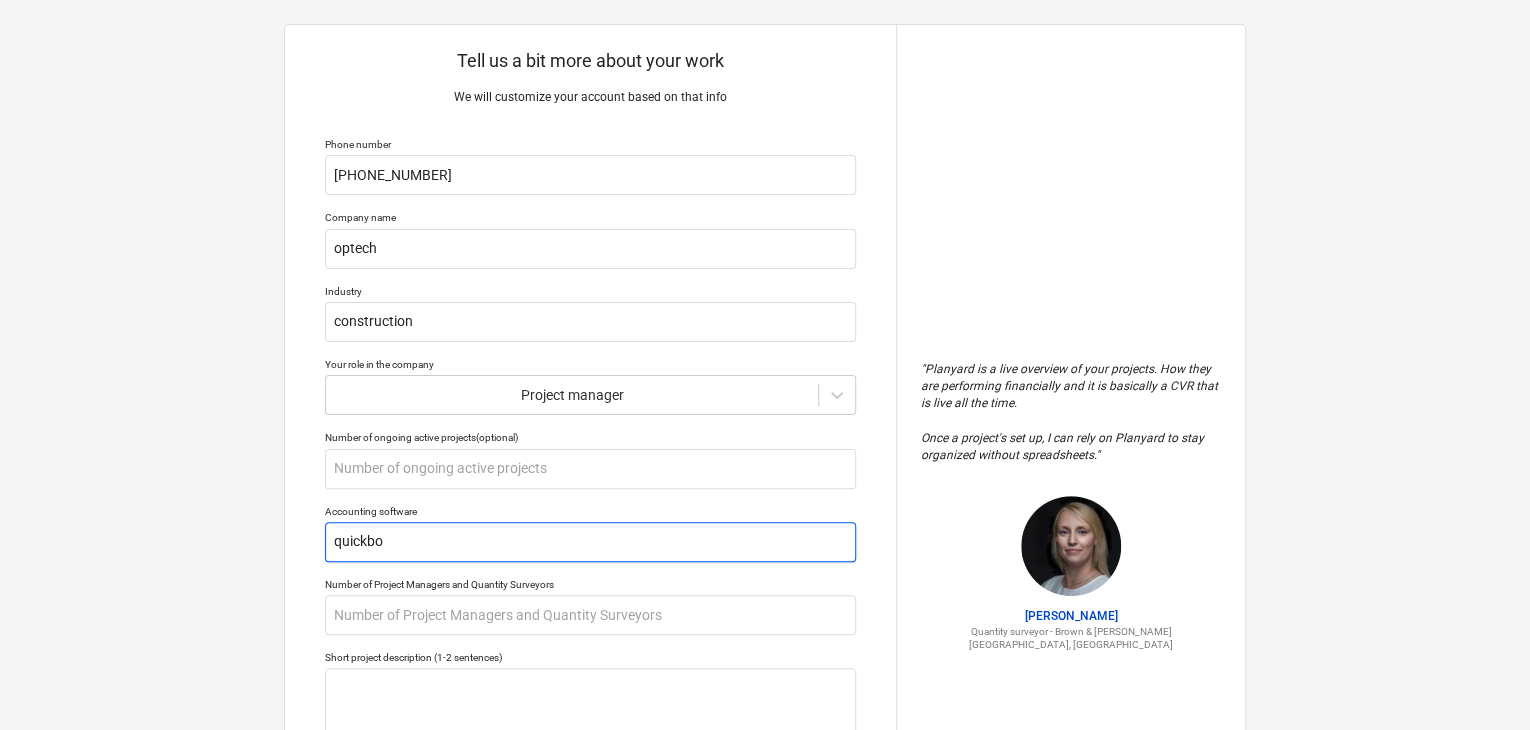 type on "x" 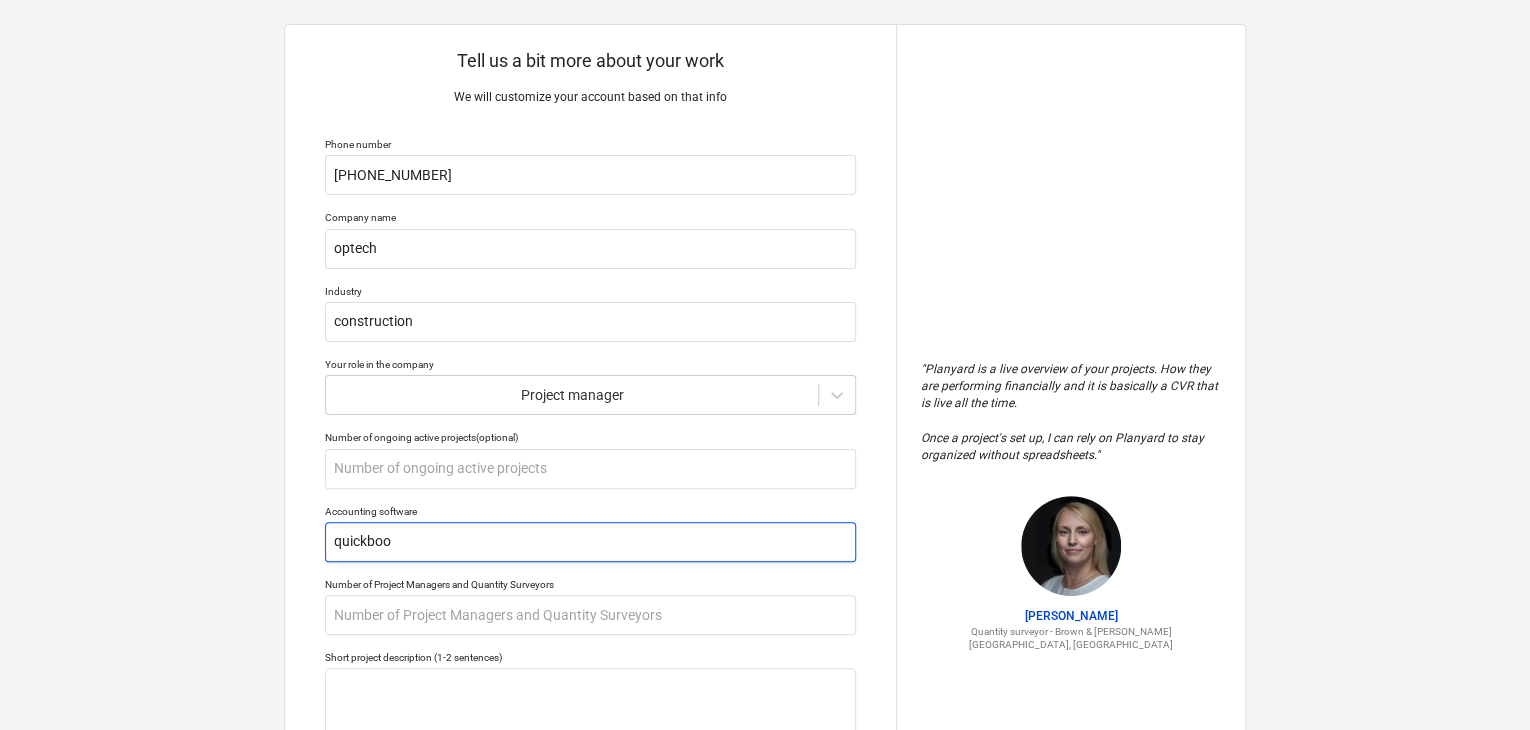 type on "x" 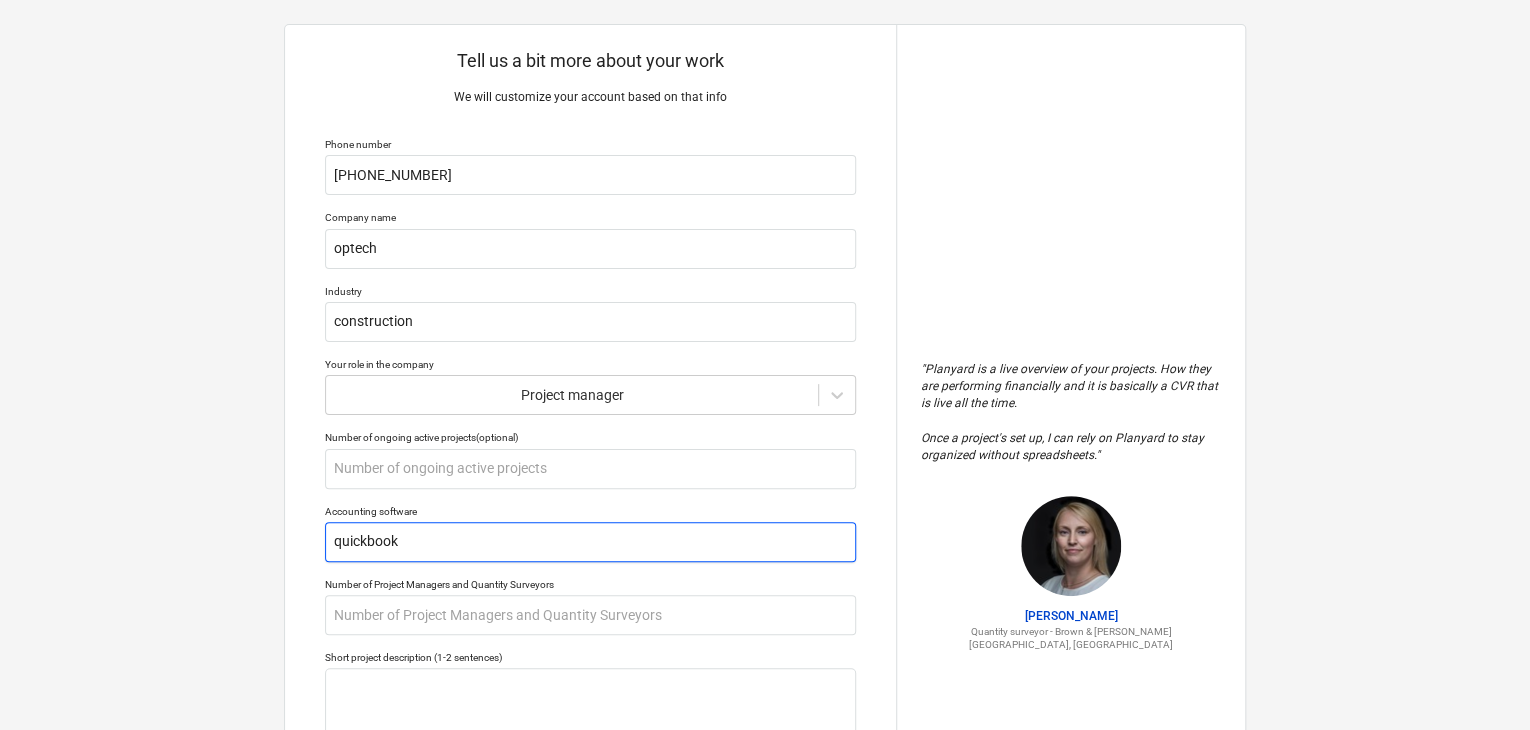 type on "x" 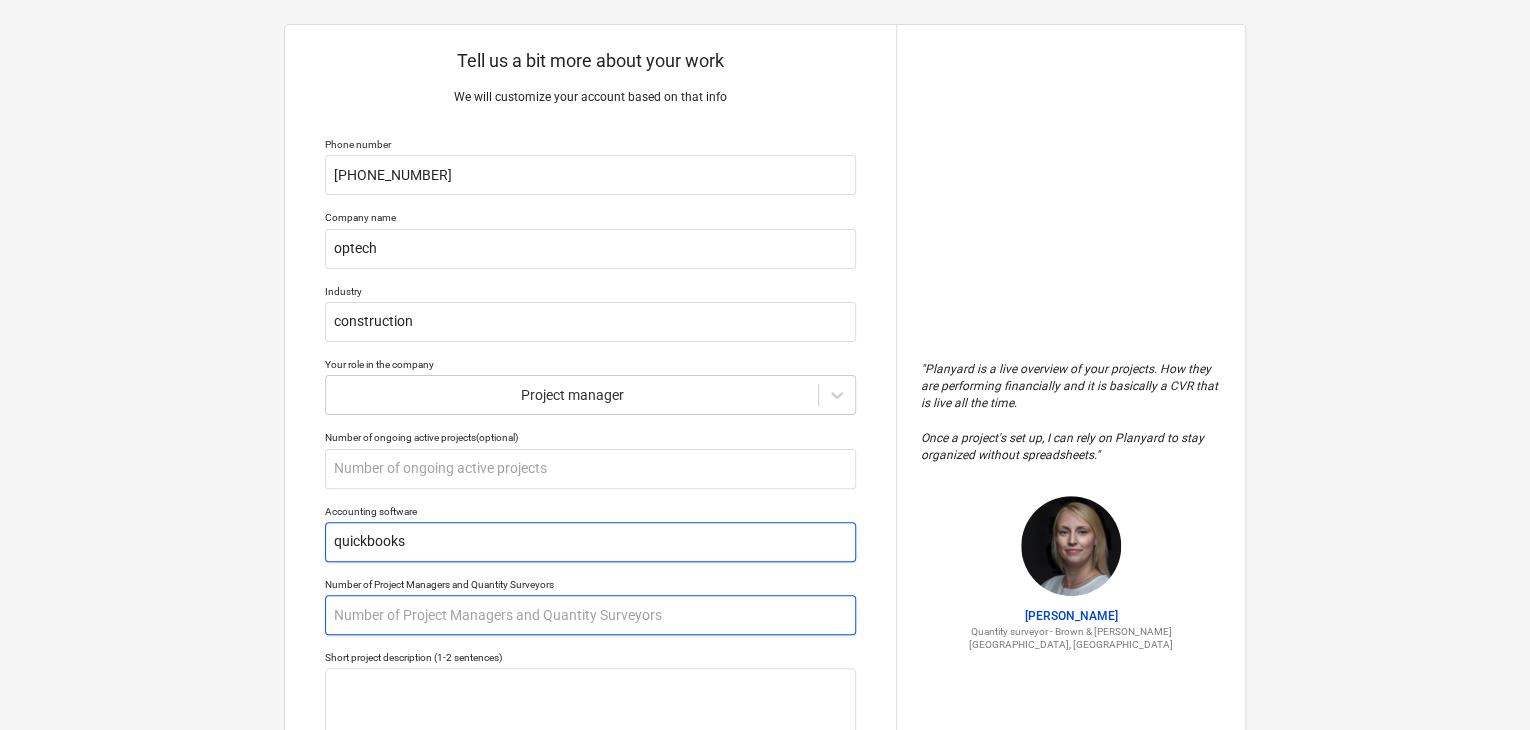 type on "quickbooks" 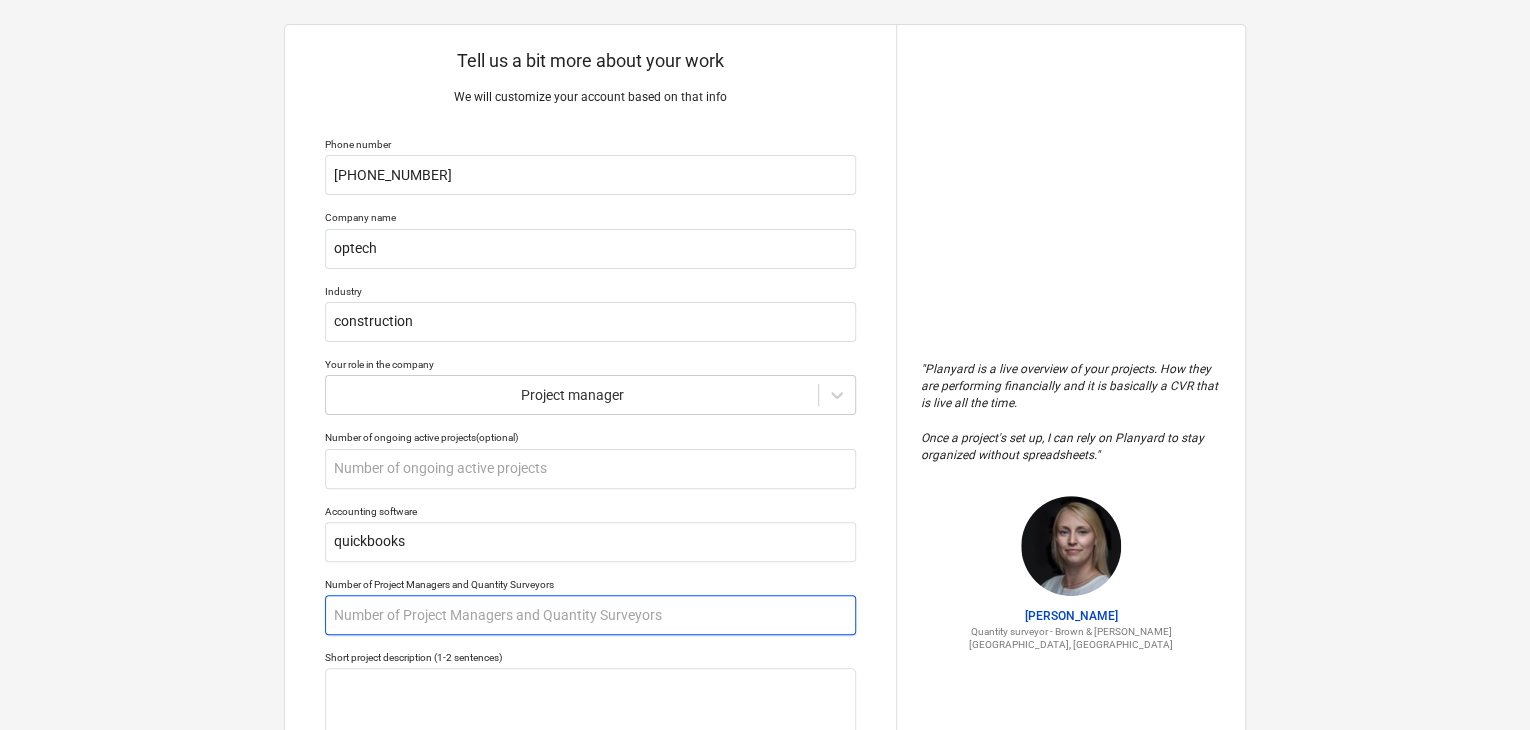 click at bounding box center [590, 615] 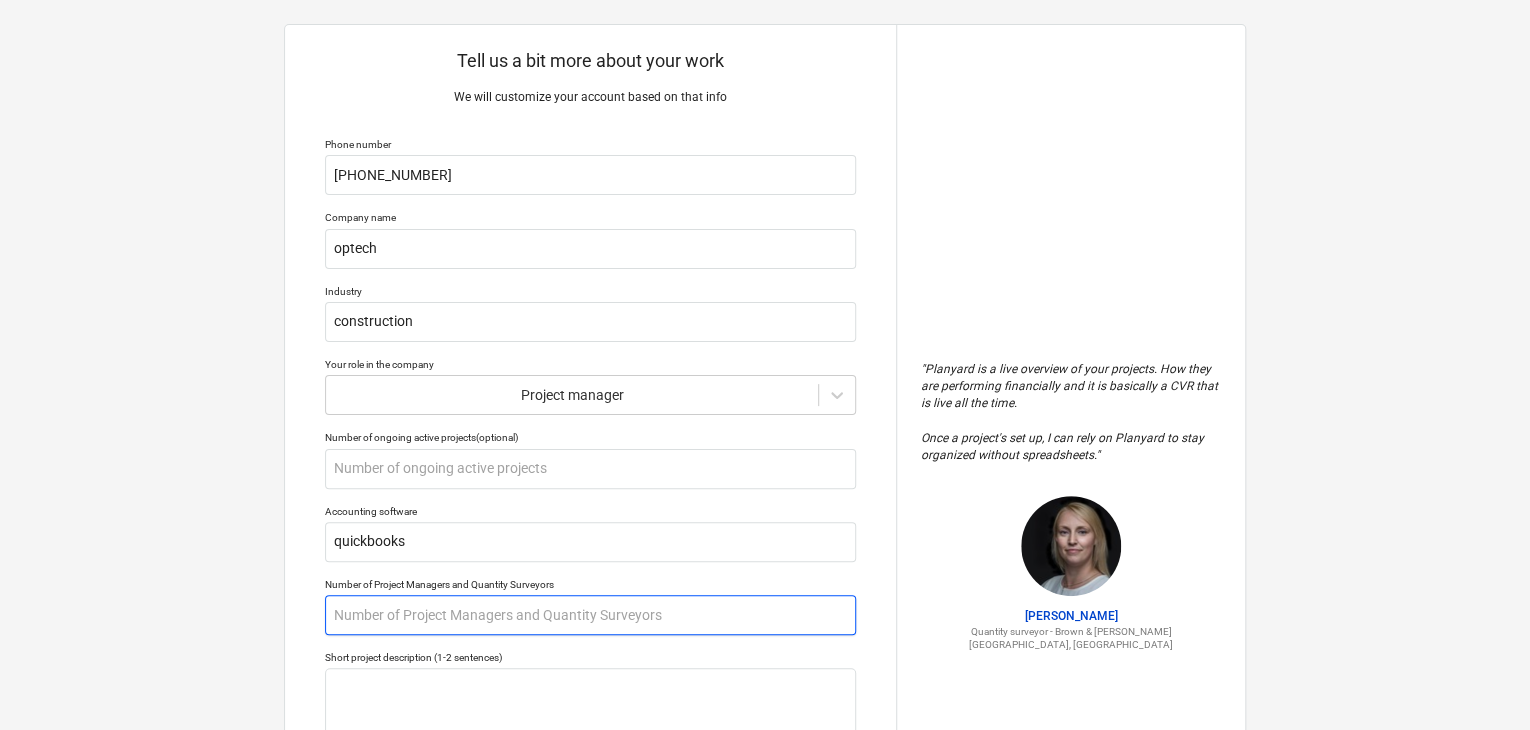 type on "x" 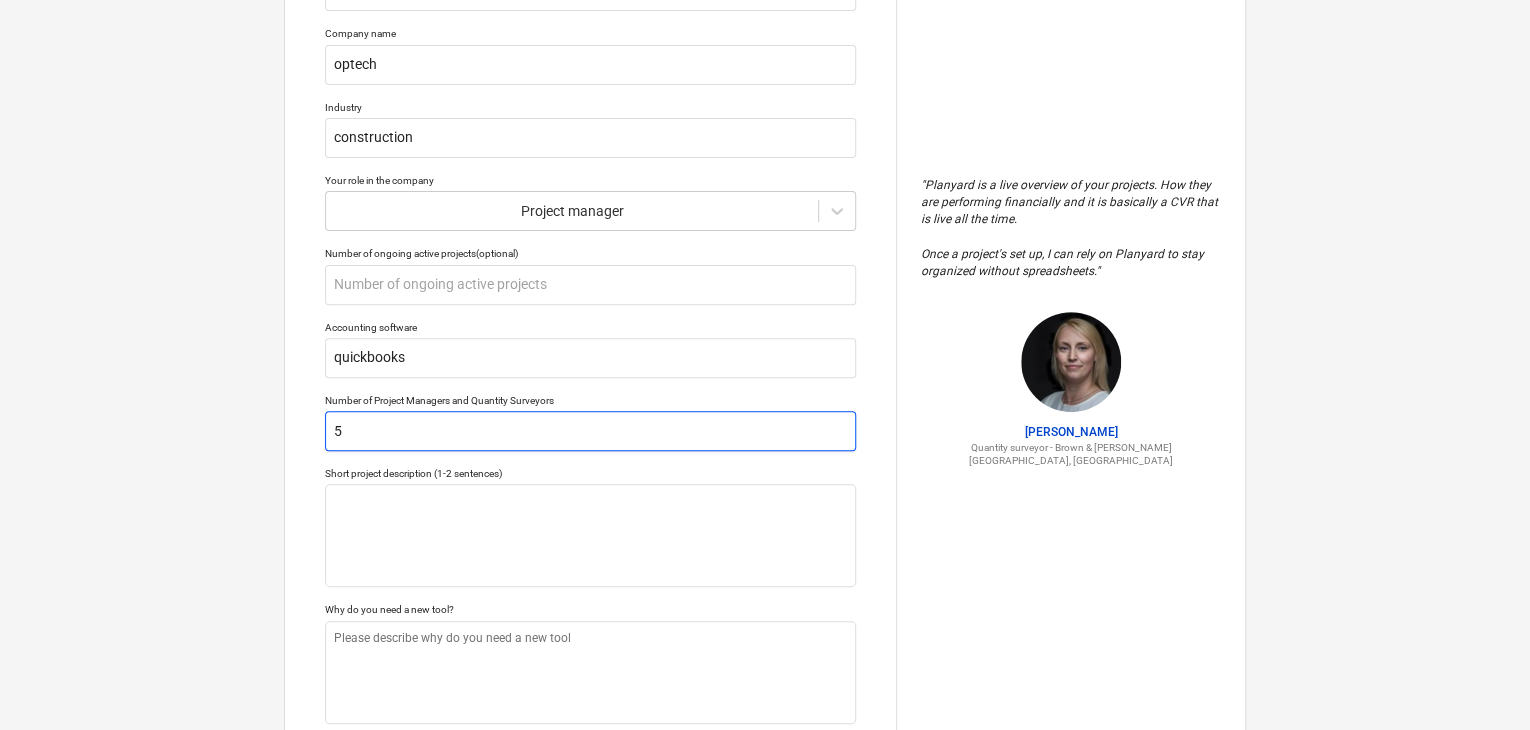 scroll, scrollTop: 212, scrollLeft: 0, axis: vertical 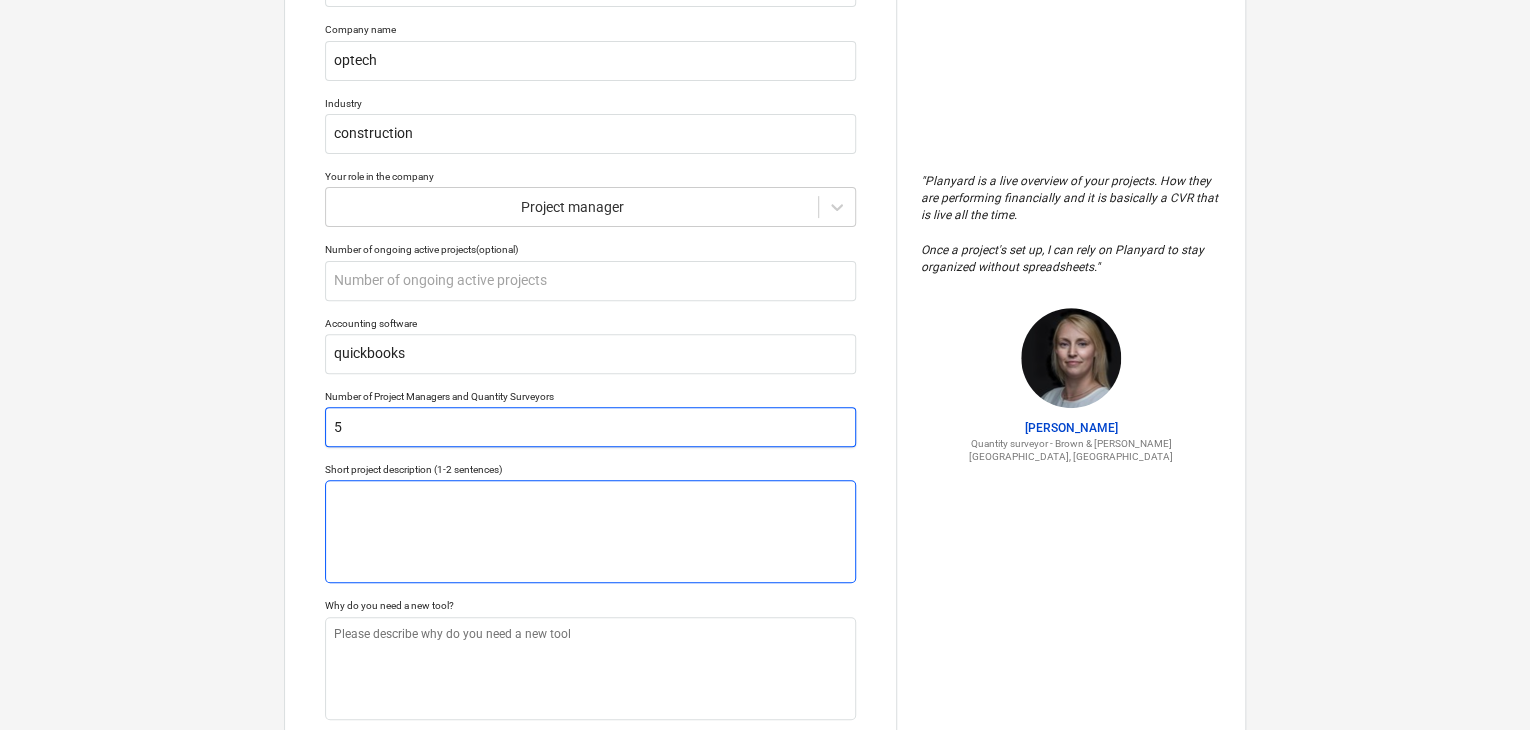 type on "5" 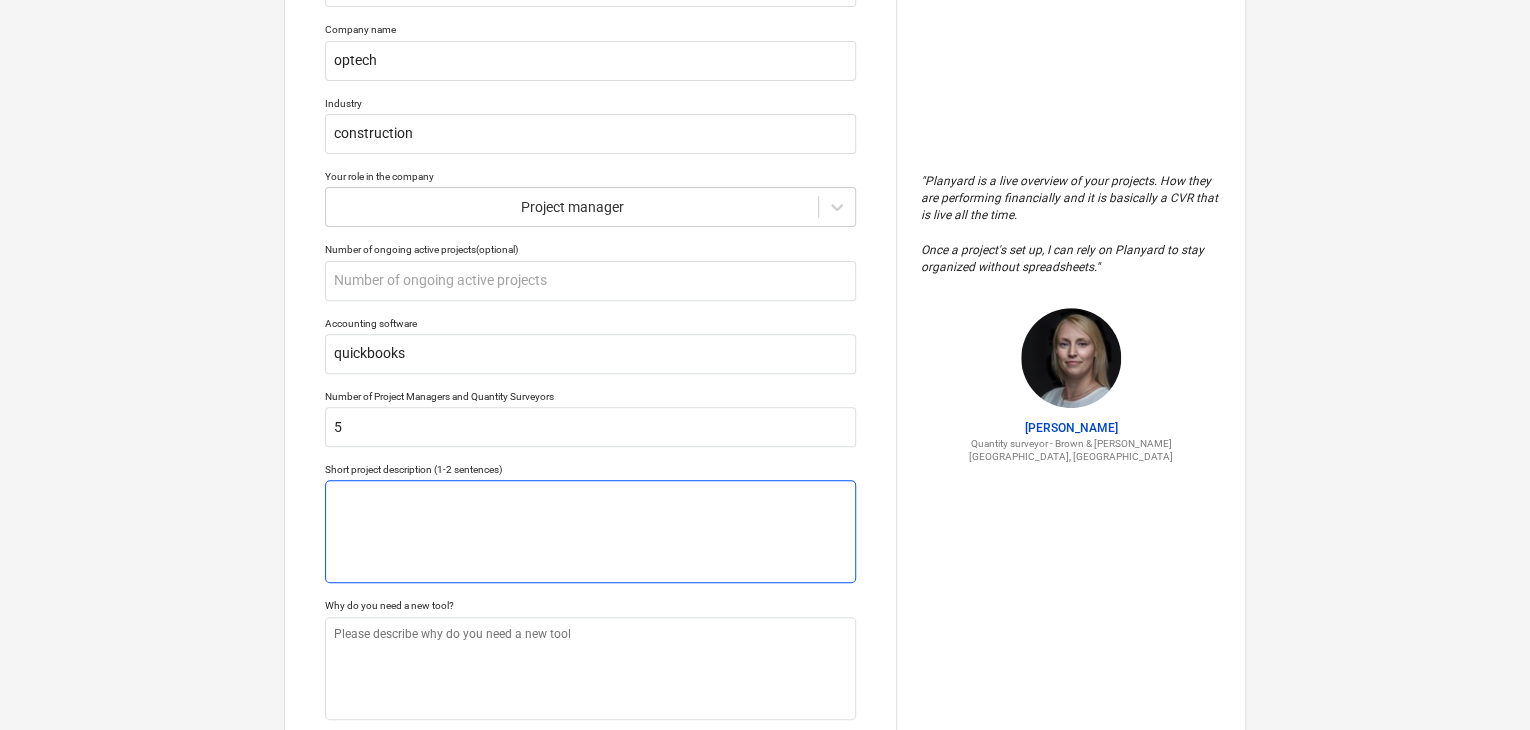 click at bounding box center (590, 531) 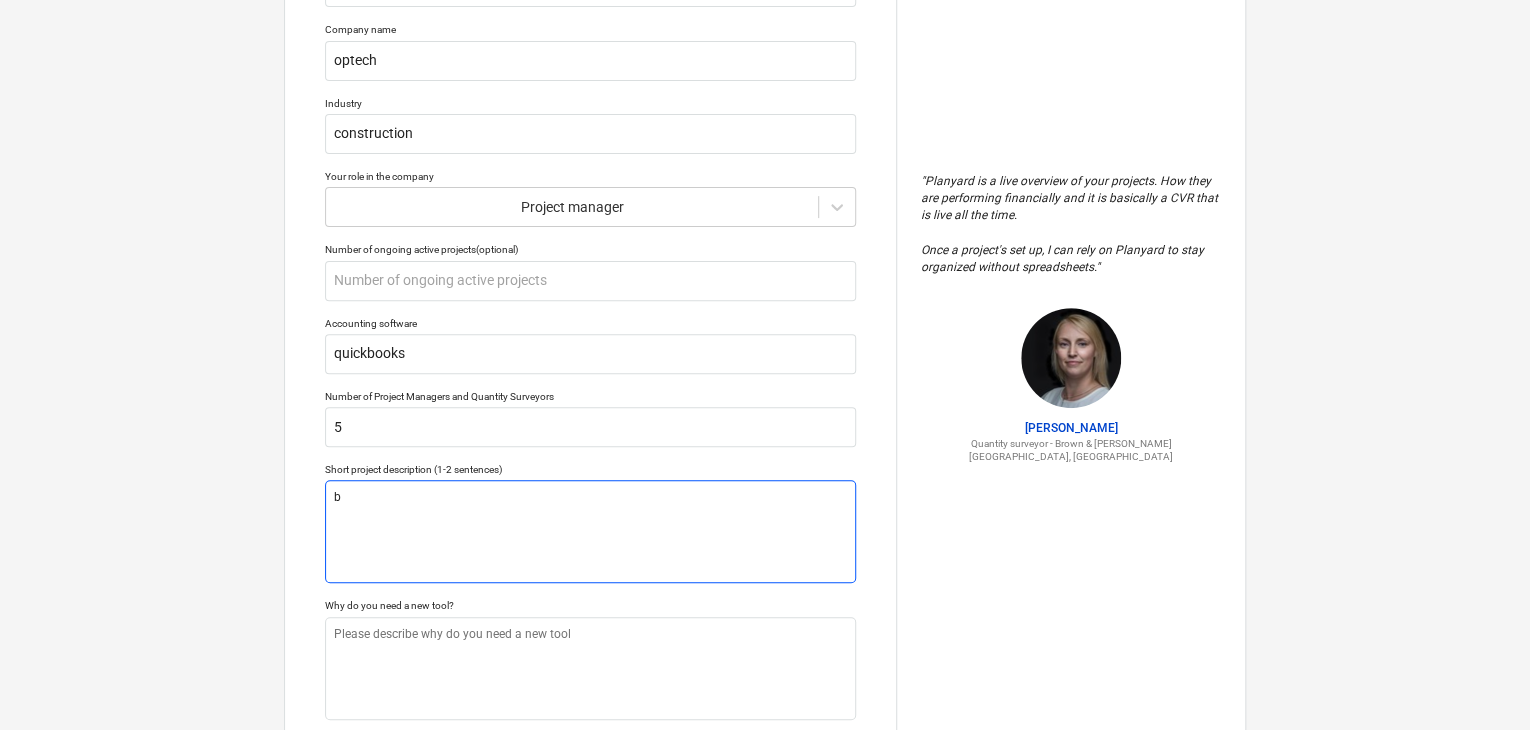 type on "x" 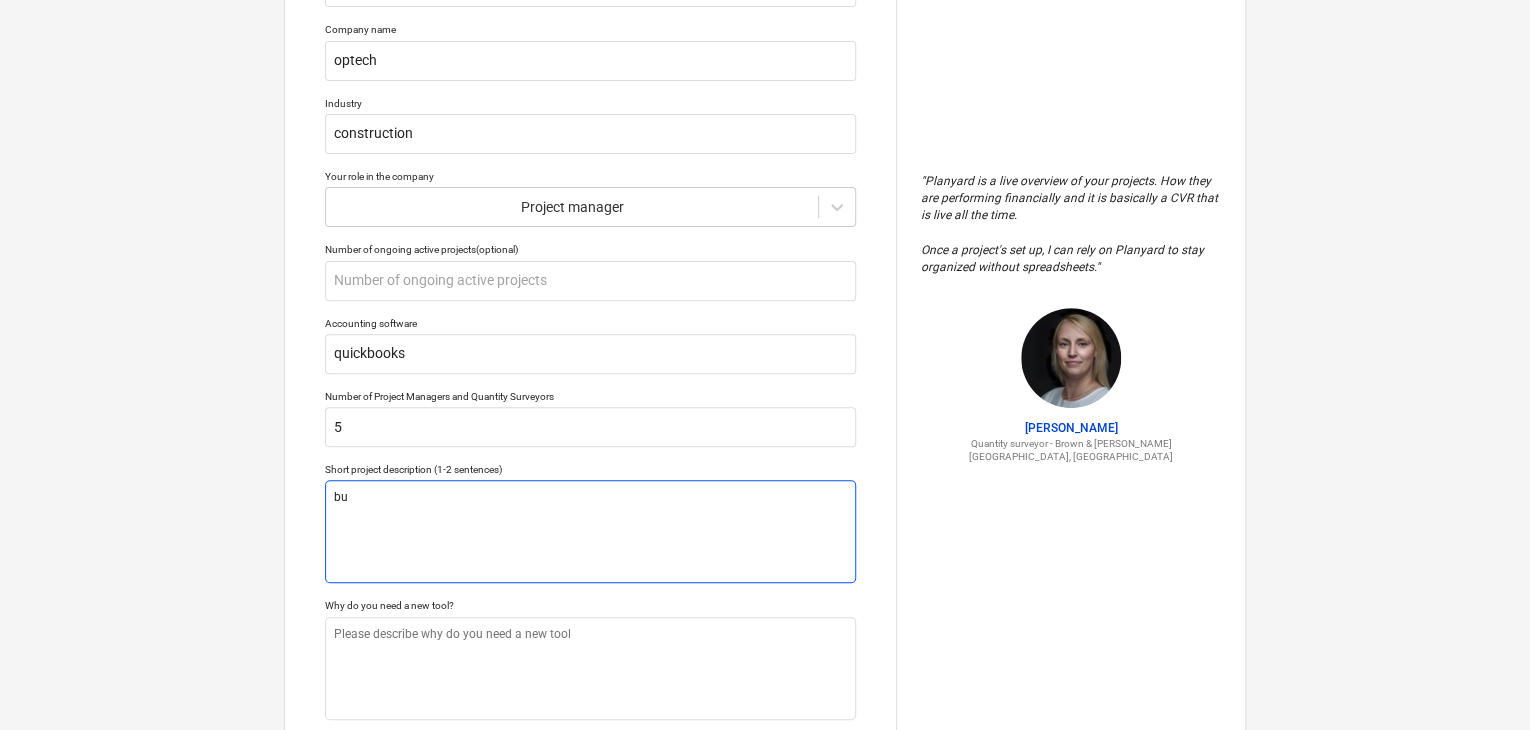 type on "x" 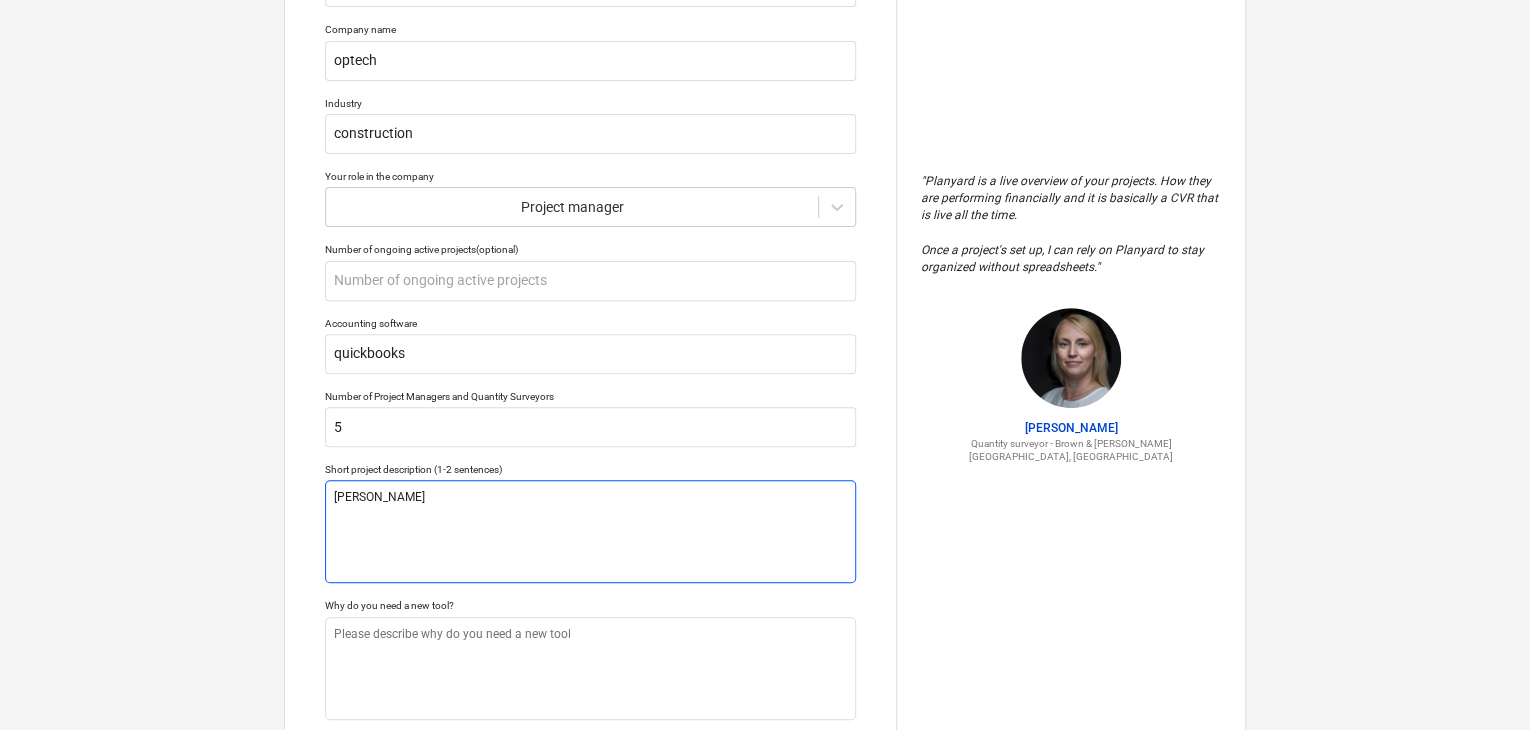 type on "x" 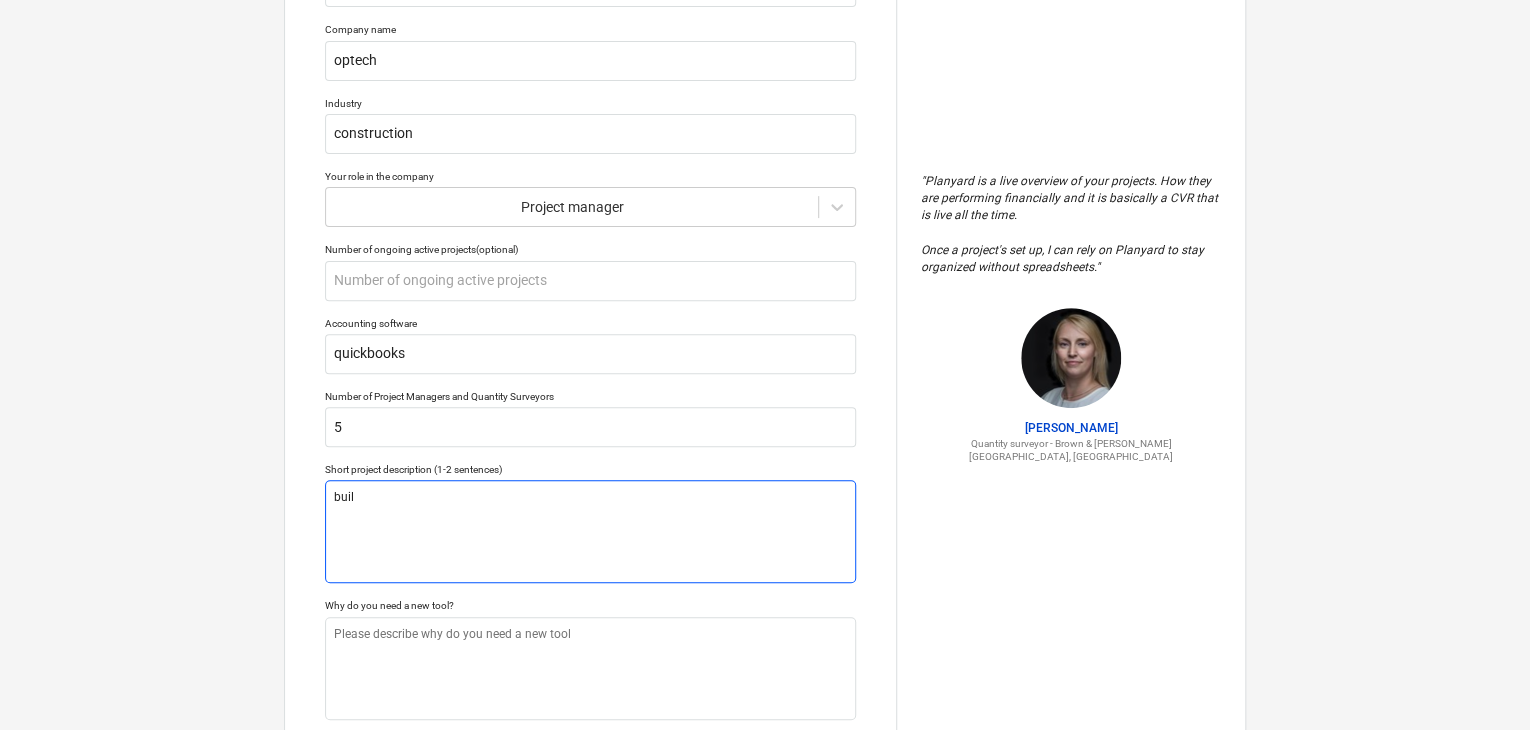 type on "x" 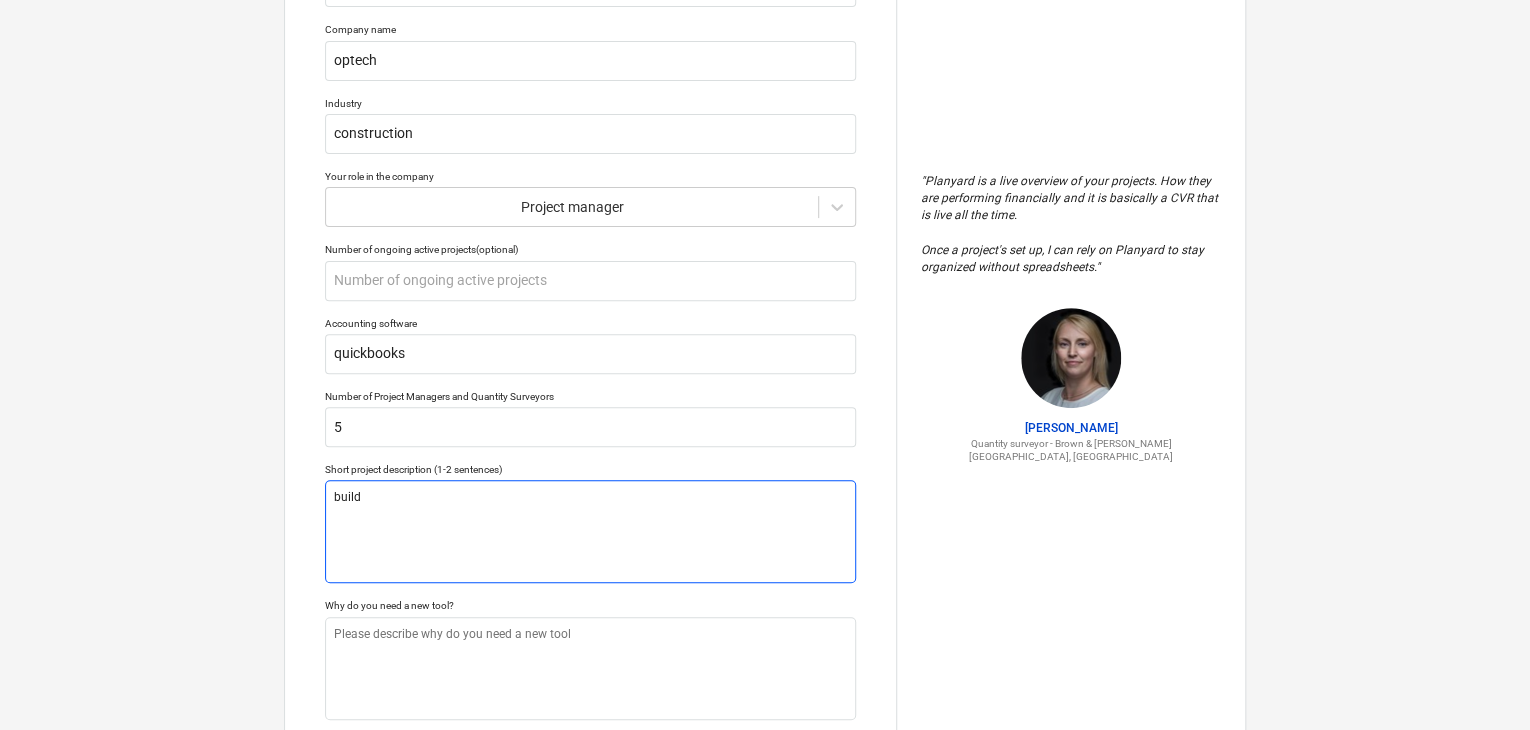 type on "x" 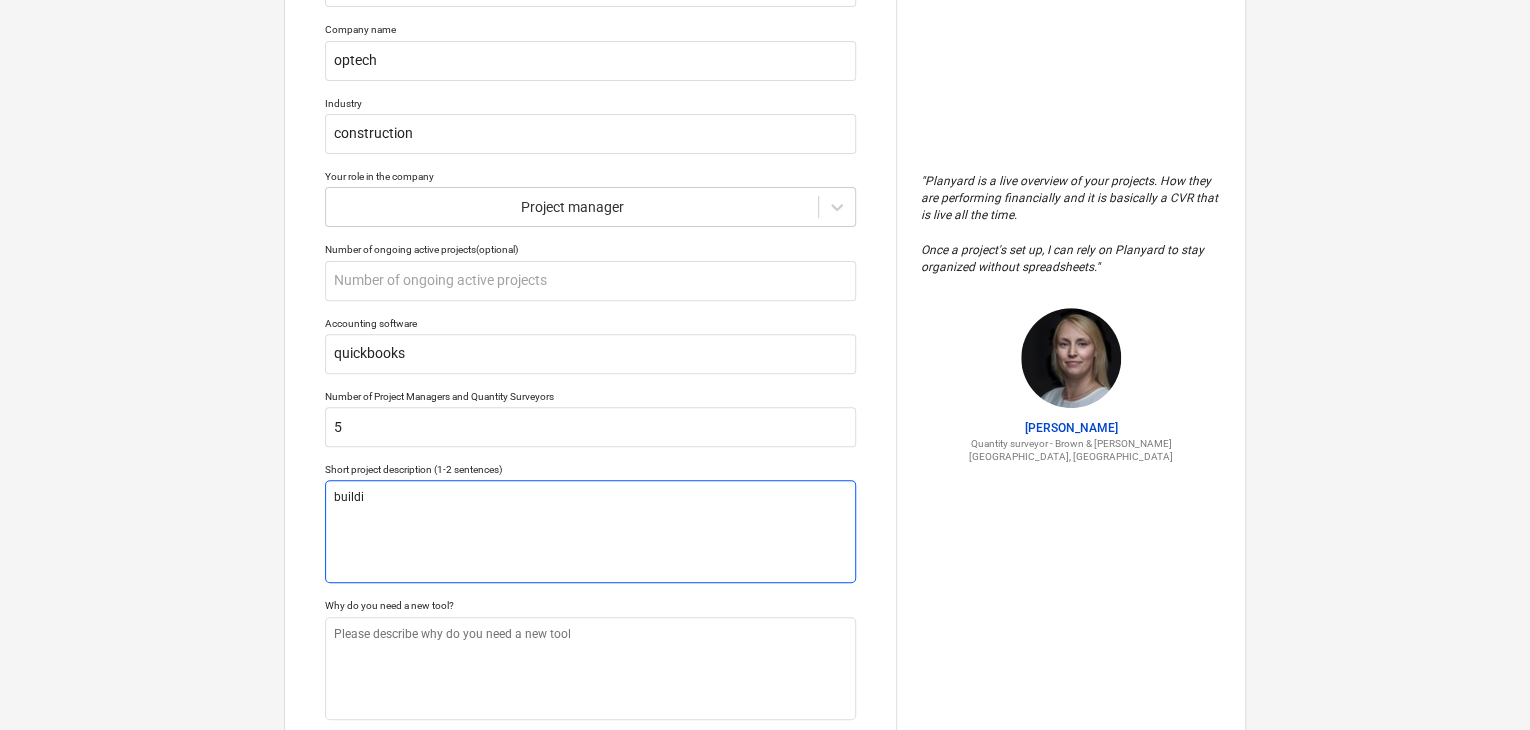 type on "x" 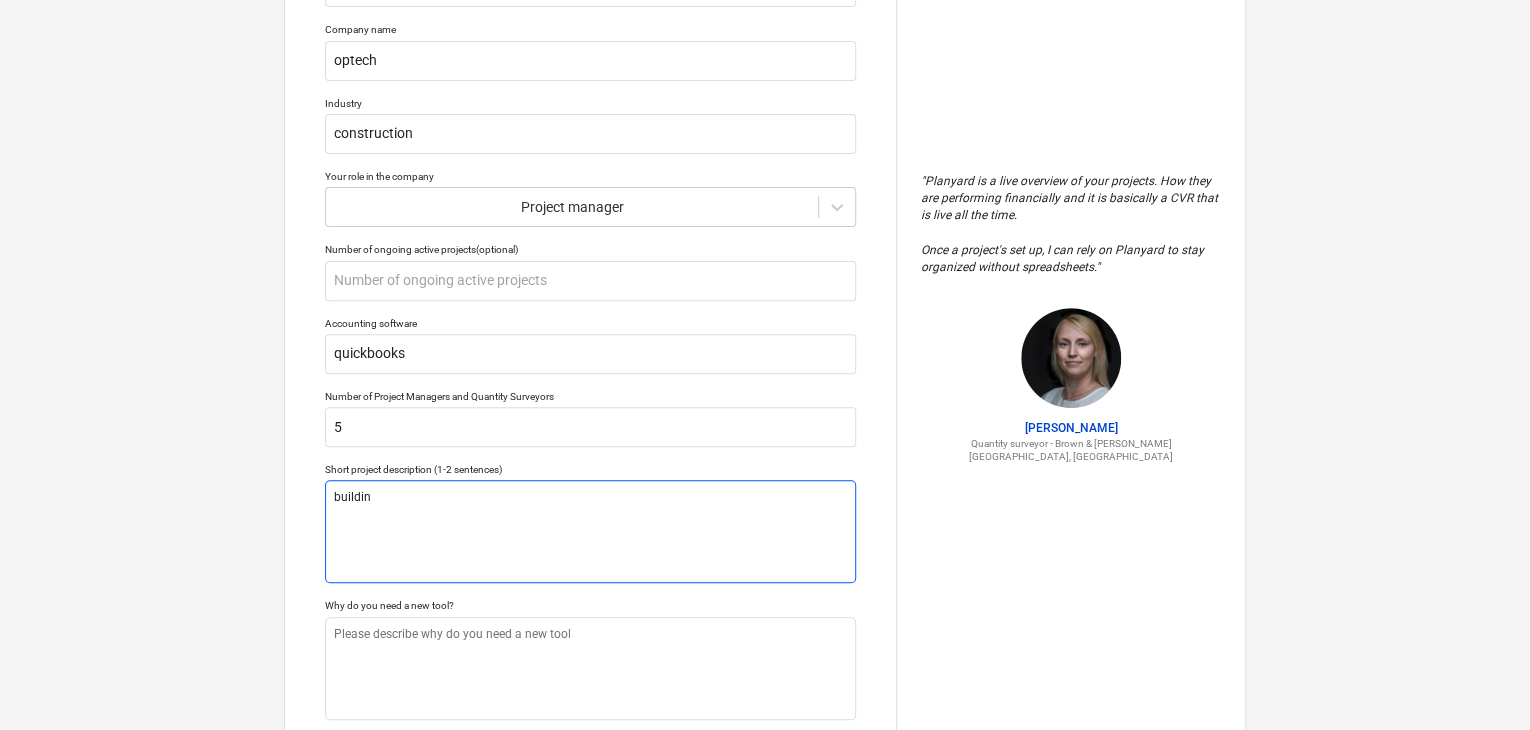 type on "x" 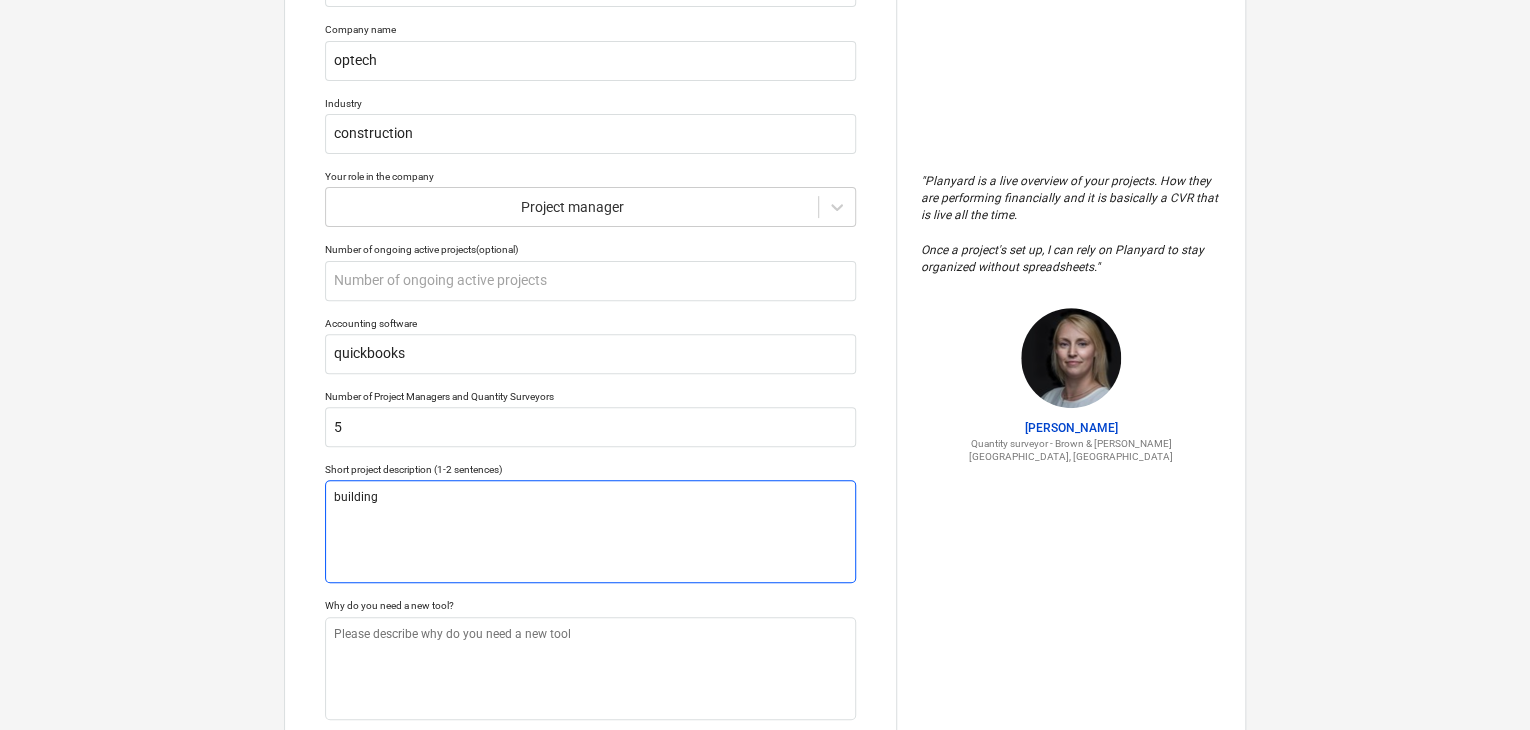 type on "x" 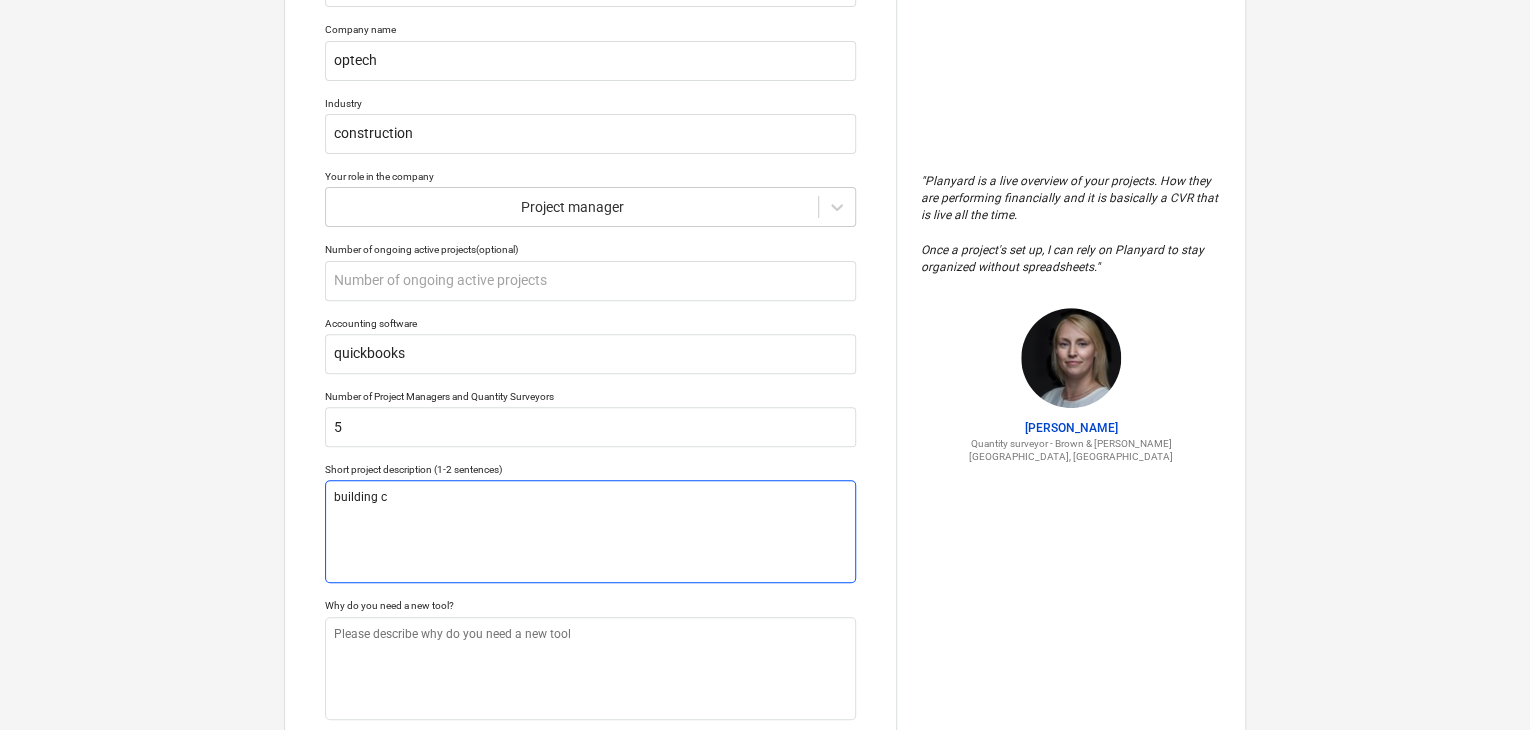 type on "x" 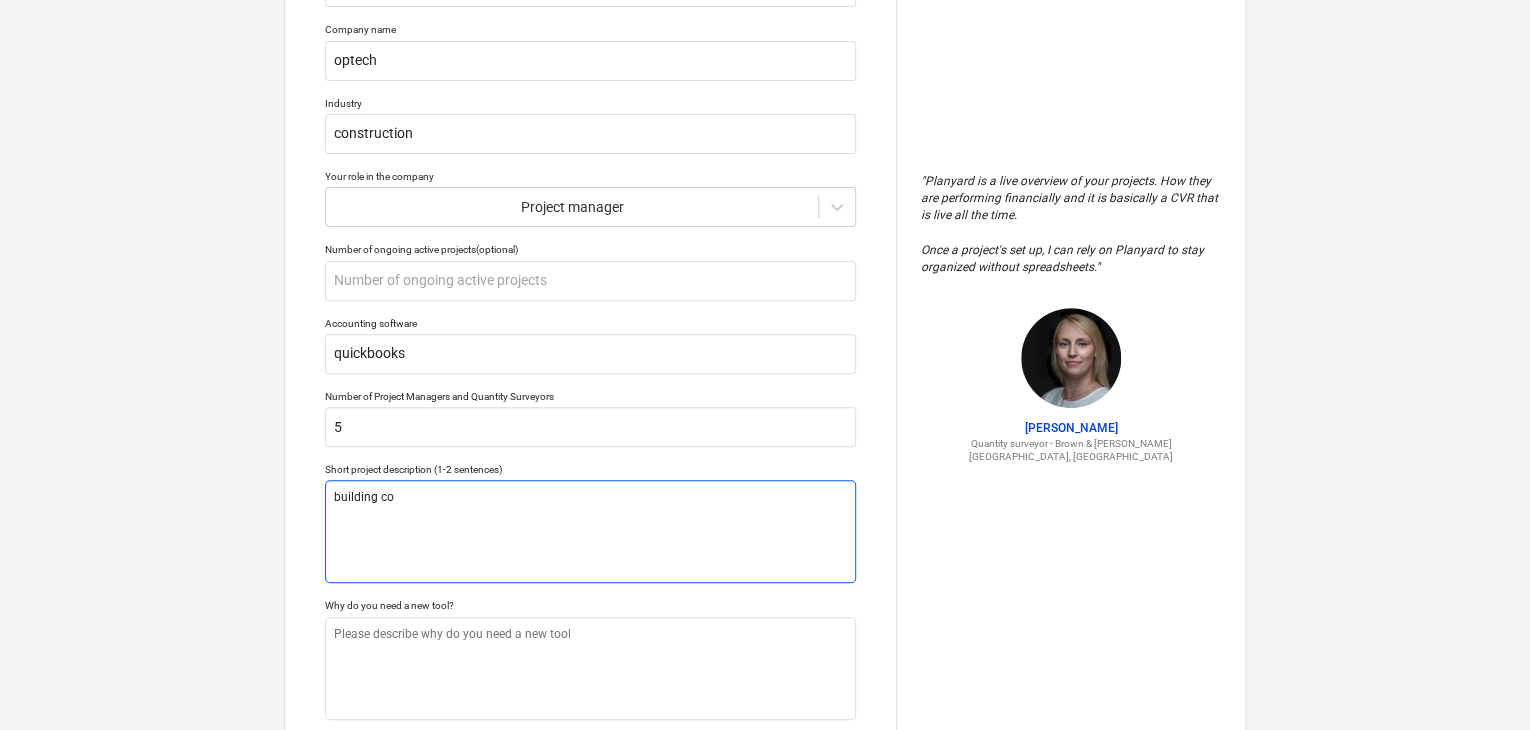 type on "x" 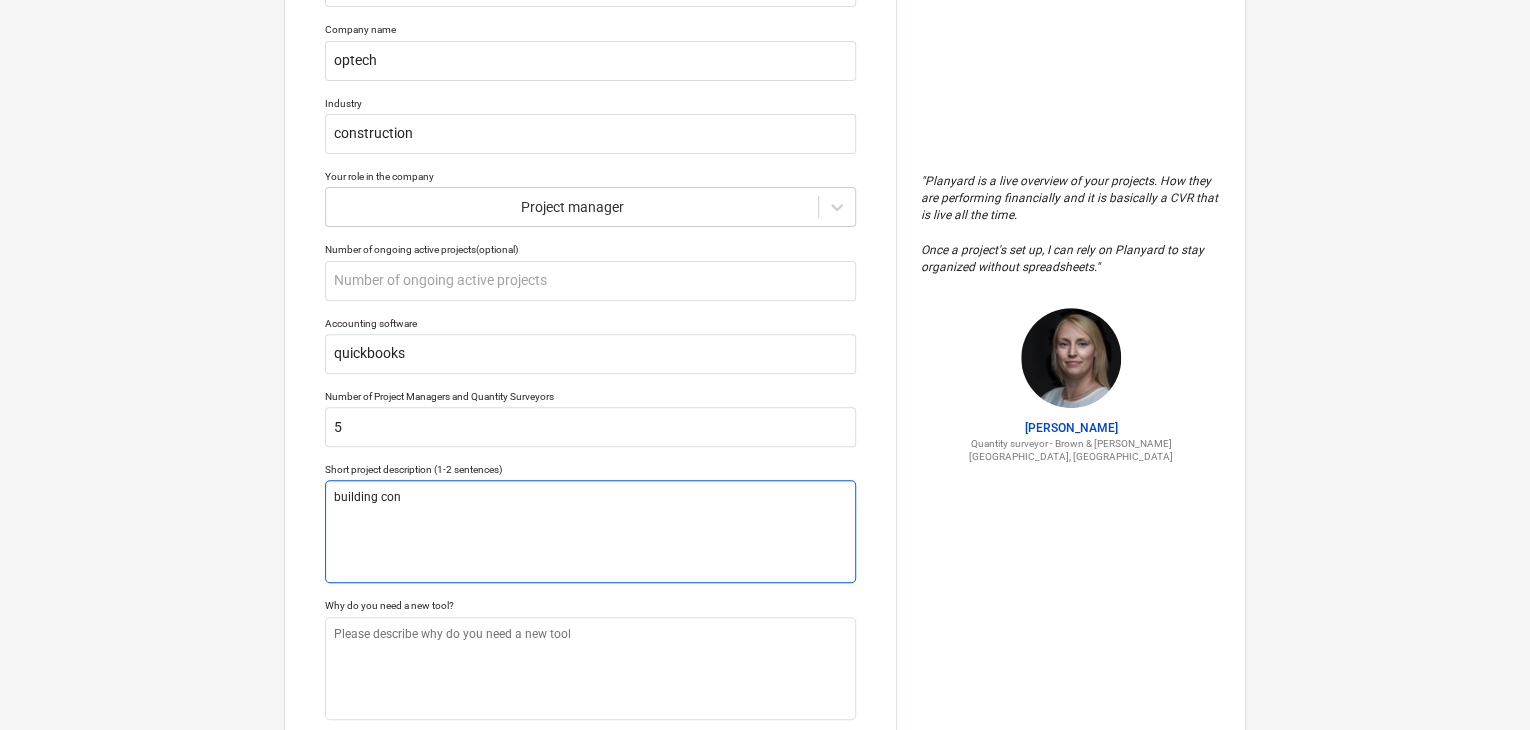type on "x" 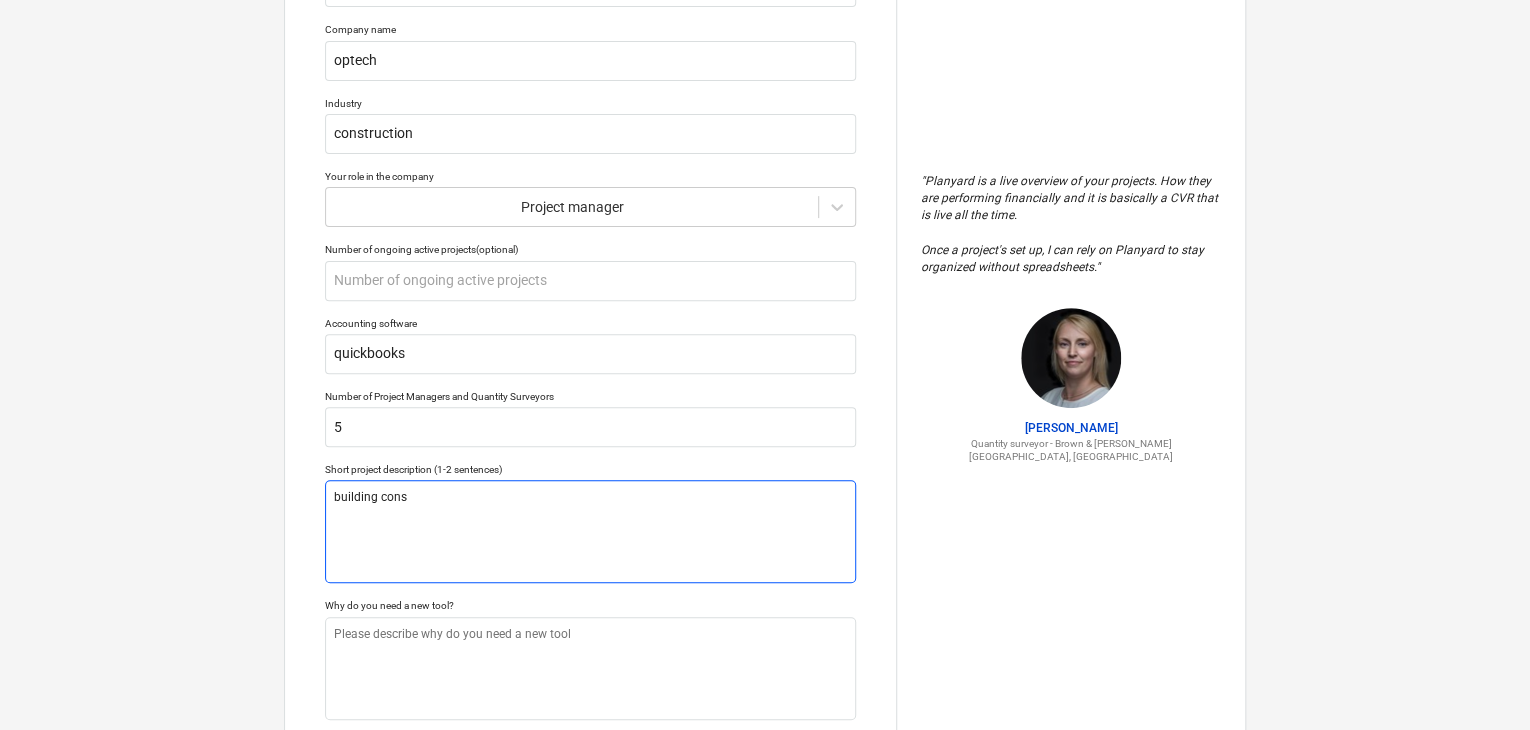 type on "x" 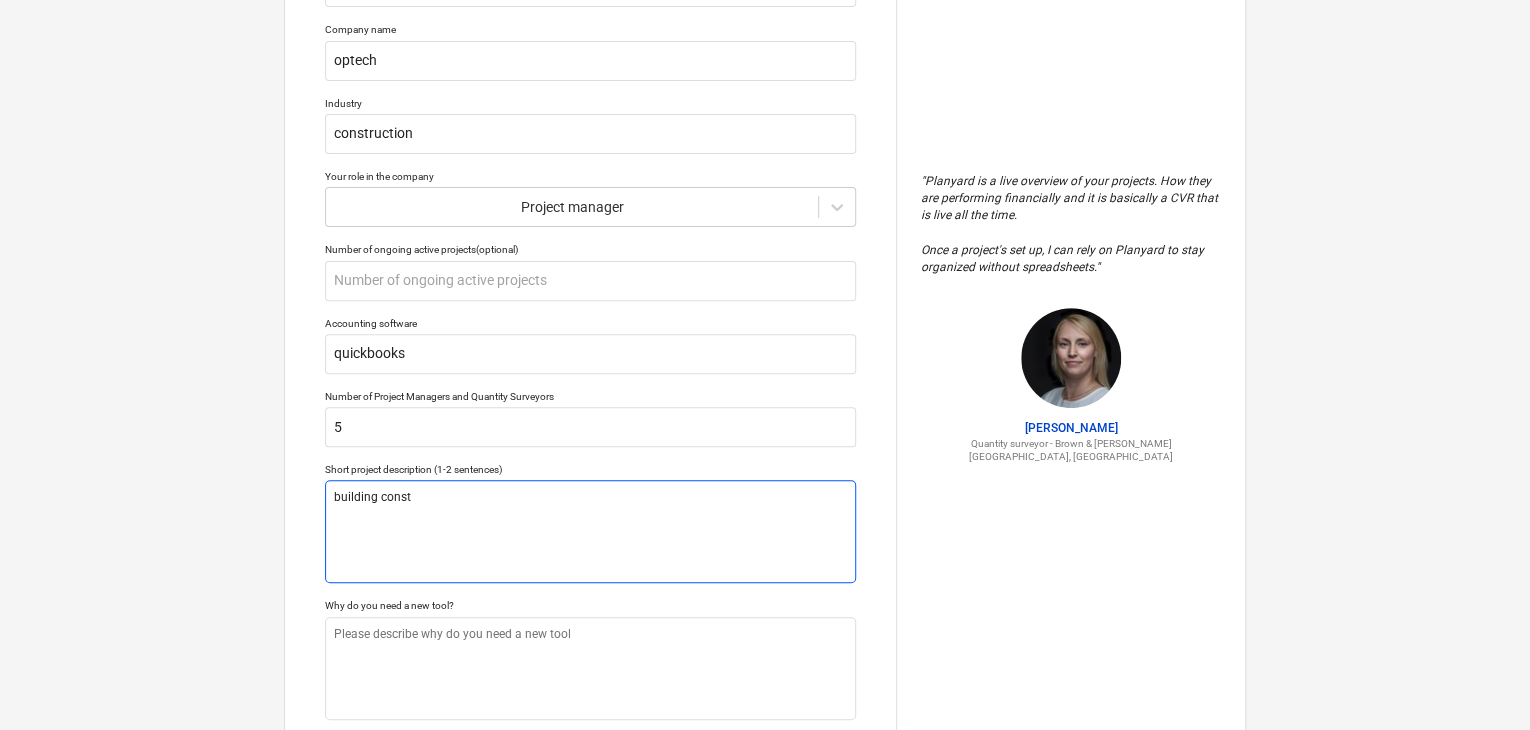 type on "x" 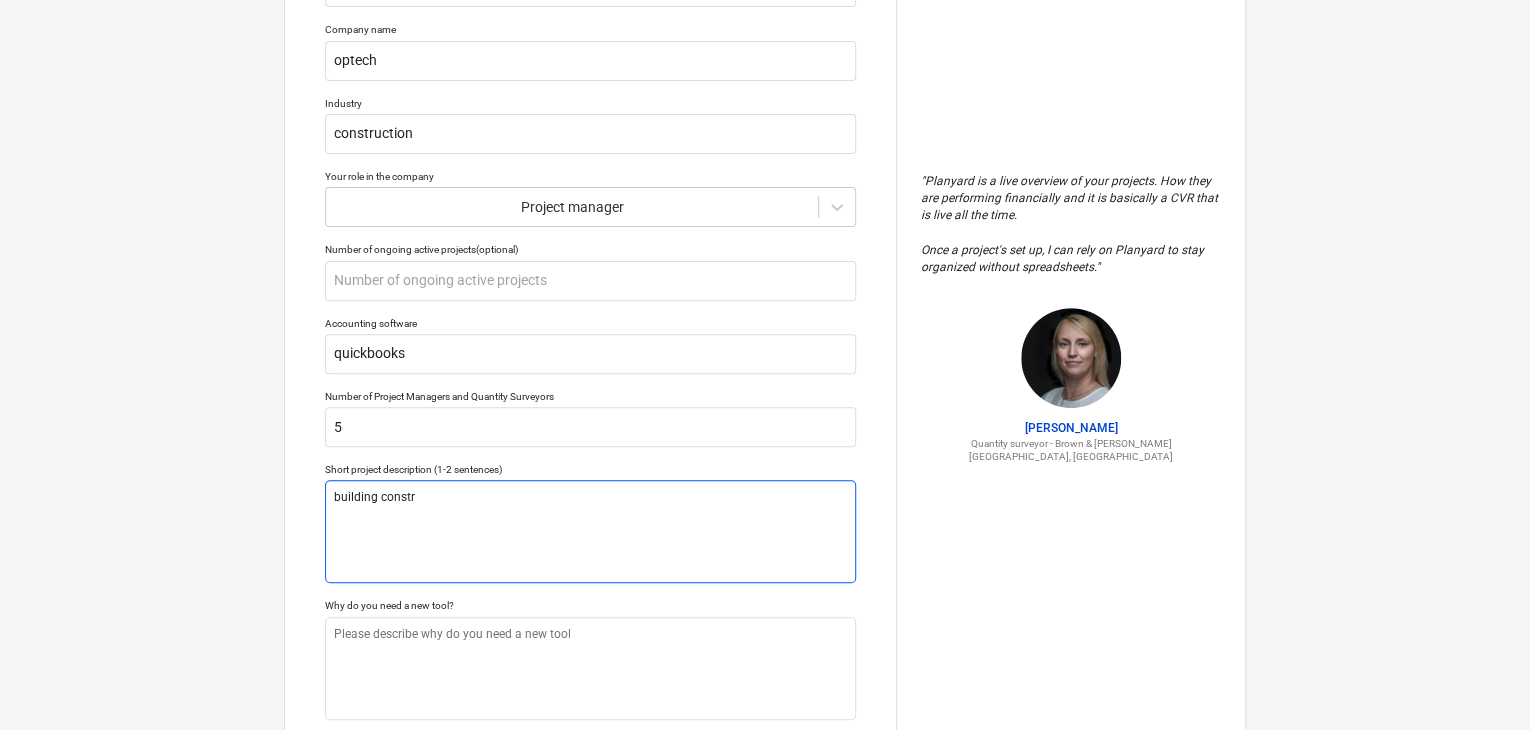 type on "x" 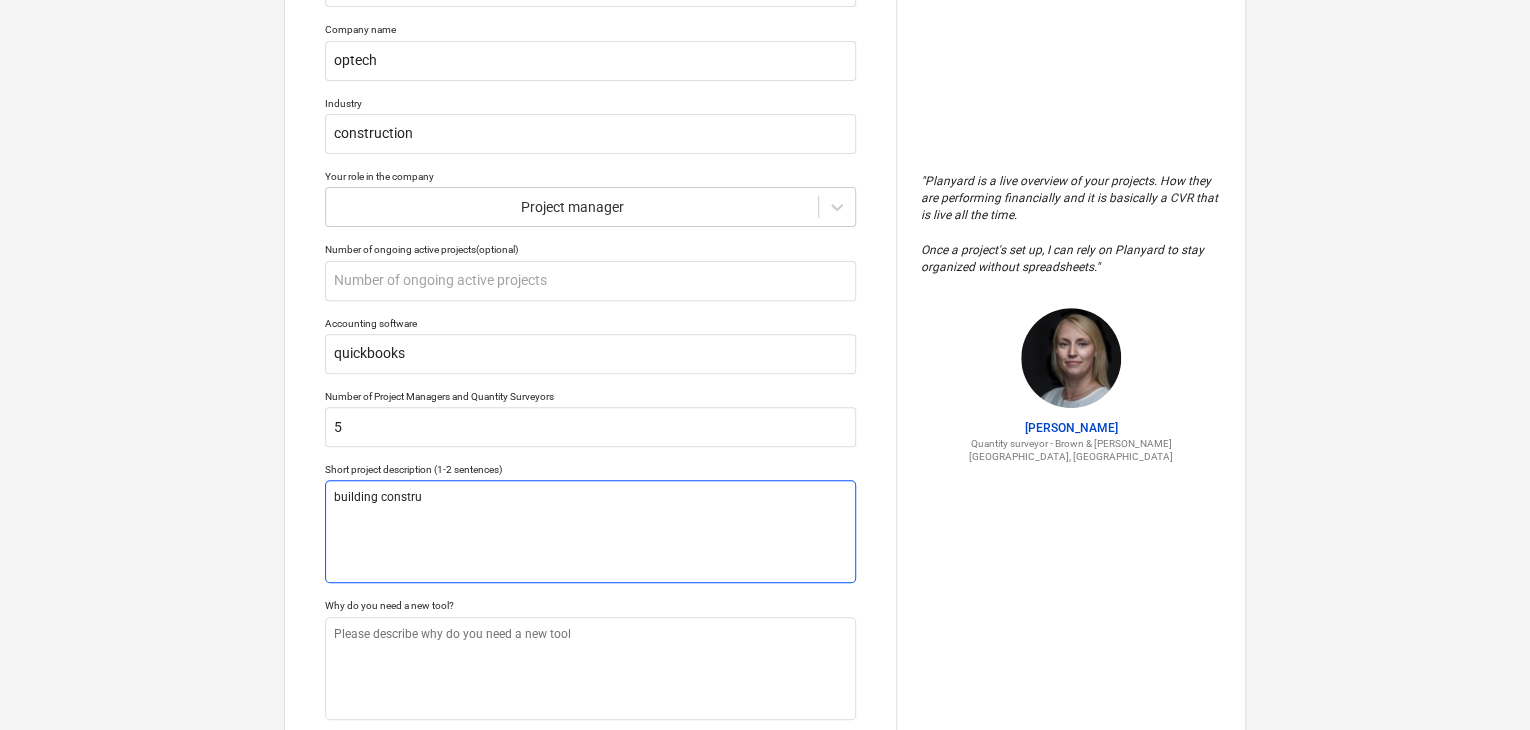type on "x" 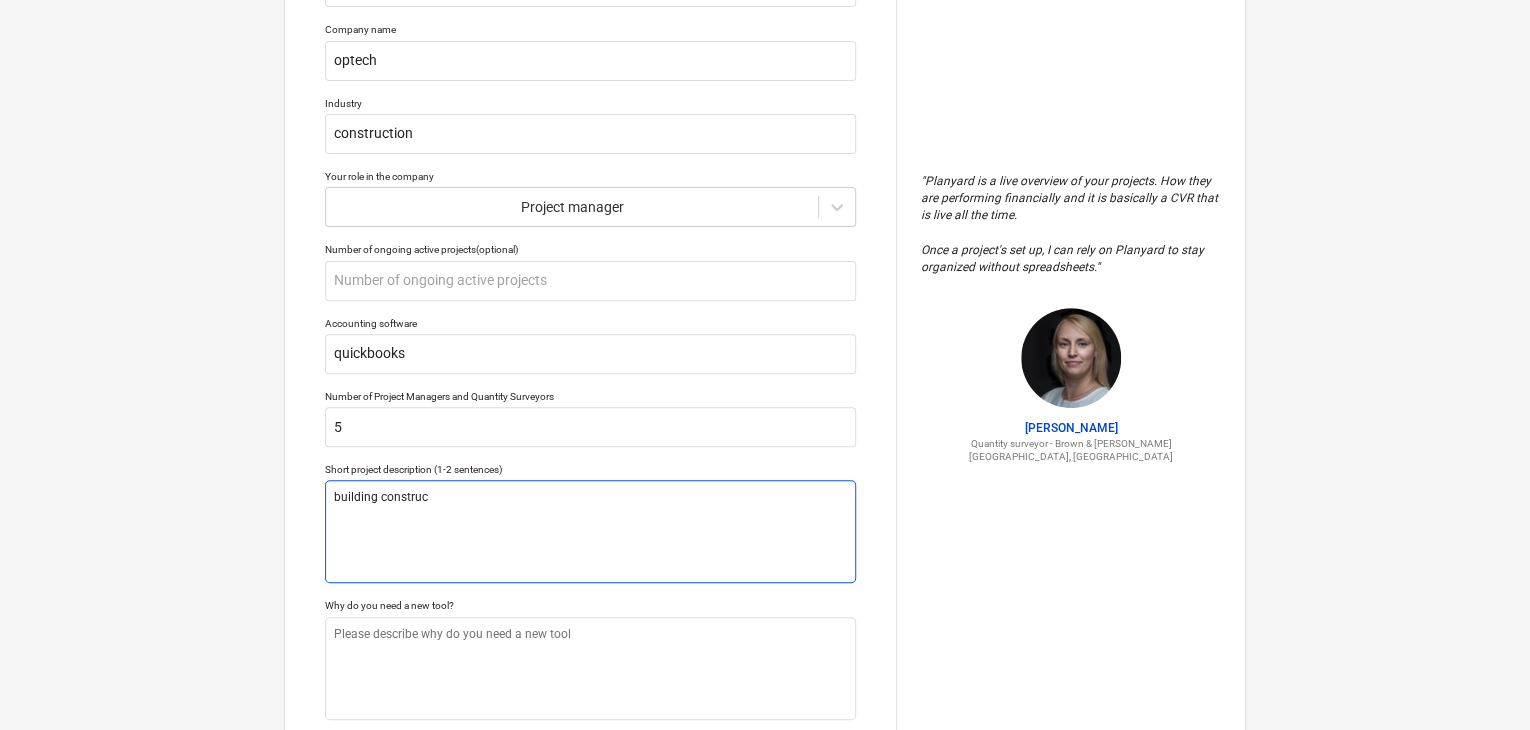 type on "x" 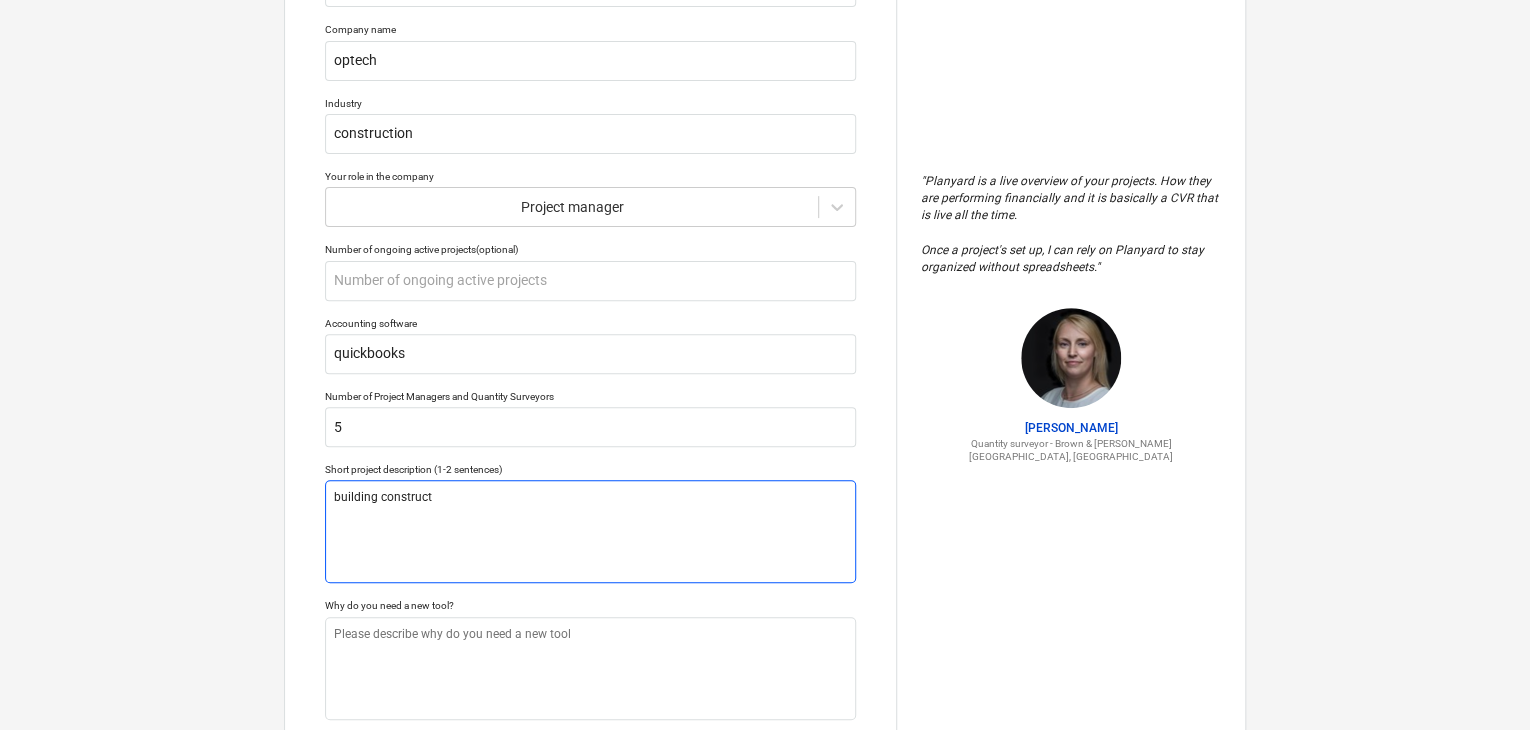 type on "x" 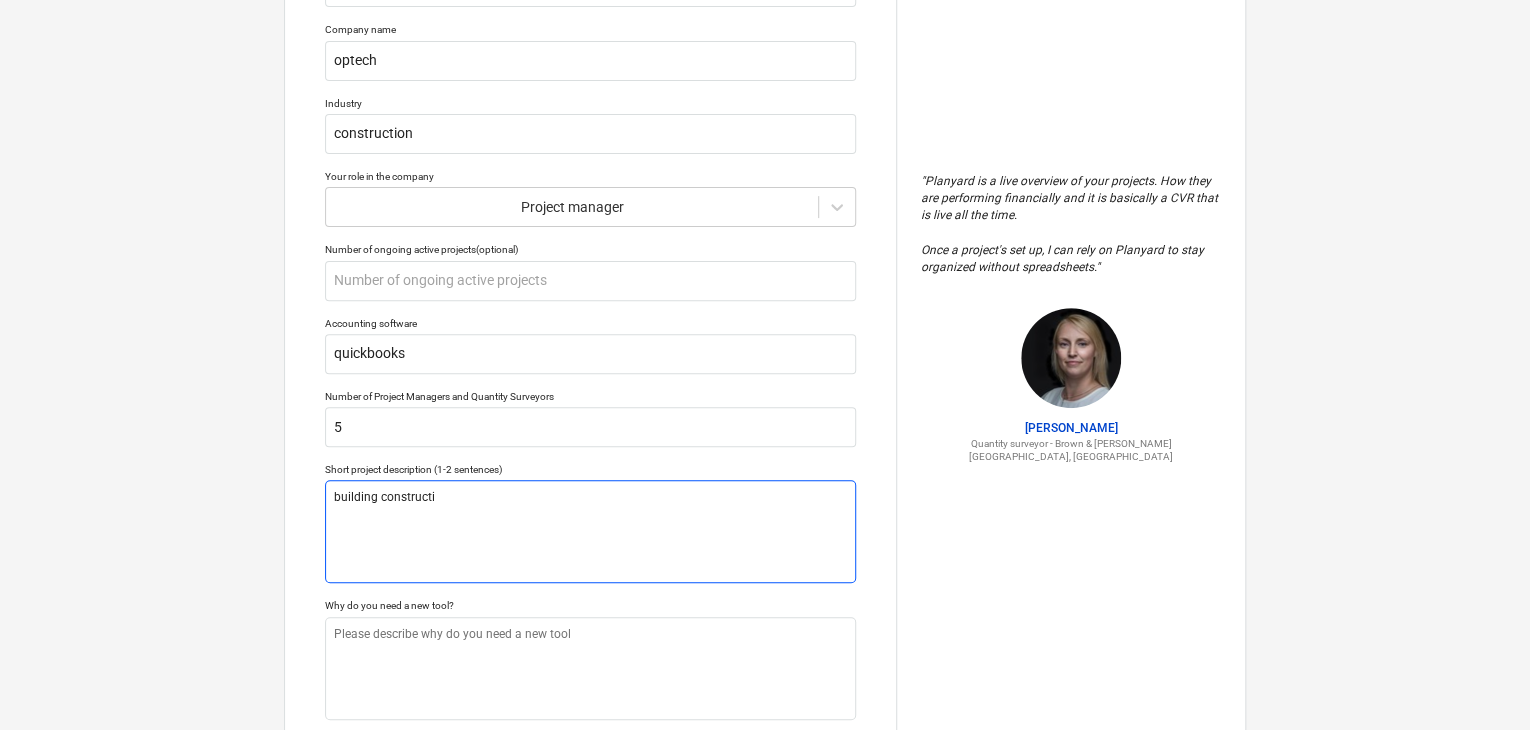 type on "x" 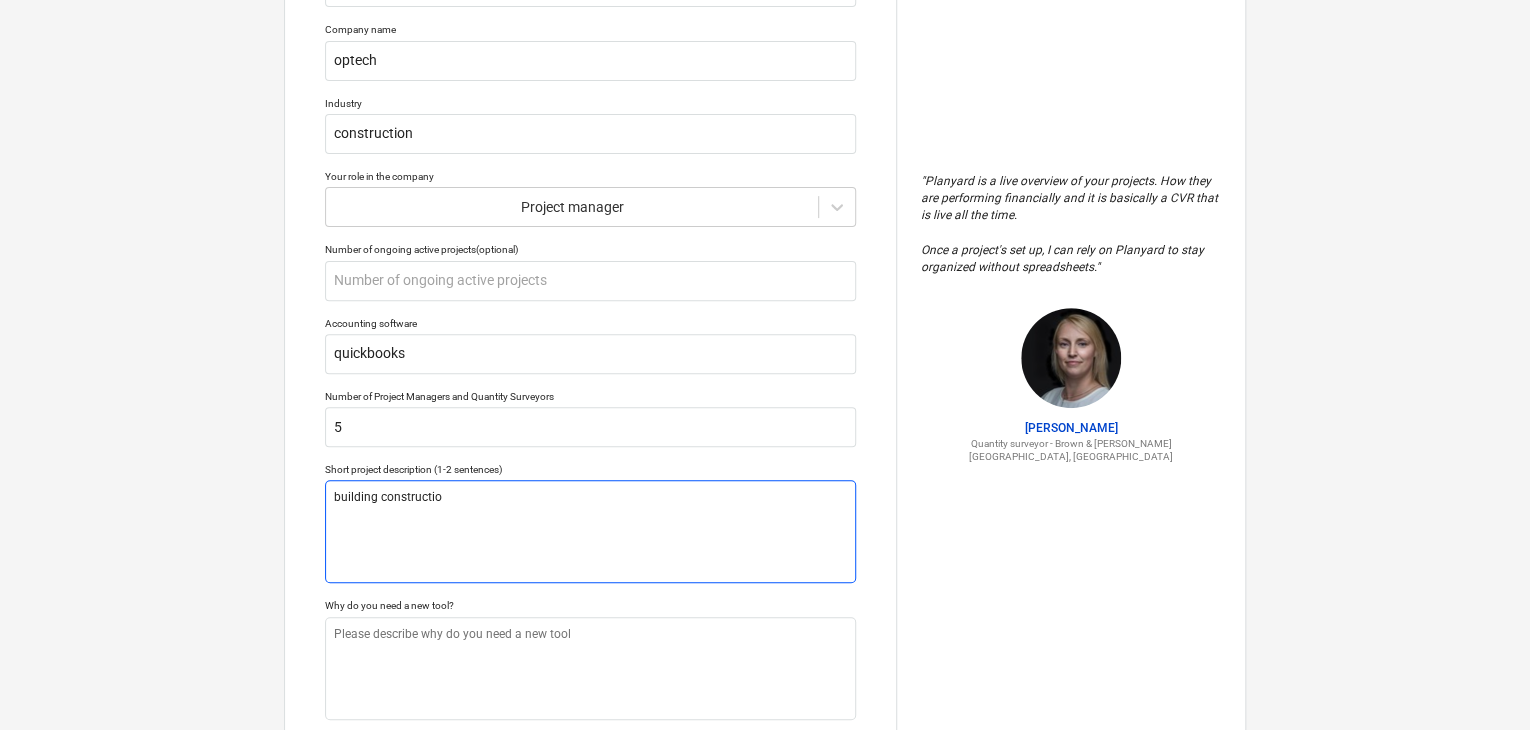 type on "x" 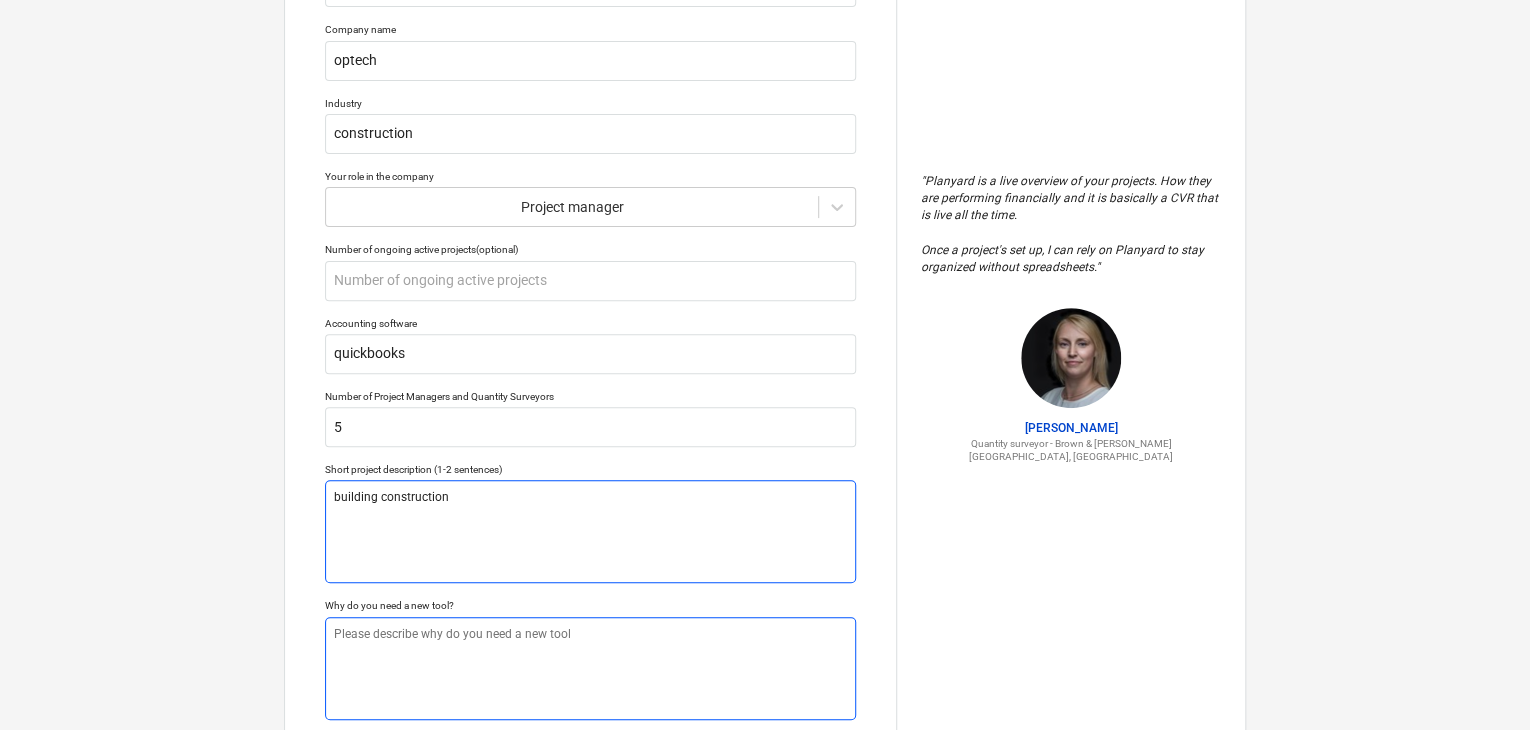type on "building construction" 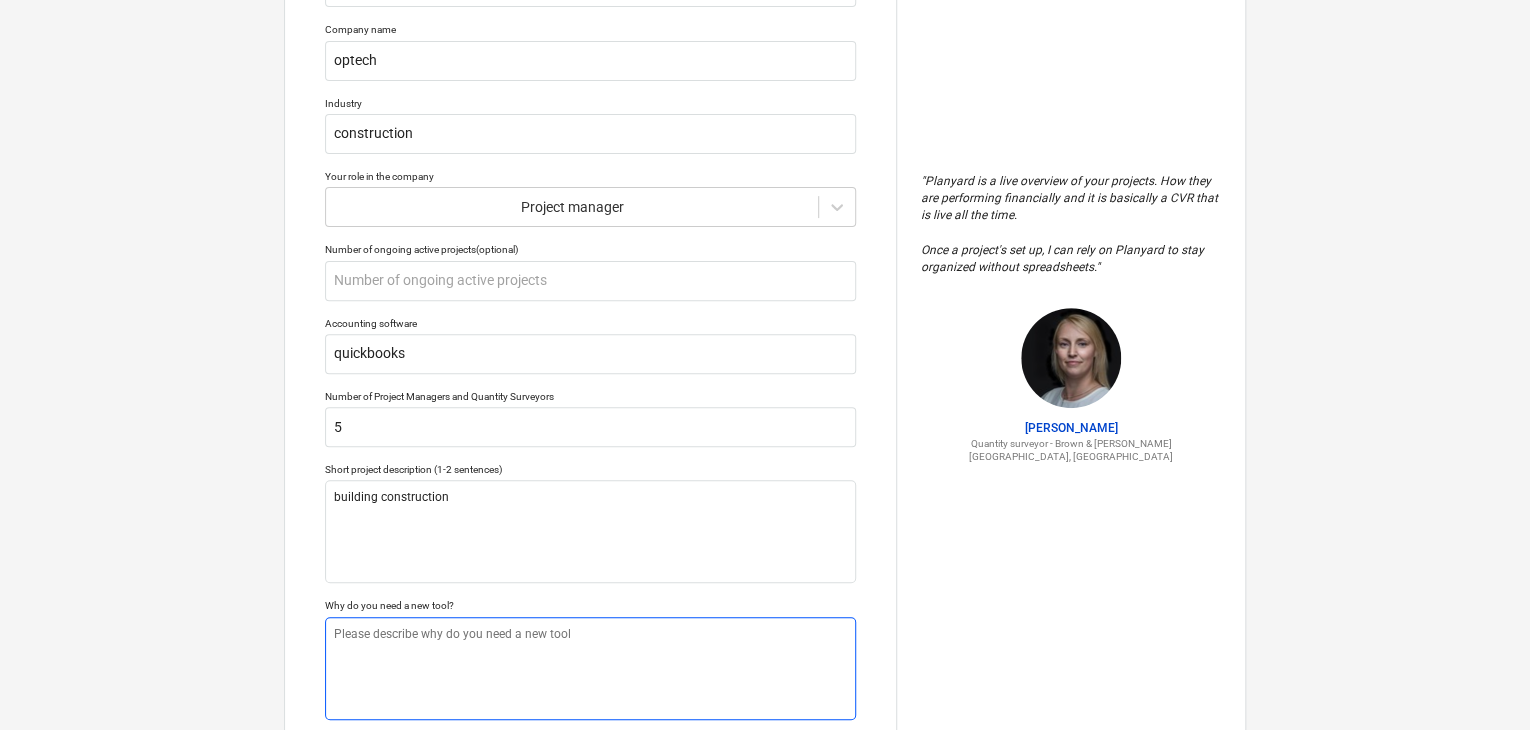 click at bounding box center (590, 668) 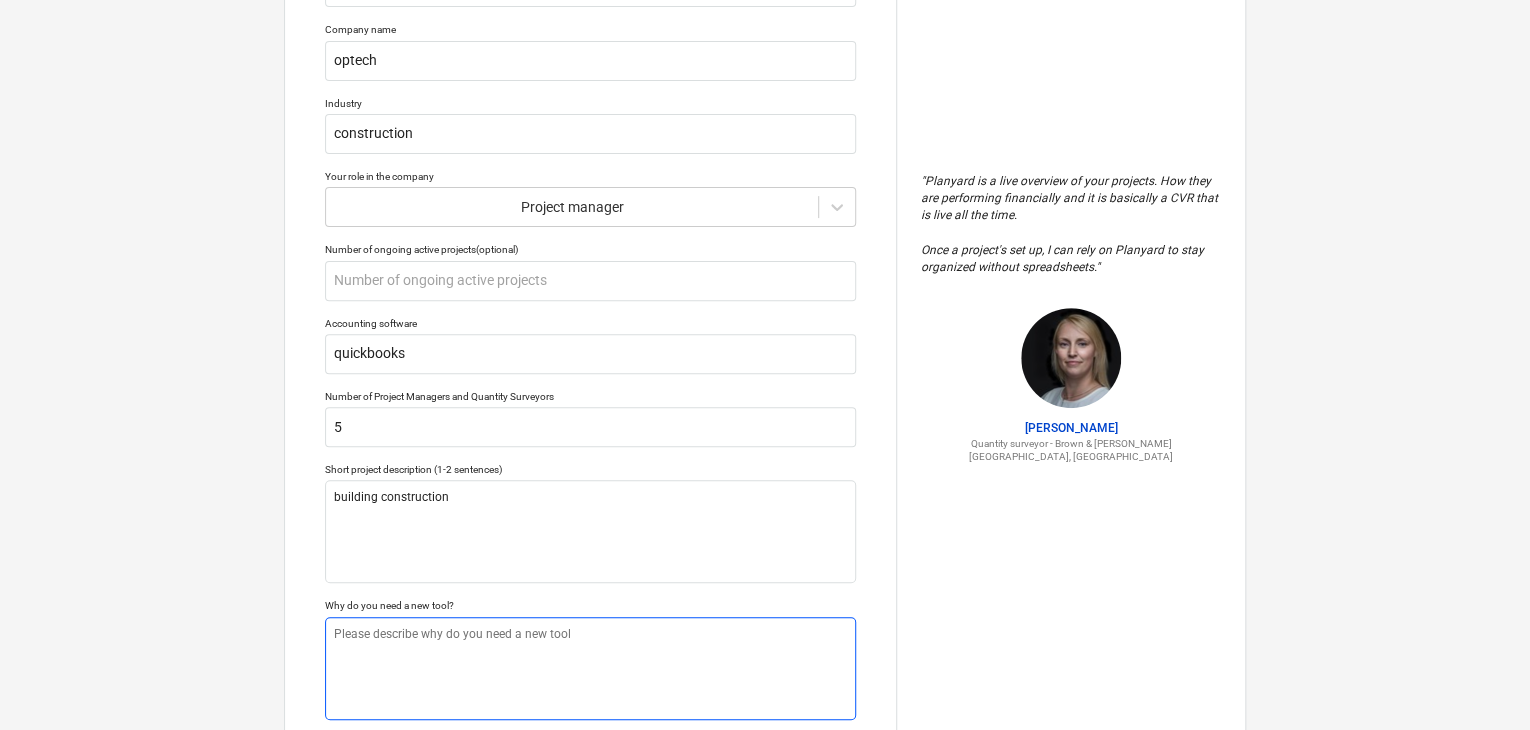 type on "x" 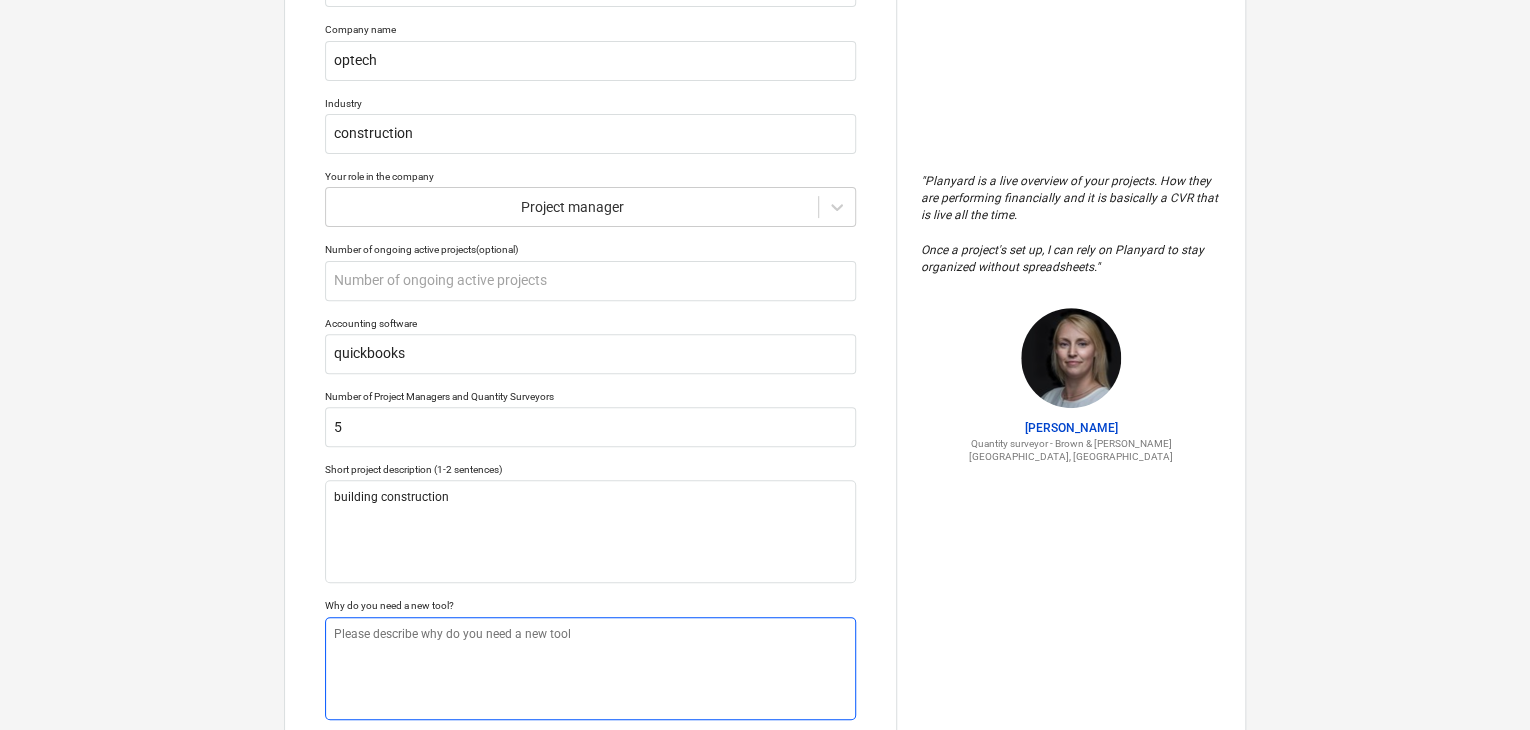 type on "j" 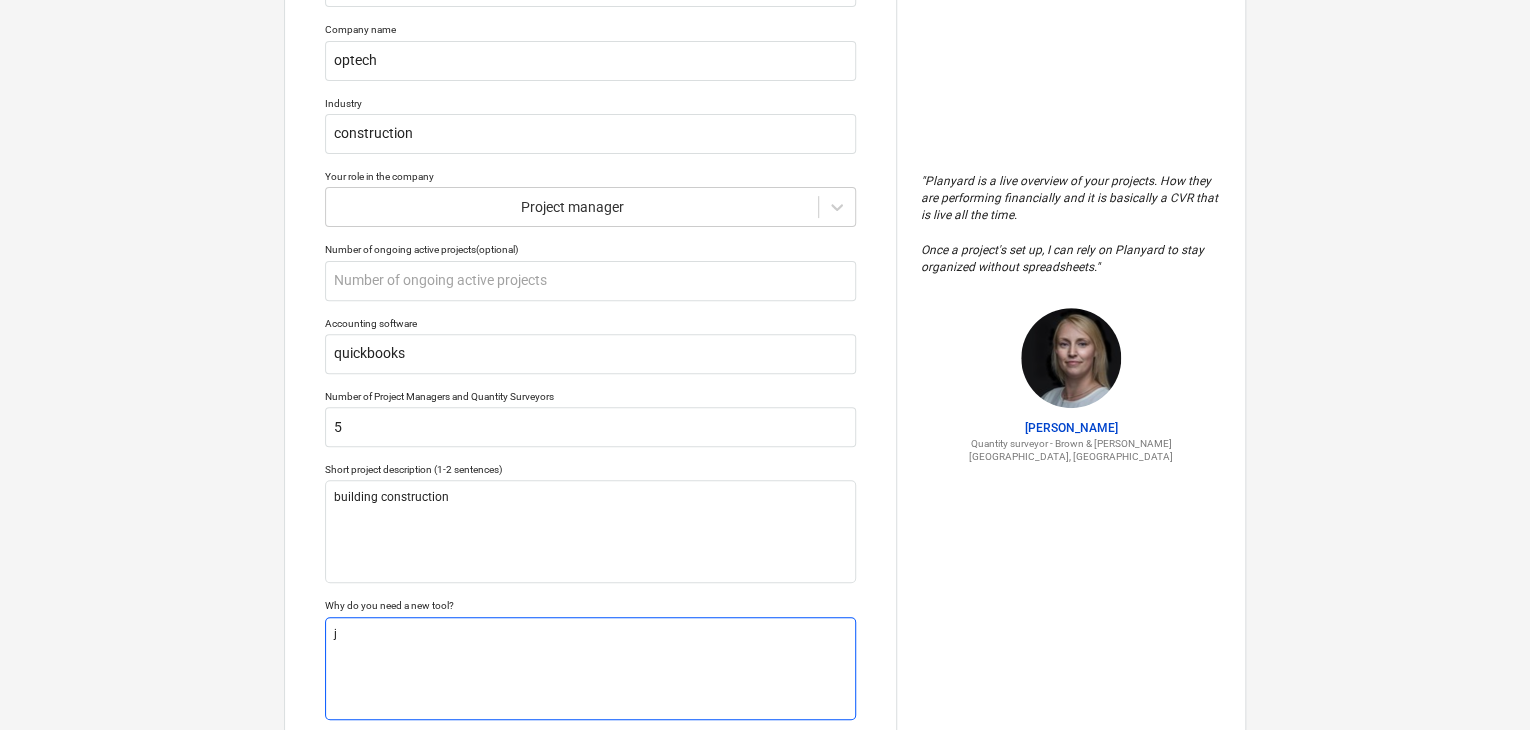 type on "x" 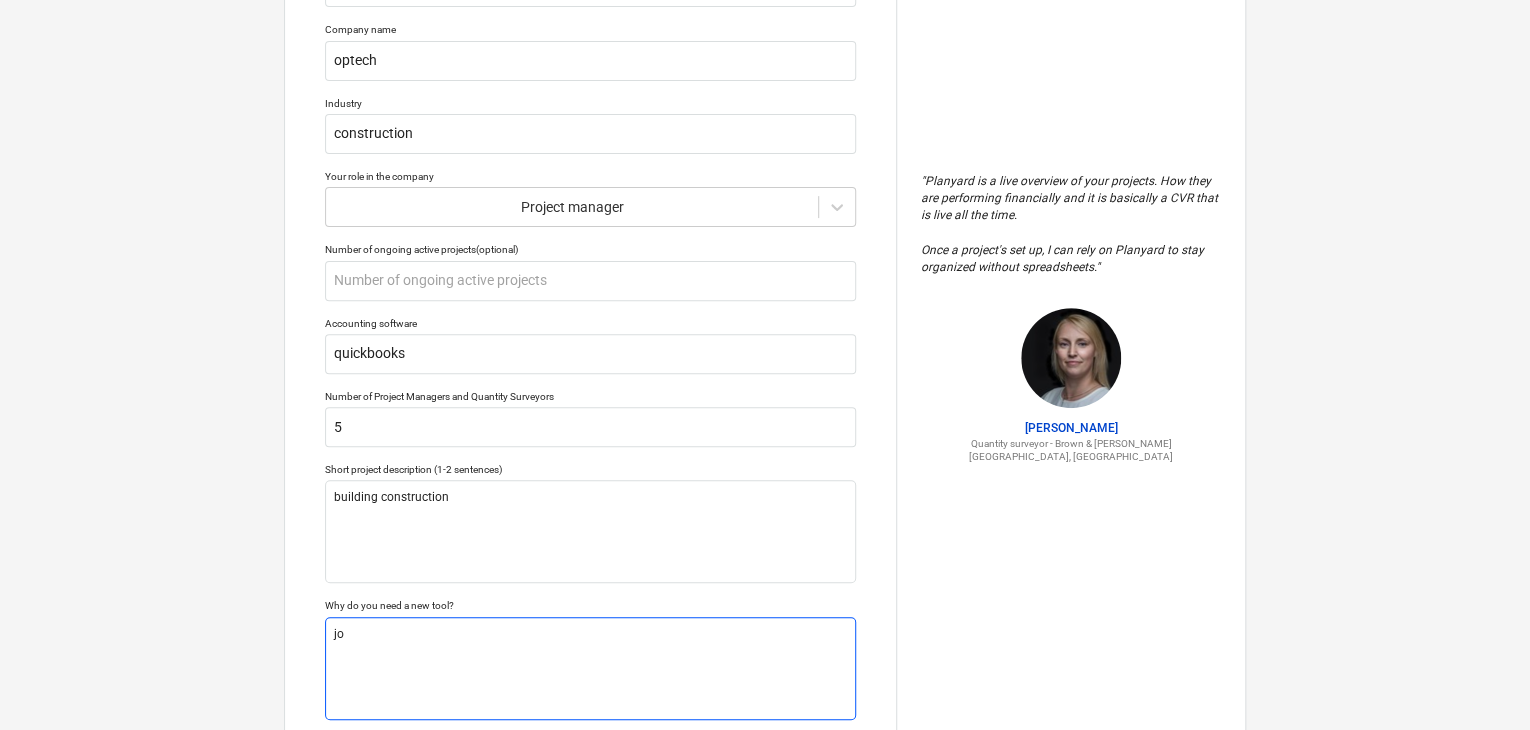 type on "x" 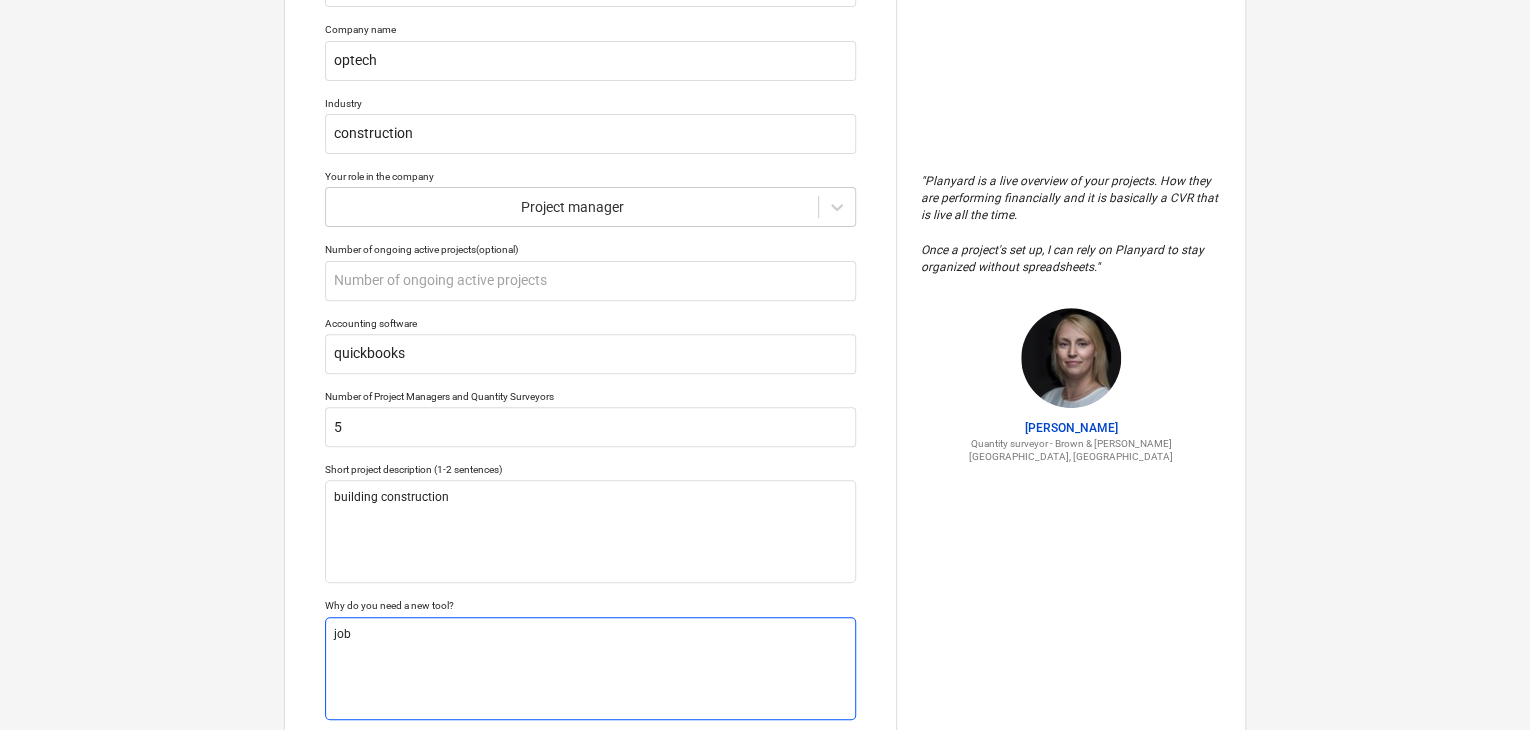 type on "x" 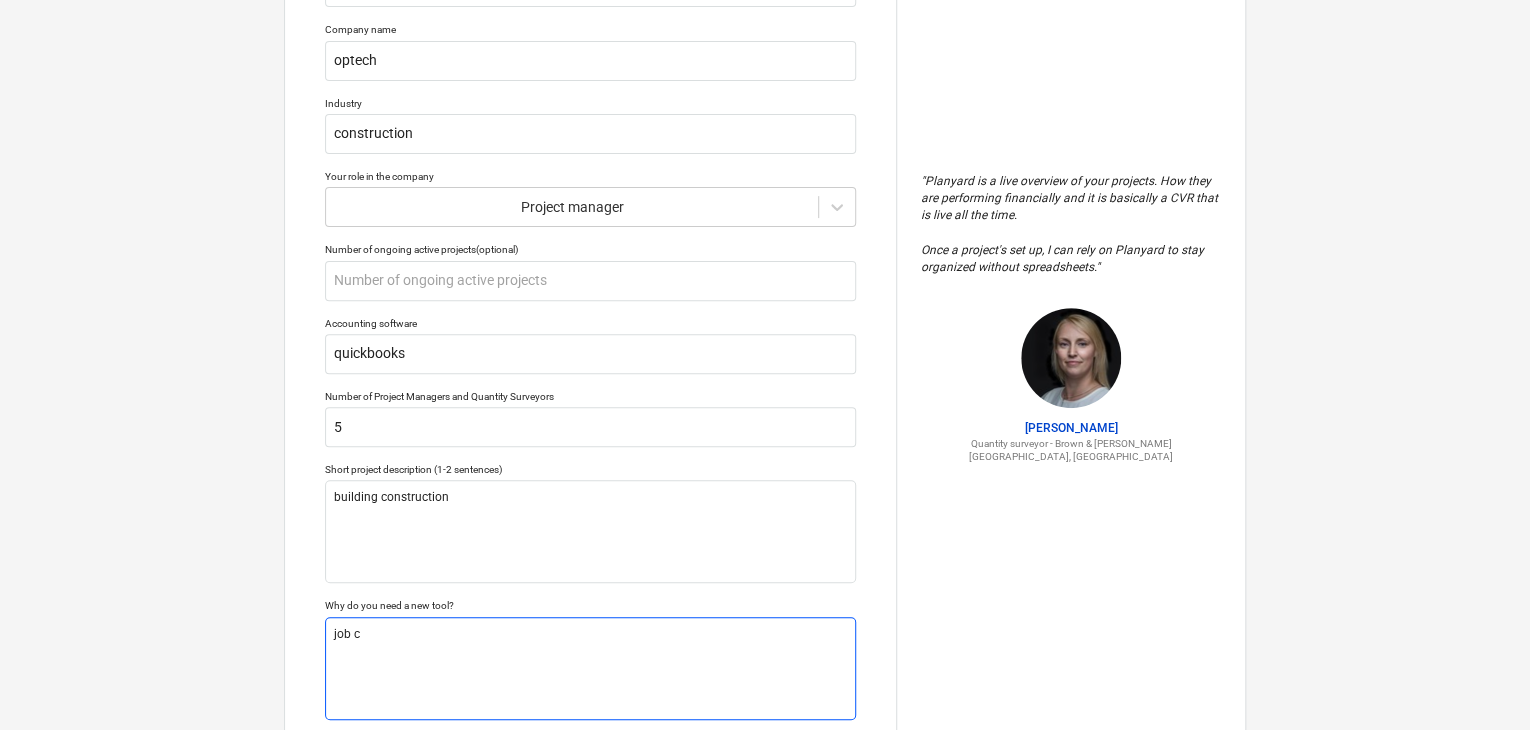 type on "x" 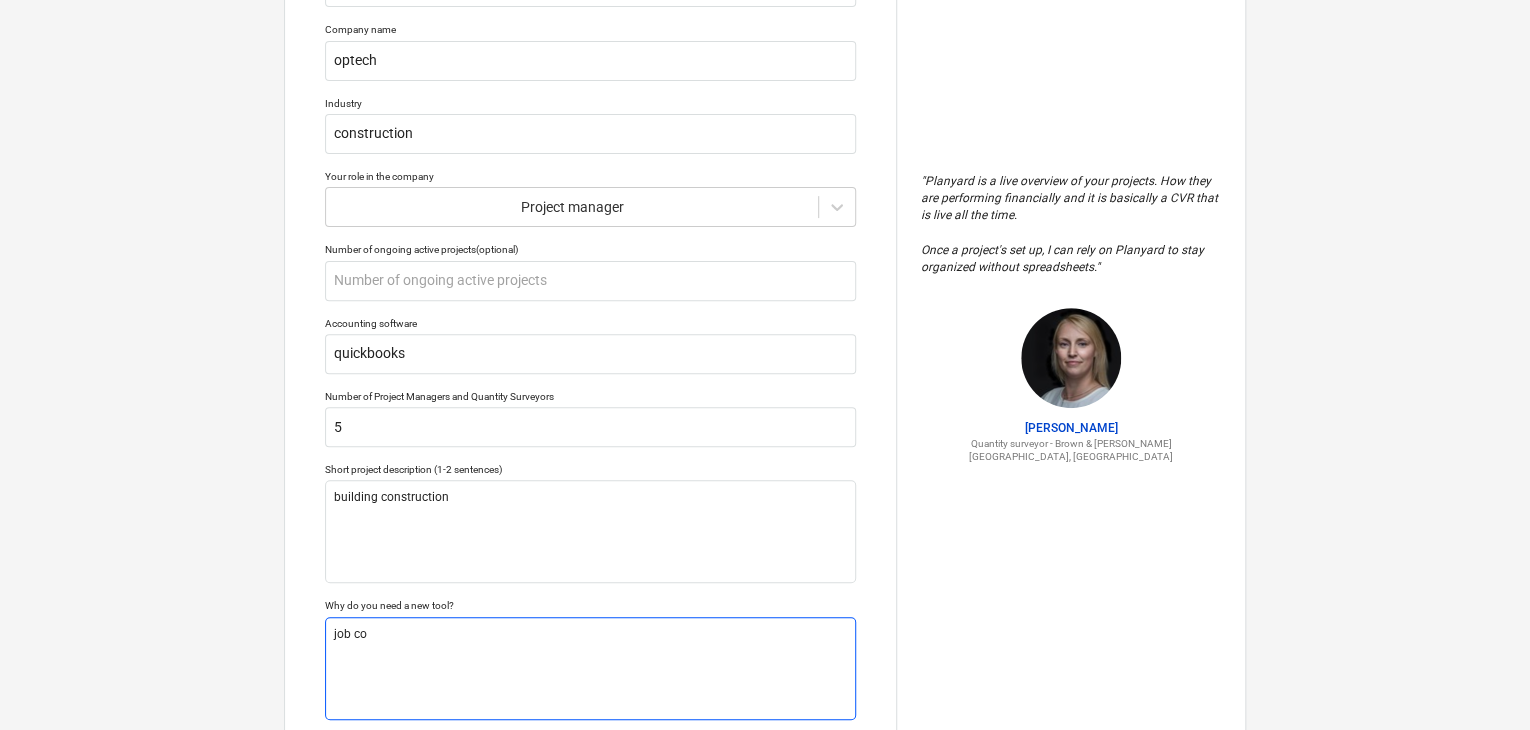 type on "x" 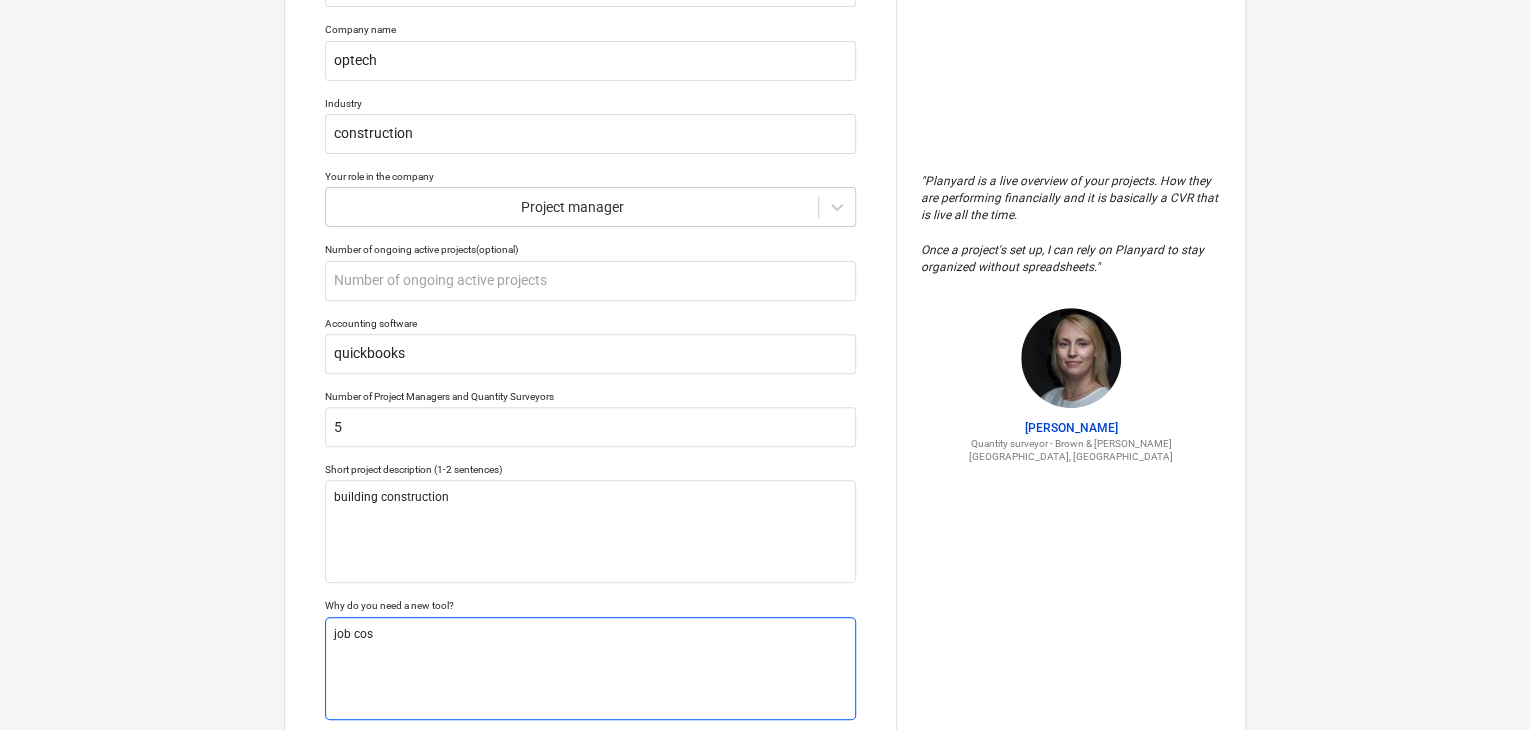 type on "x" 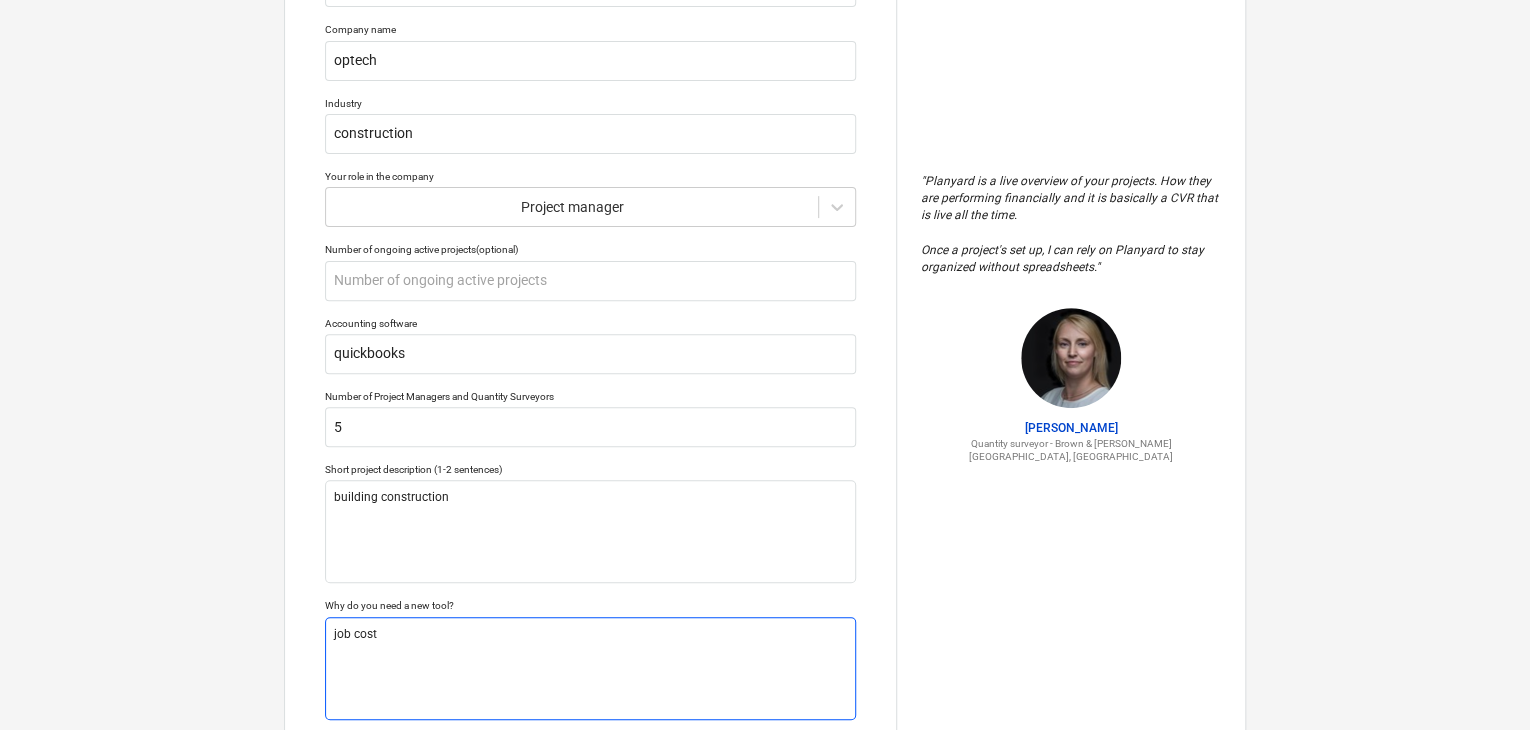 type on "x" 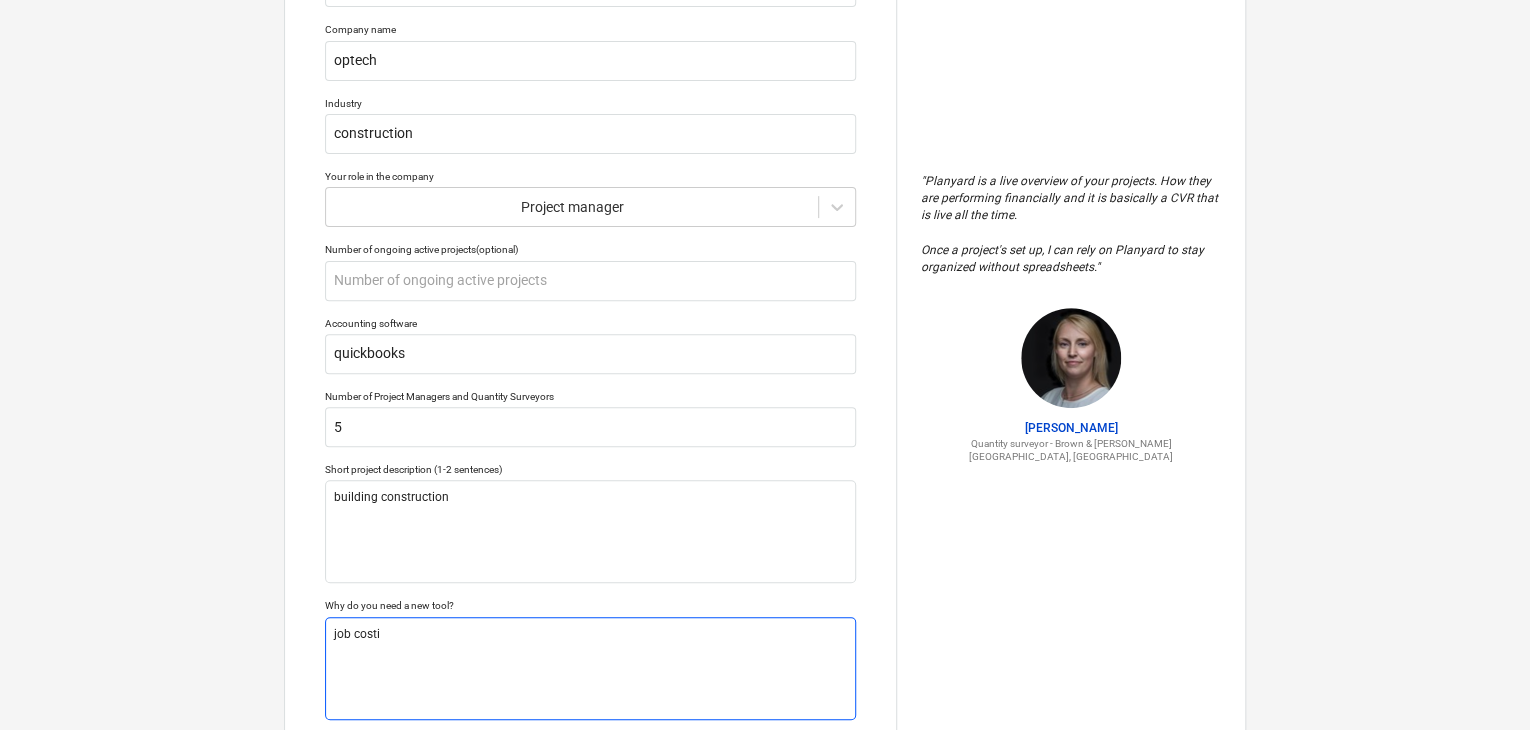 type on "x" 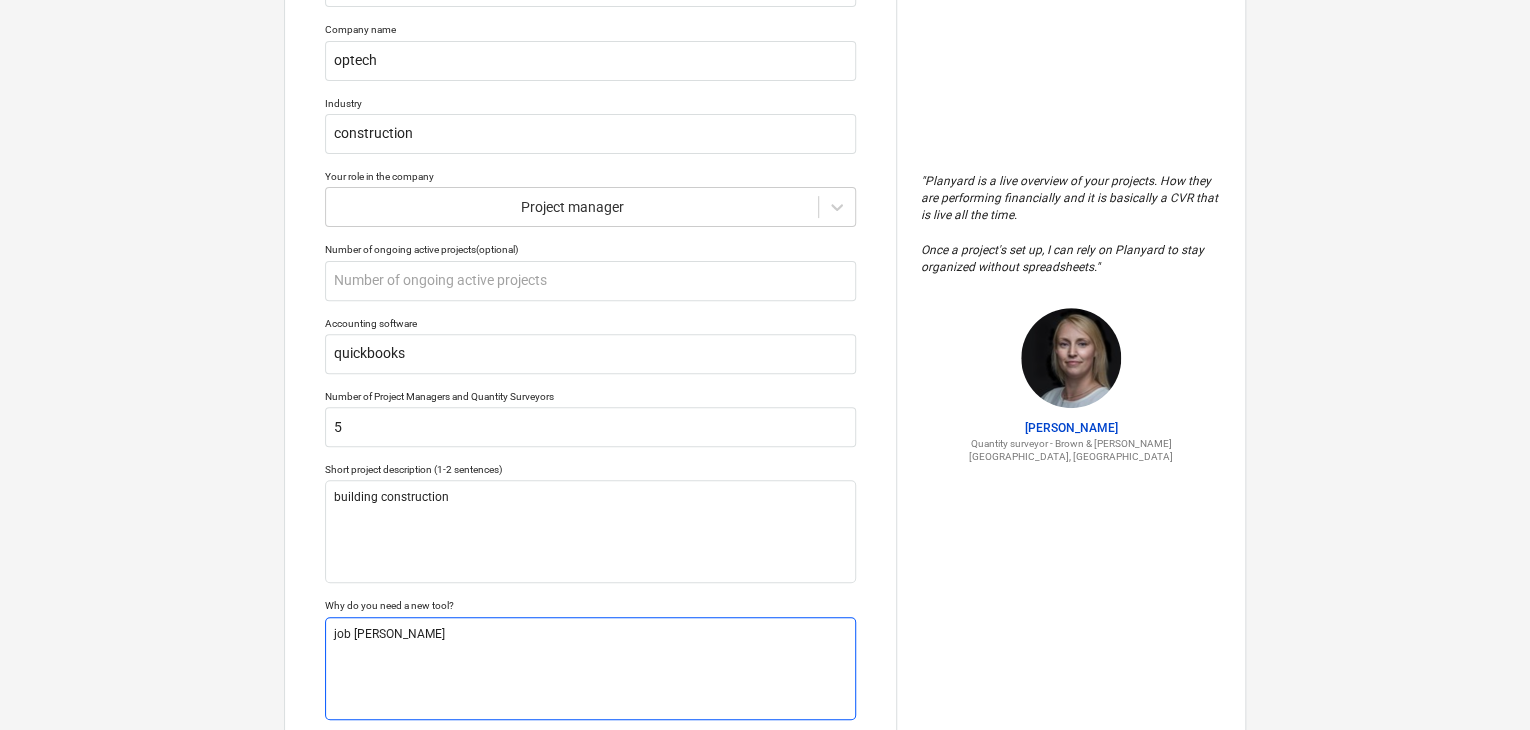 type on "x" 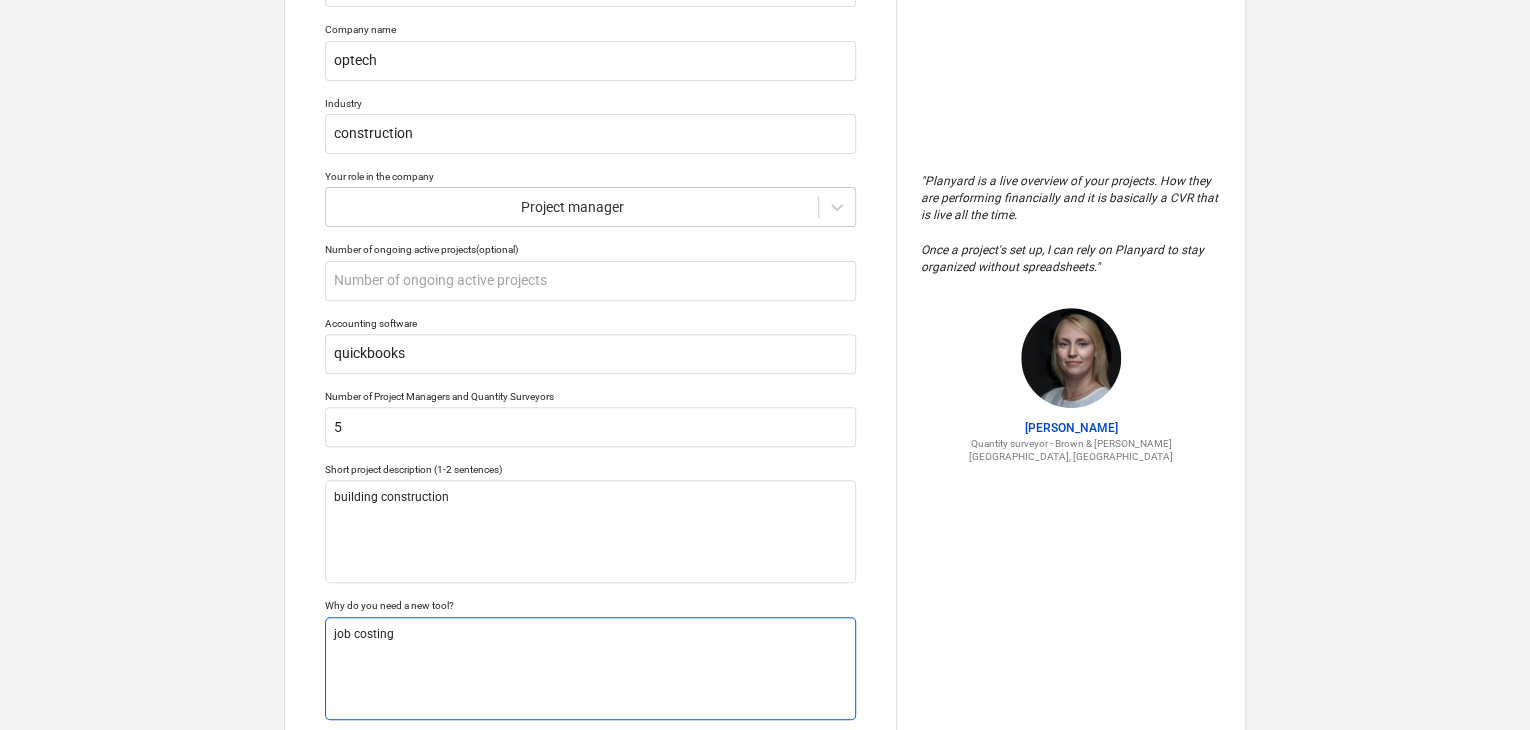type on "x" 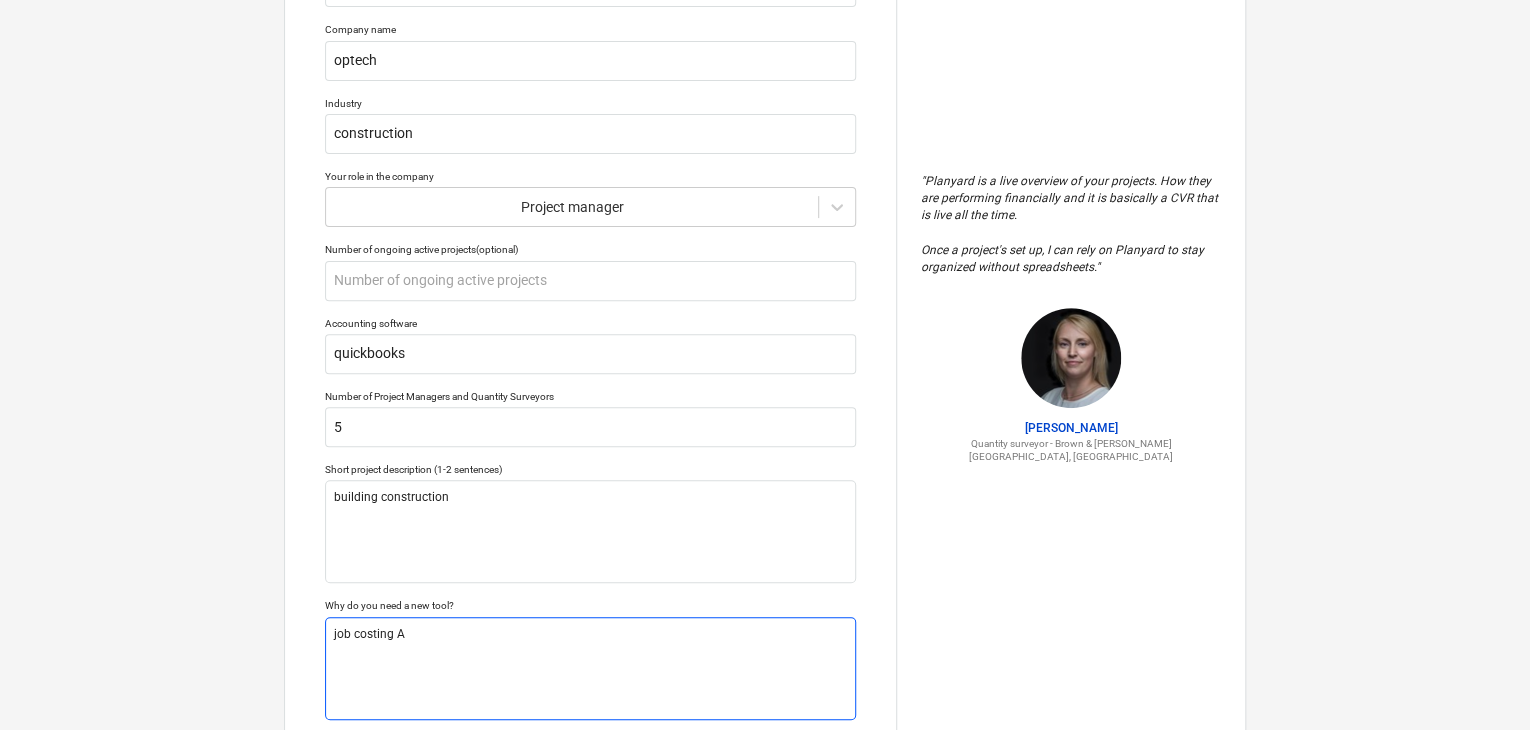 type on "x" 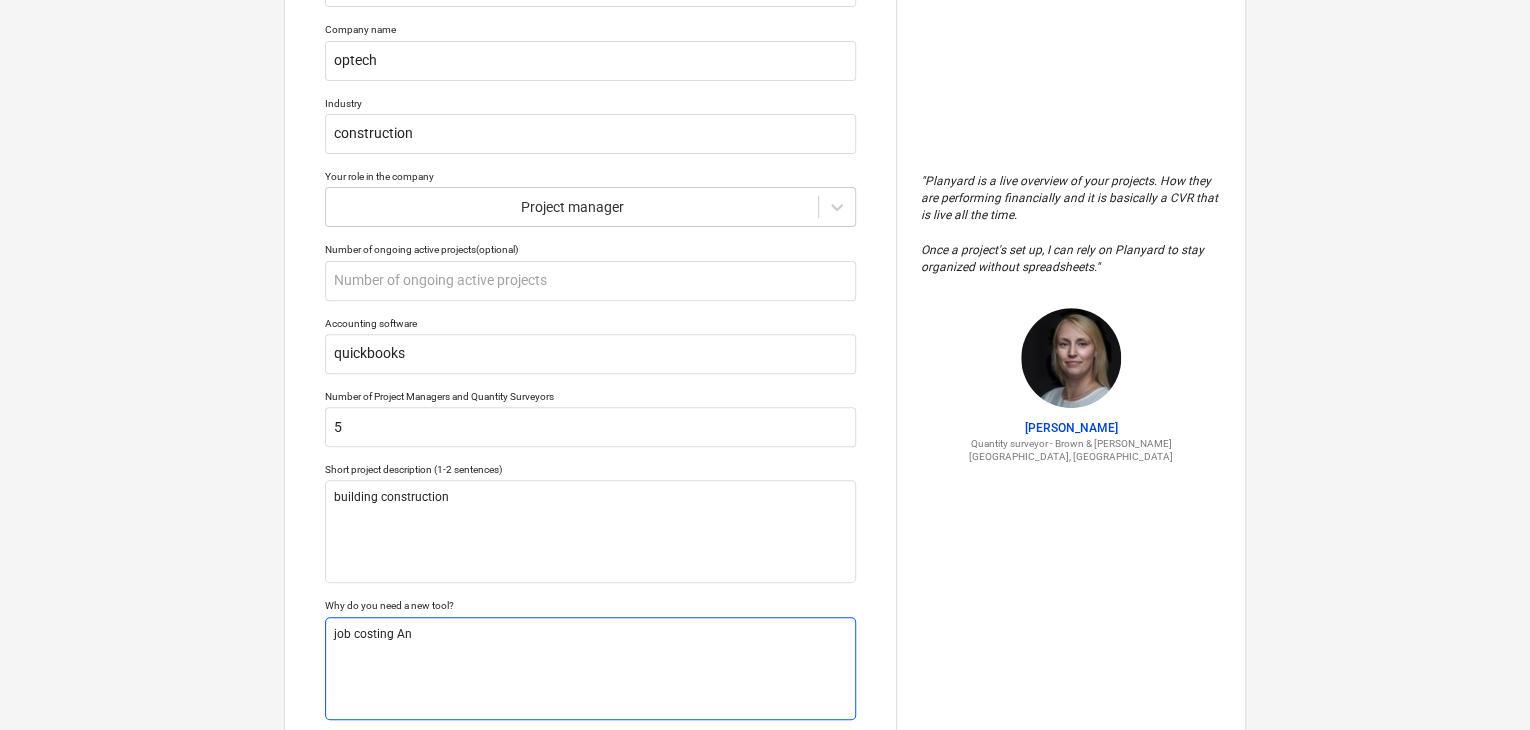 type on "x" 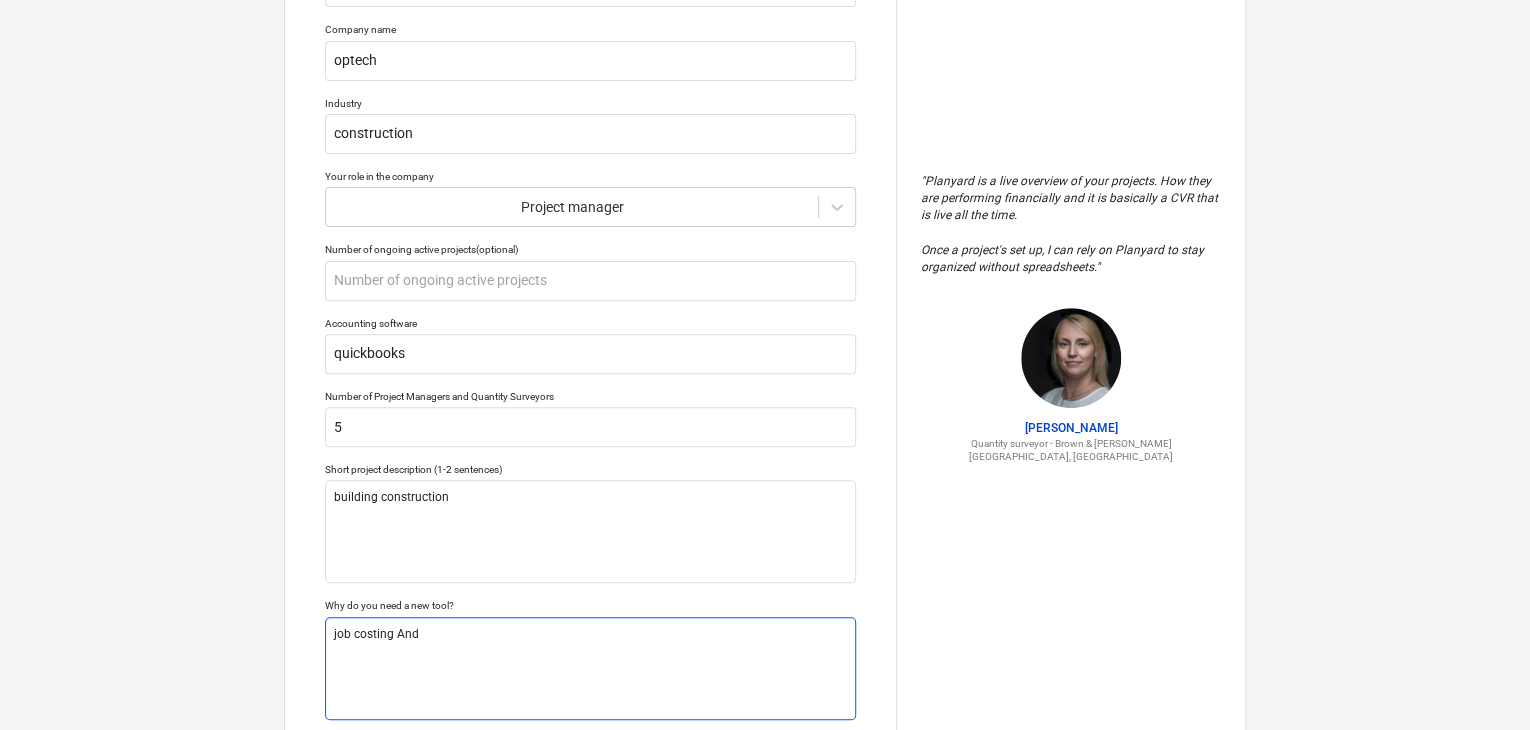 type on "x" 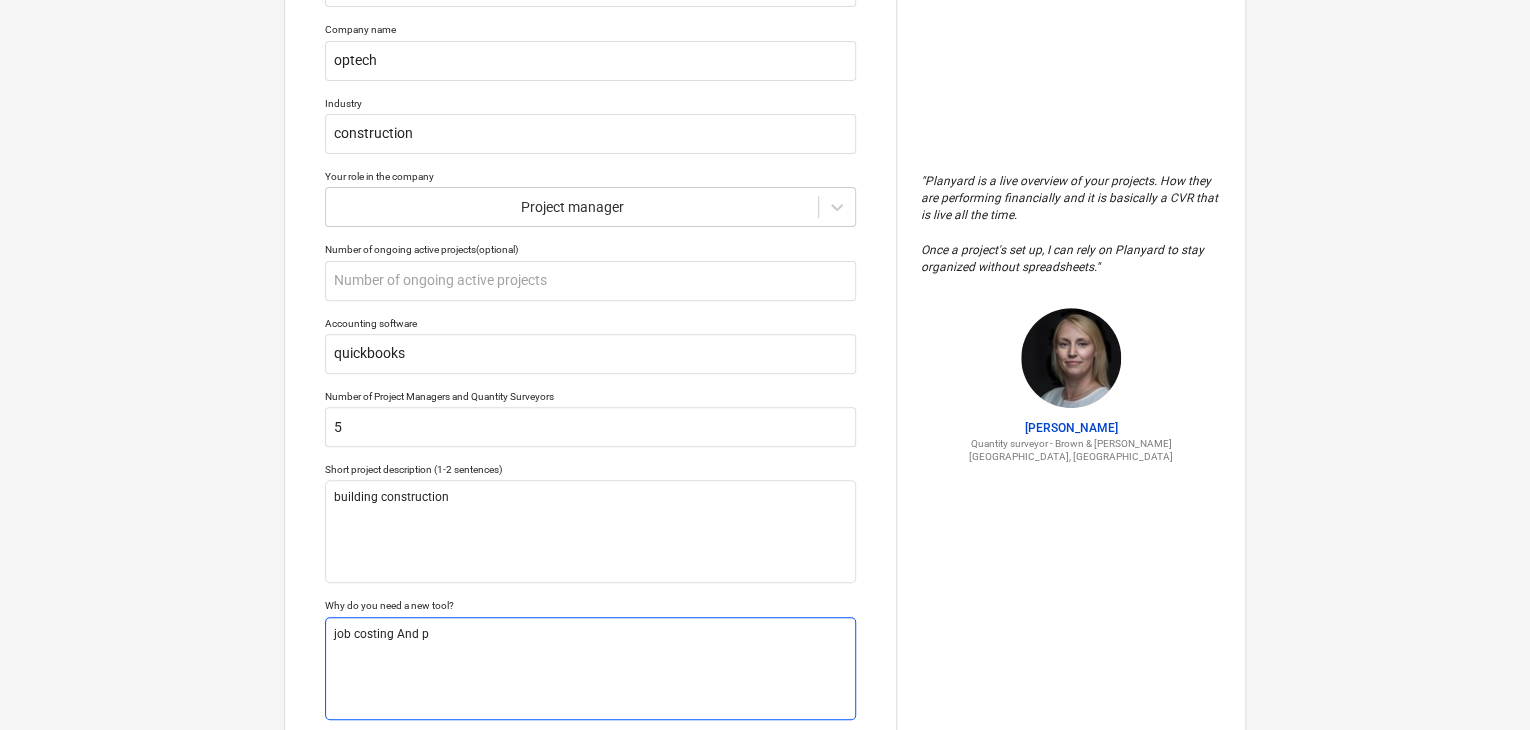type on "x" 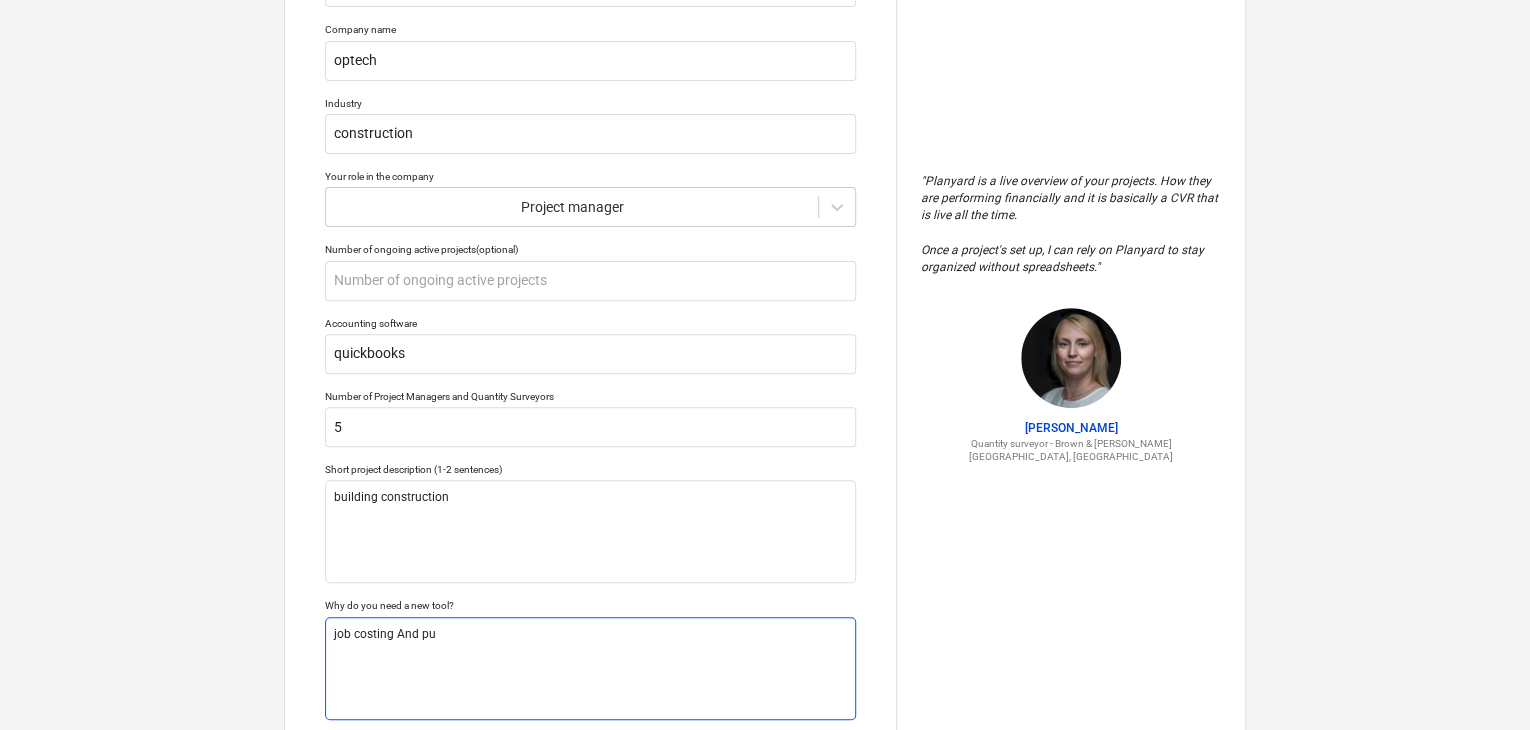 type on "x" 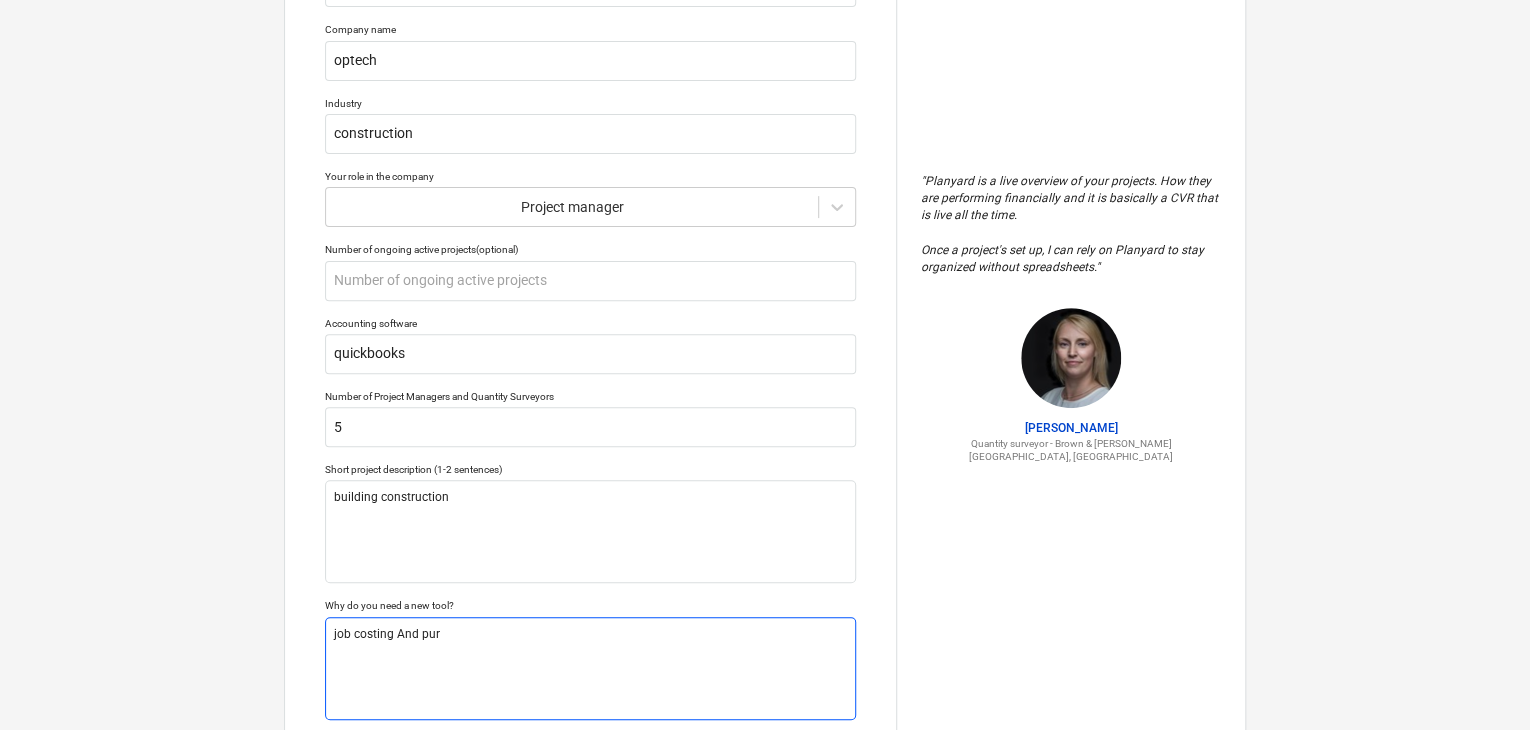type on "x" 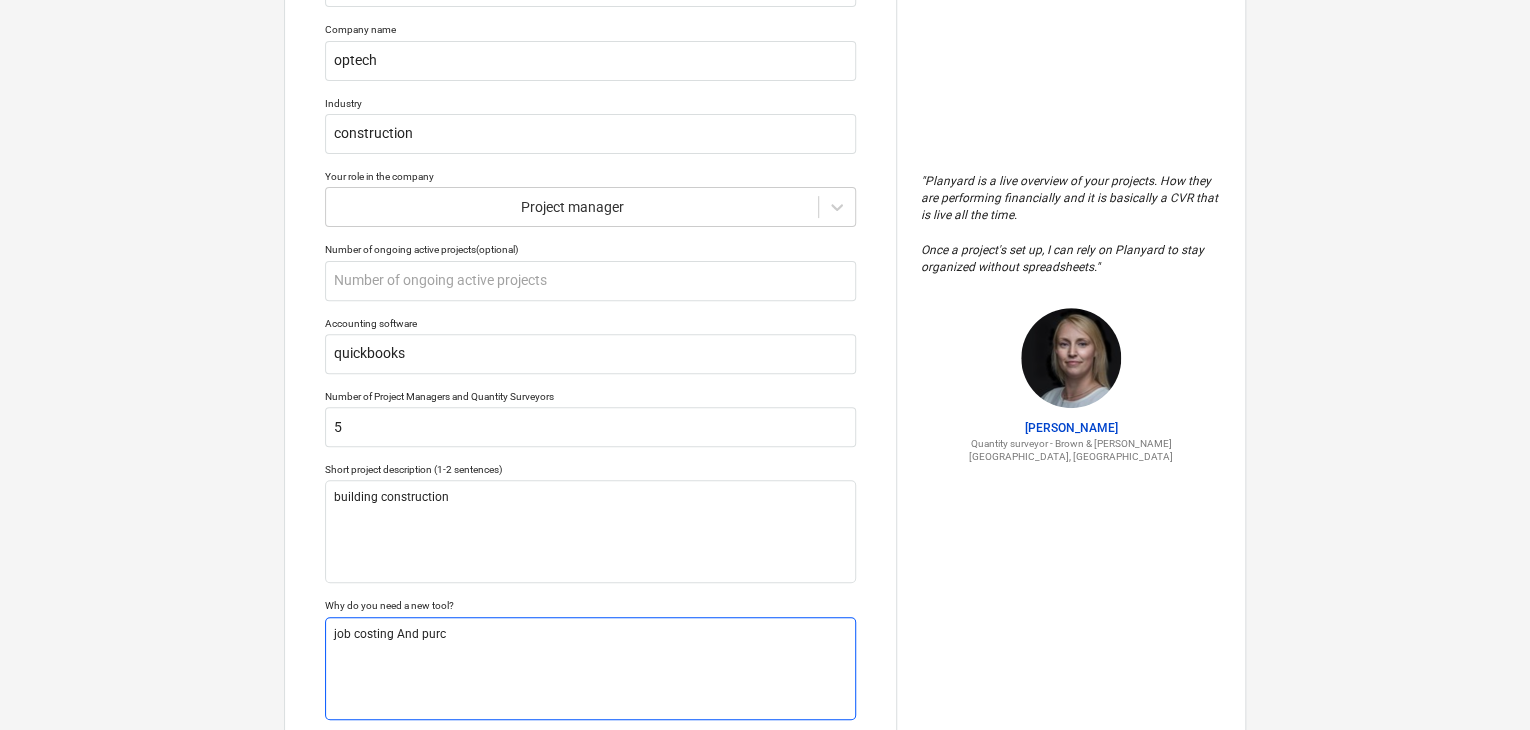 type on "x" 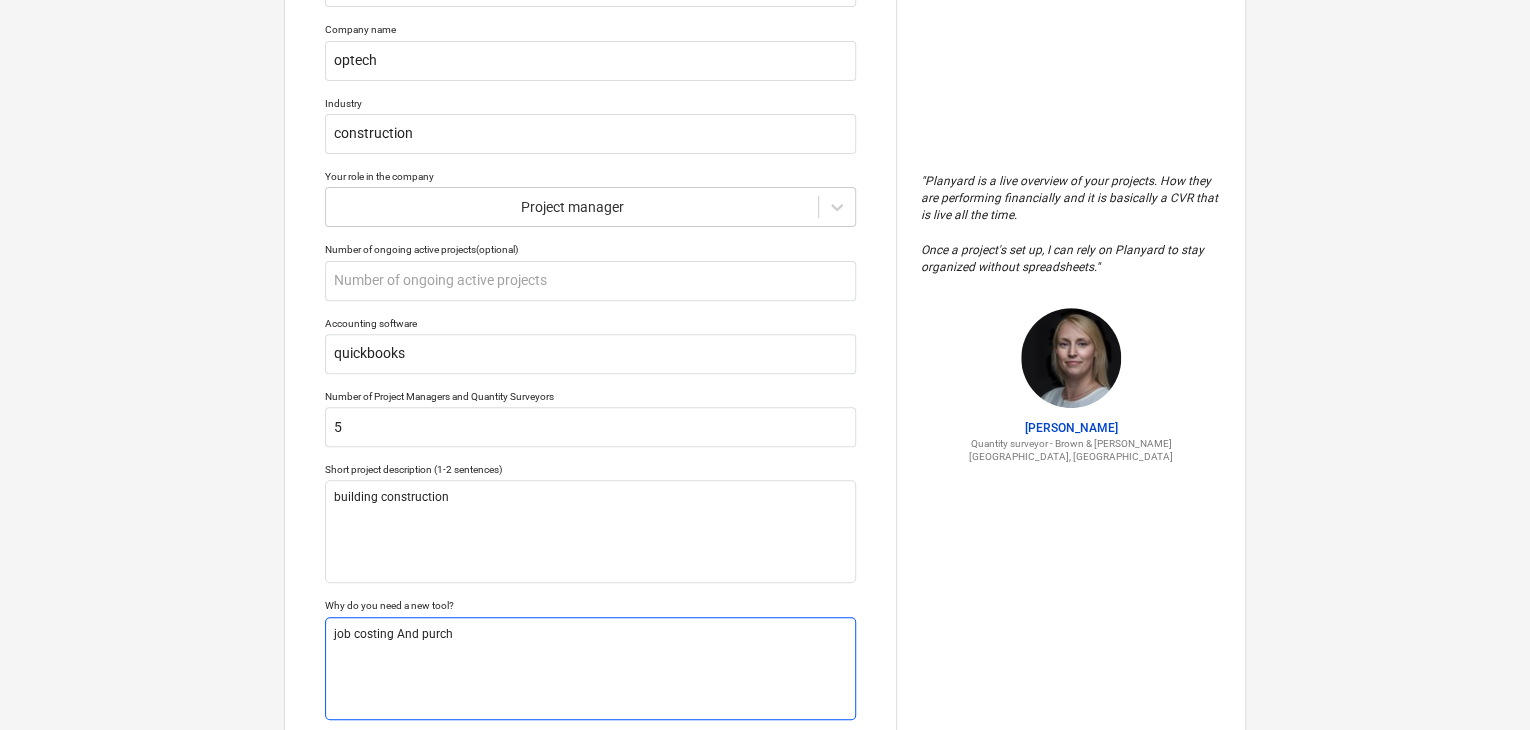 type on "x" 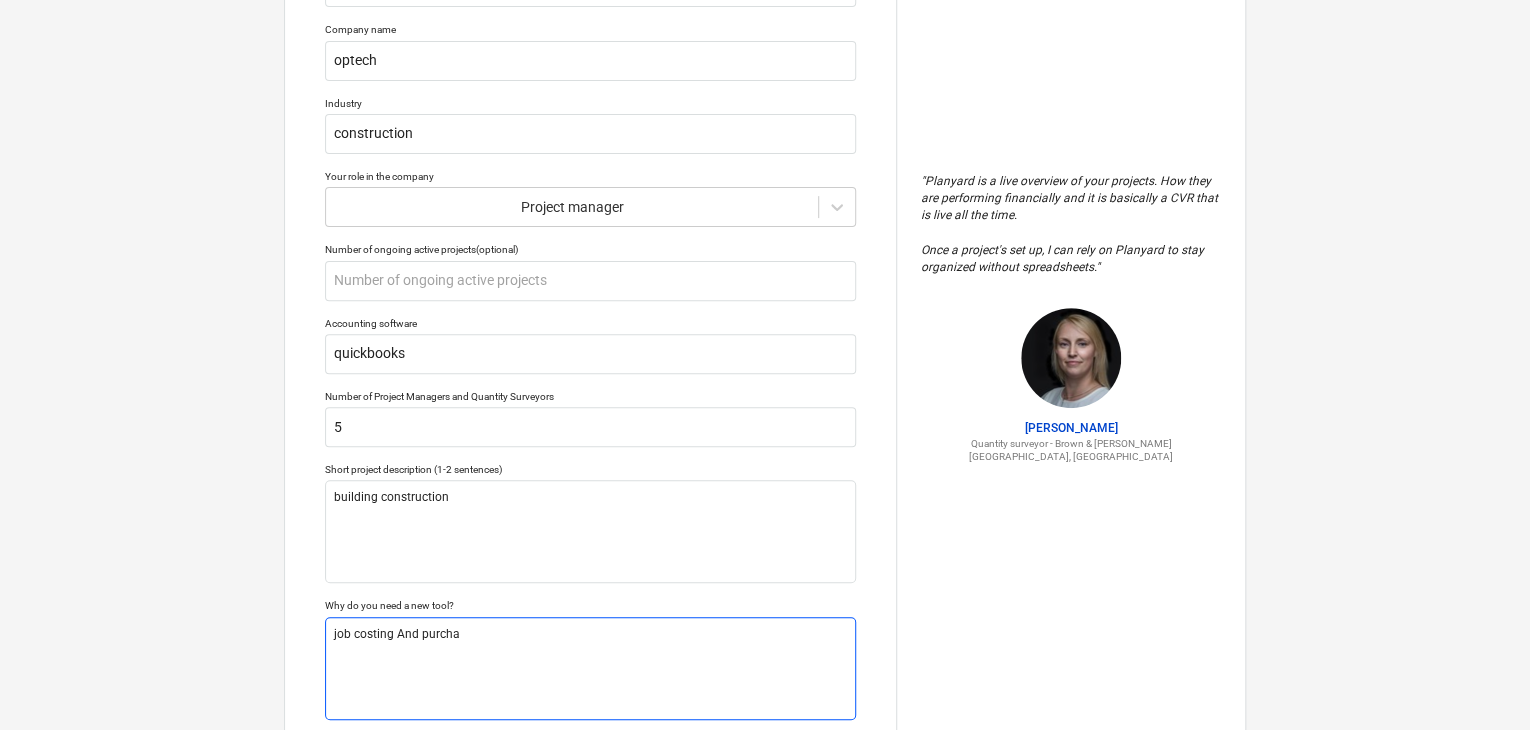 type on "x" 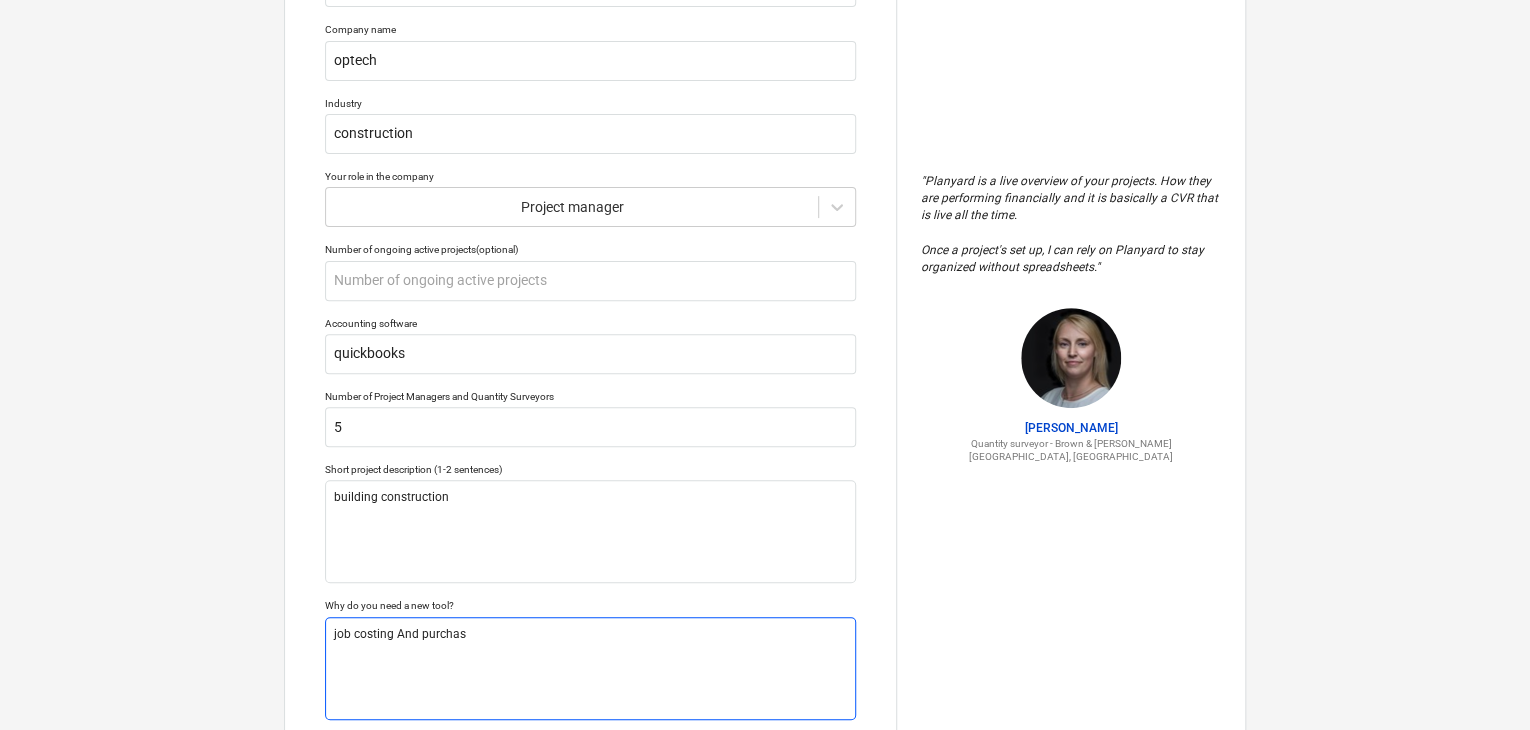 type on "x" 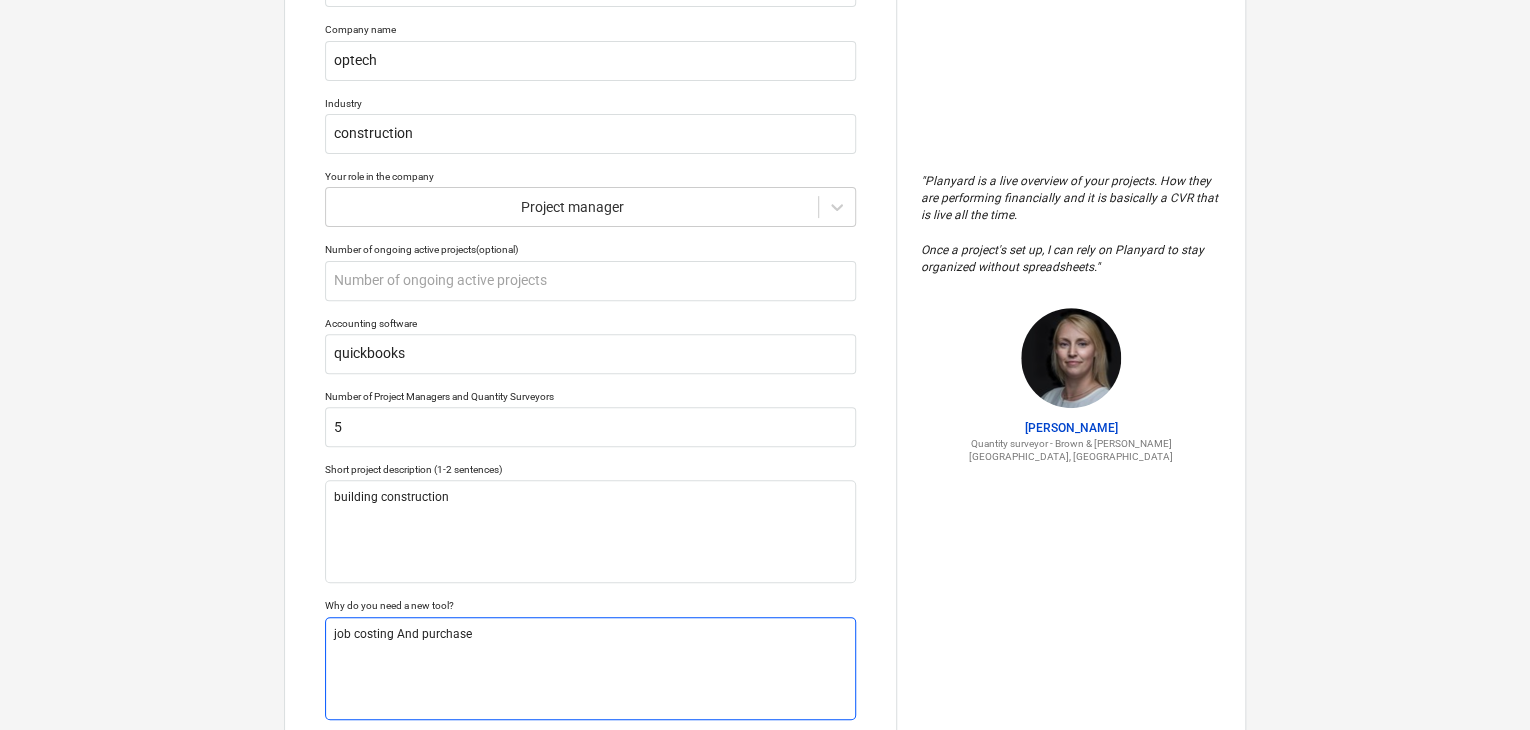 type on "x" 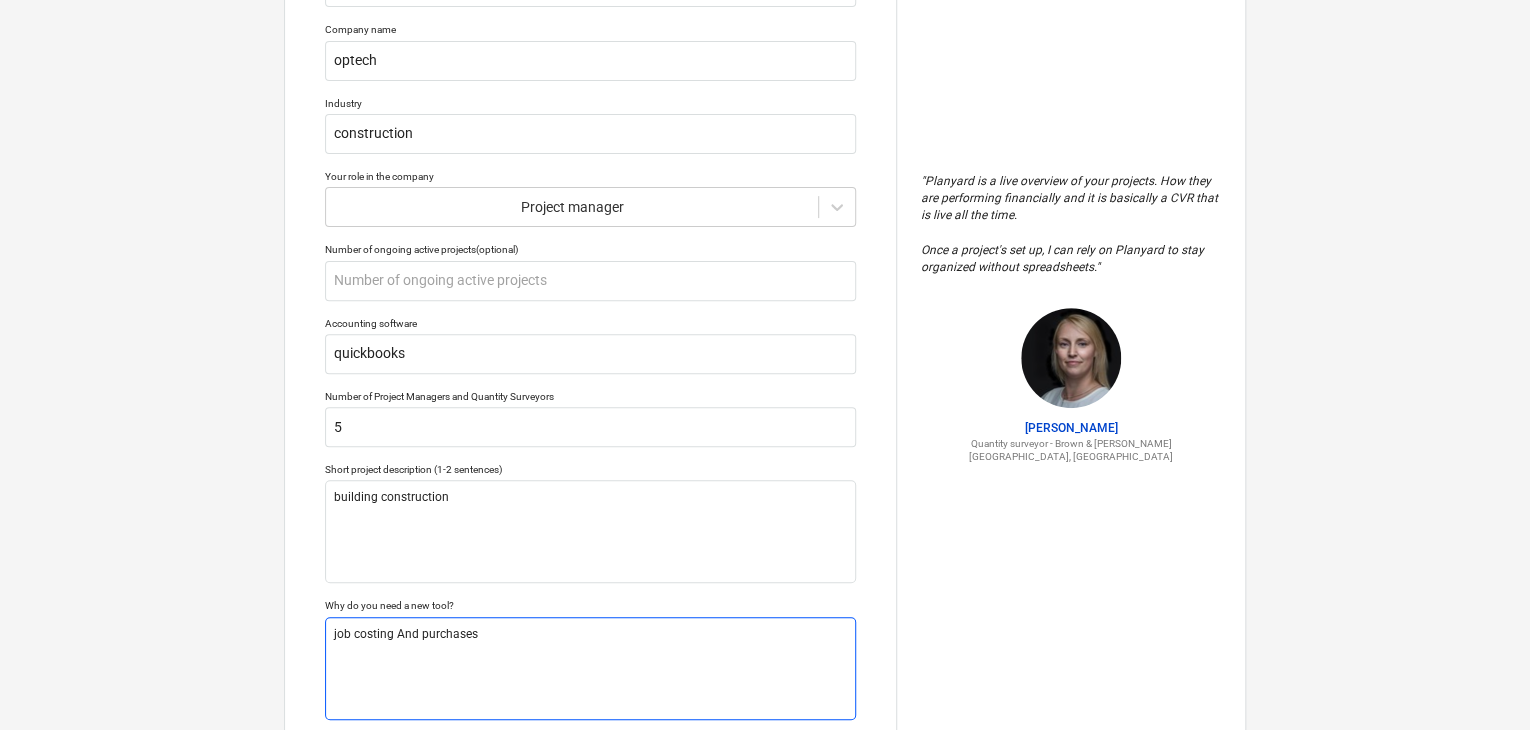 type on "x" 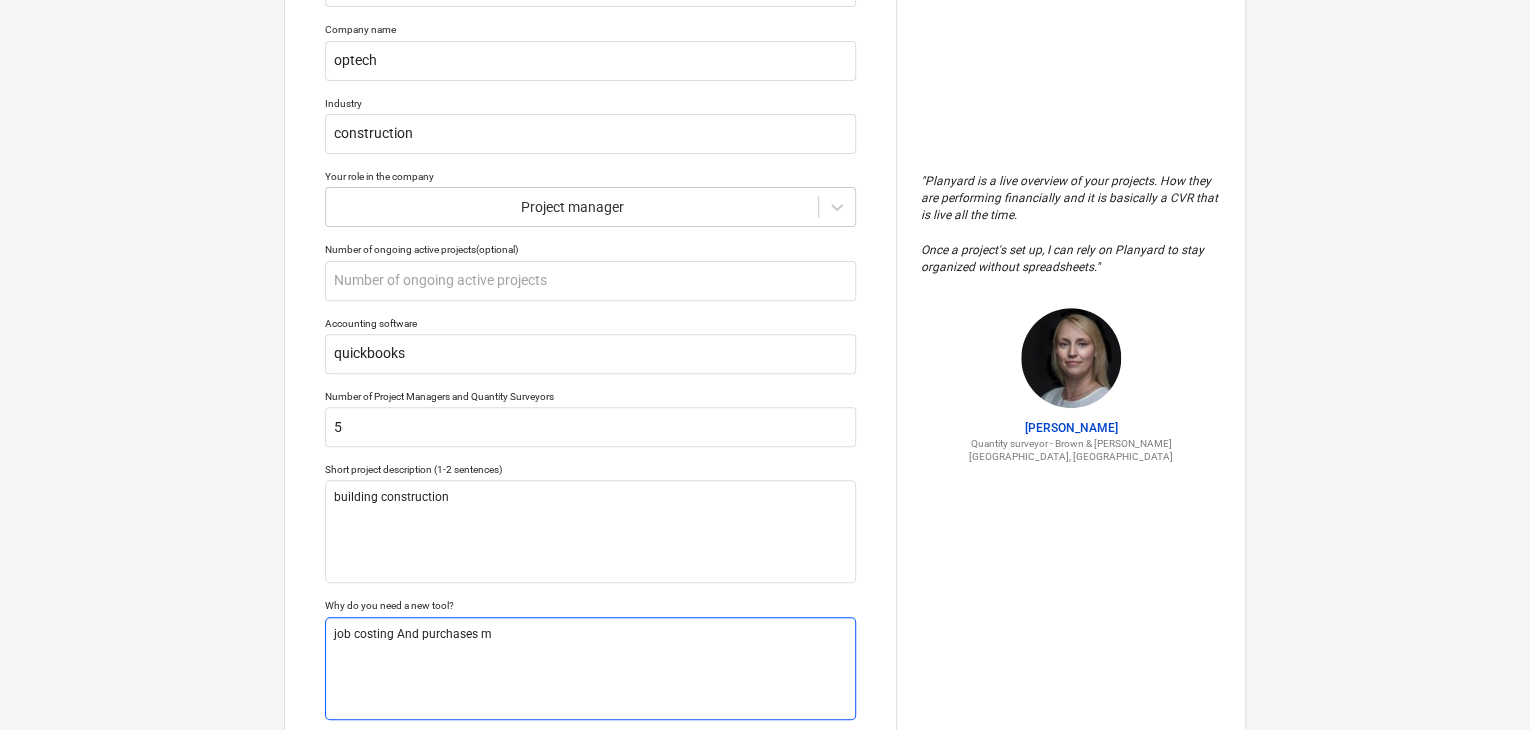 type on "x" 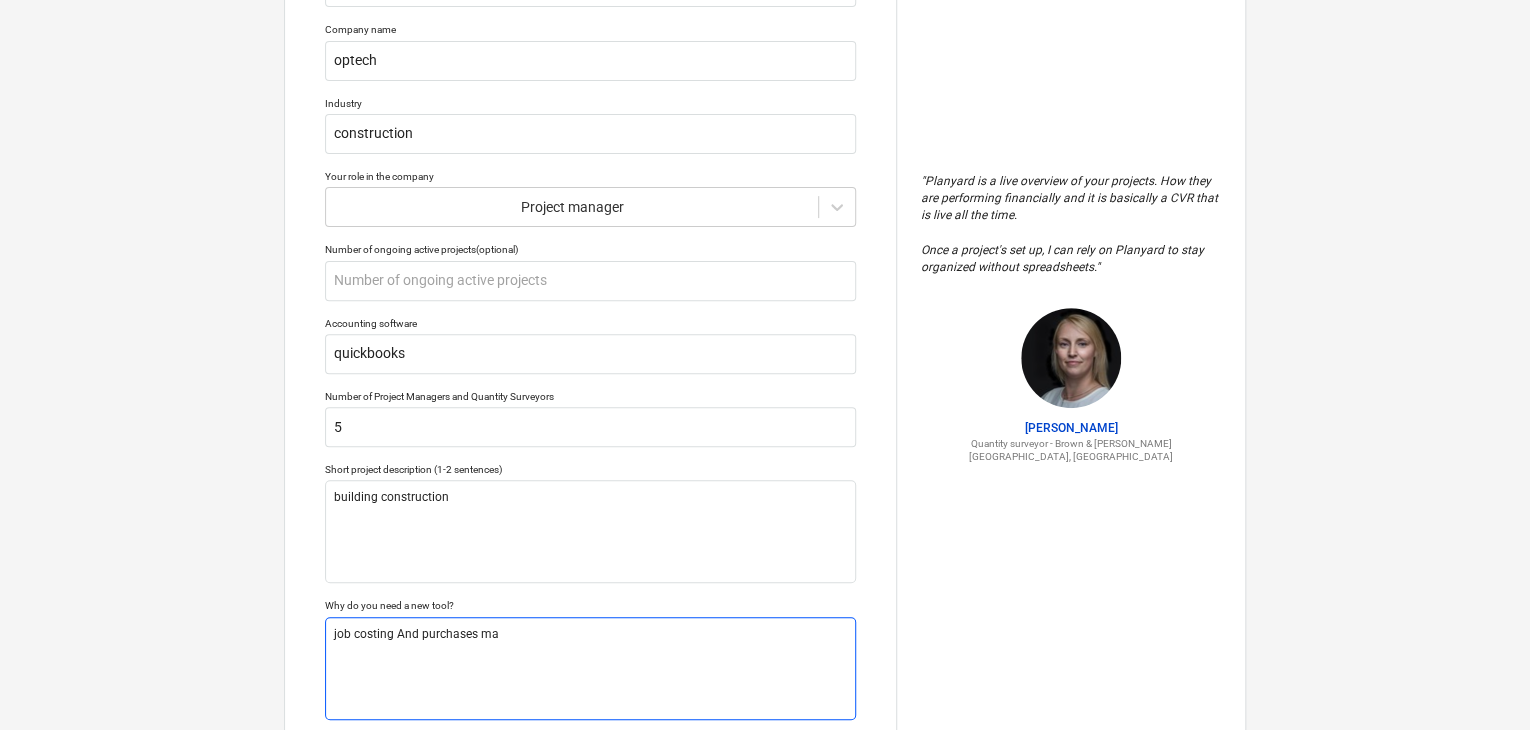 type on "x" 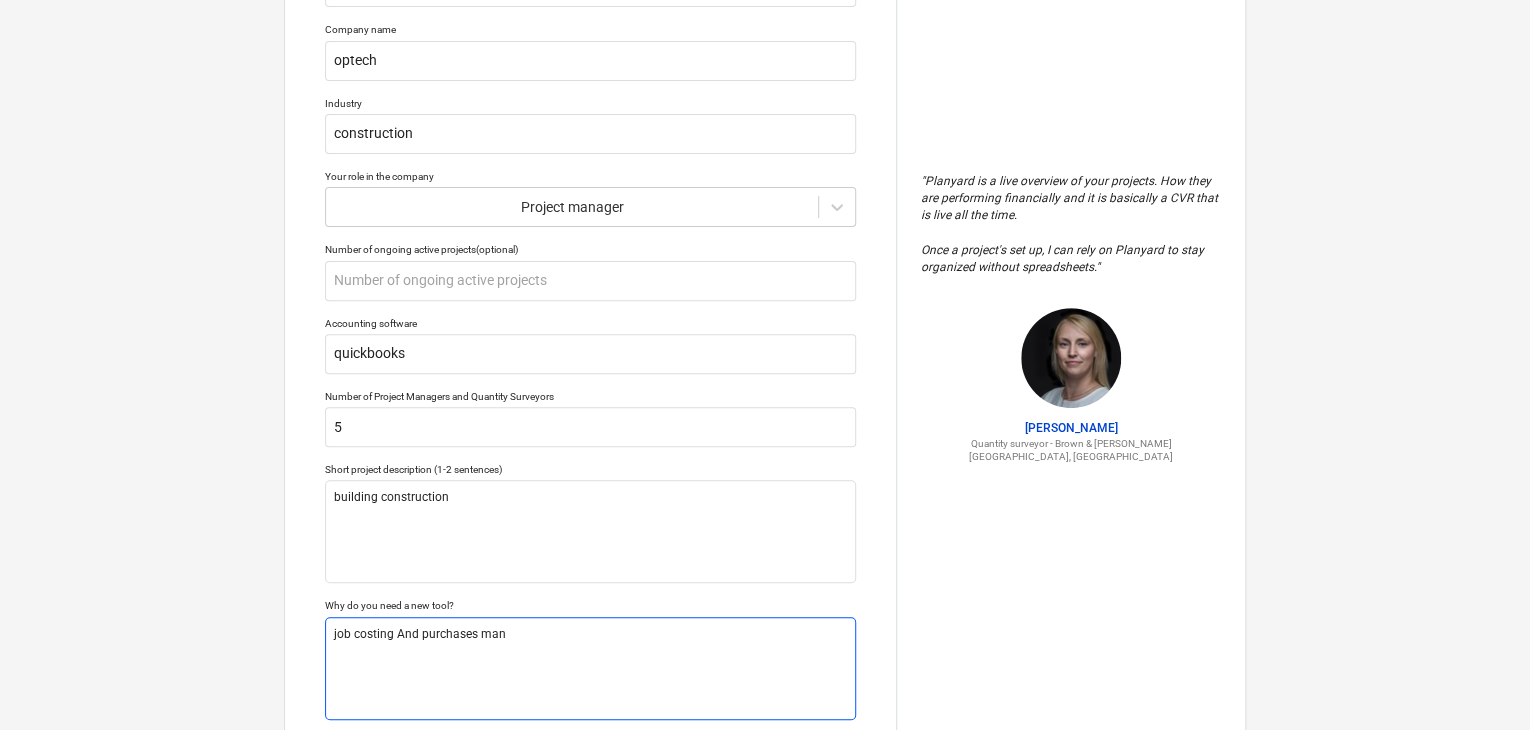 type on "x" 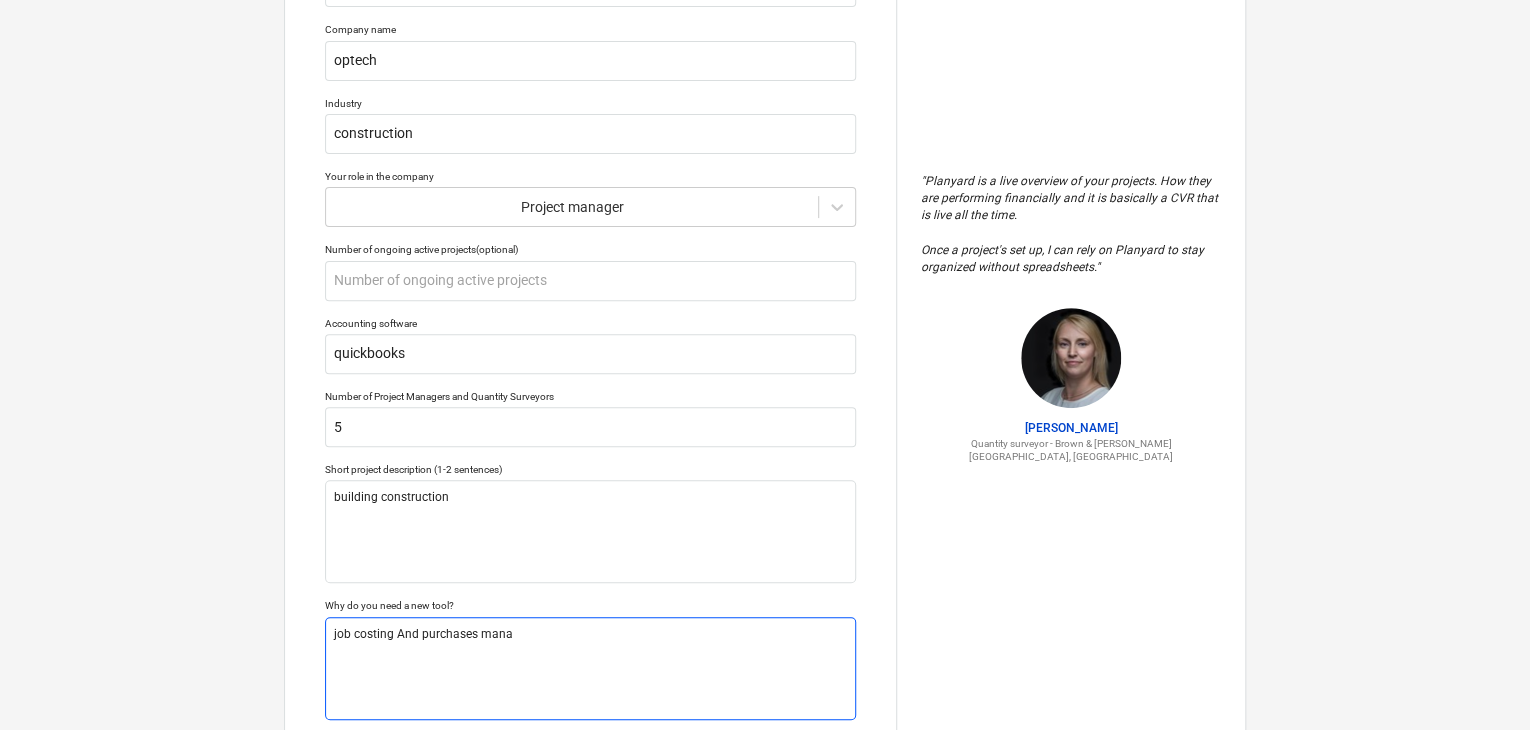 type on "x" 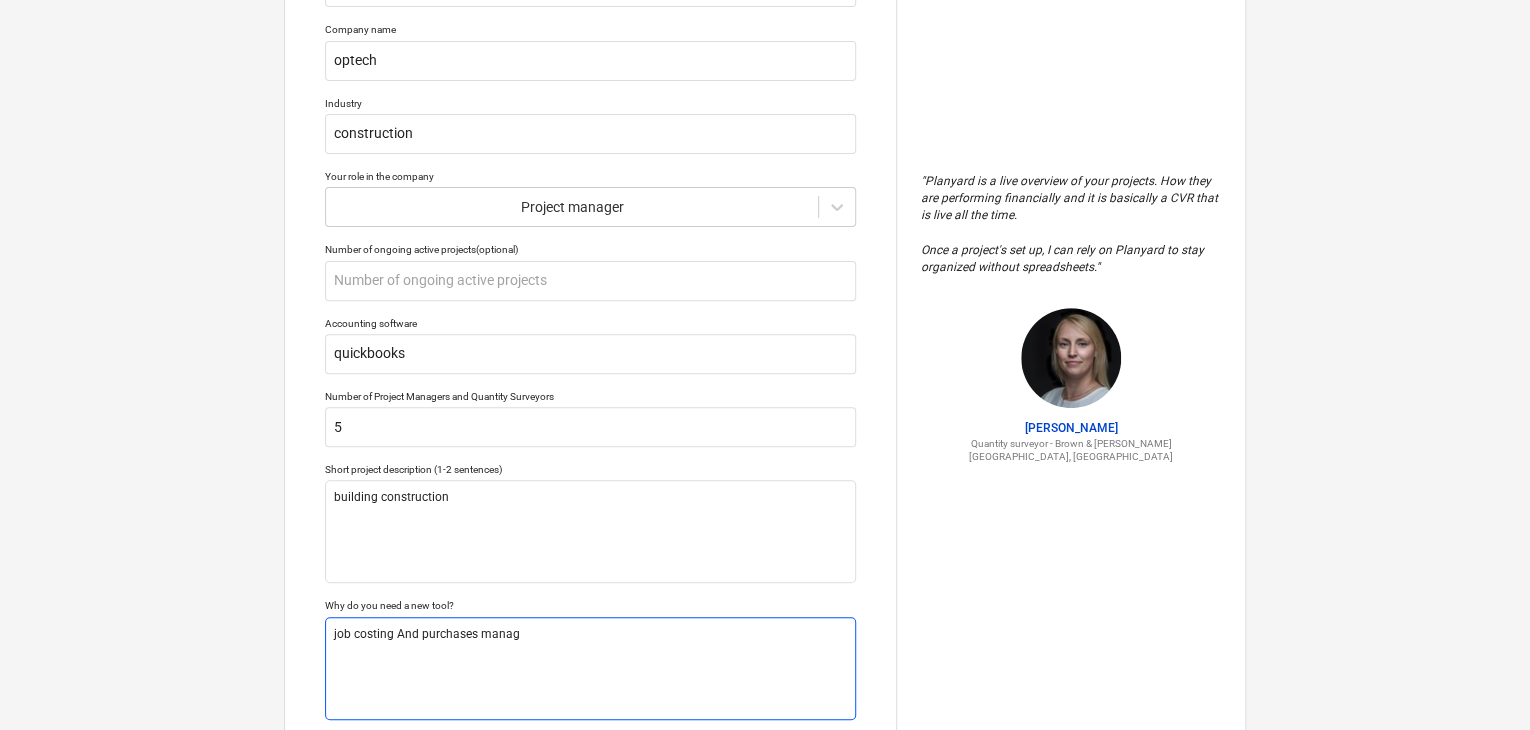 type on "x" 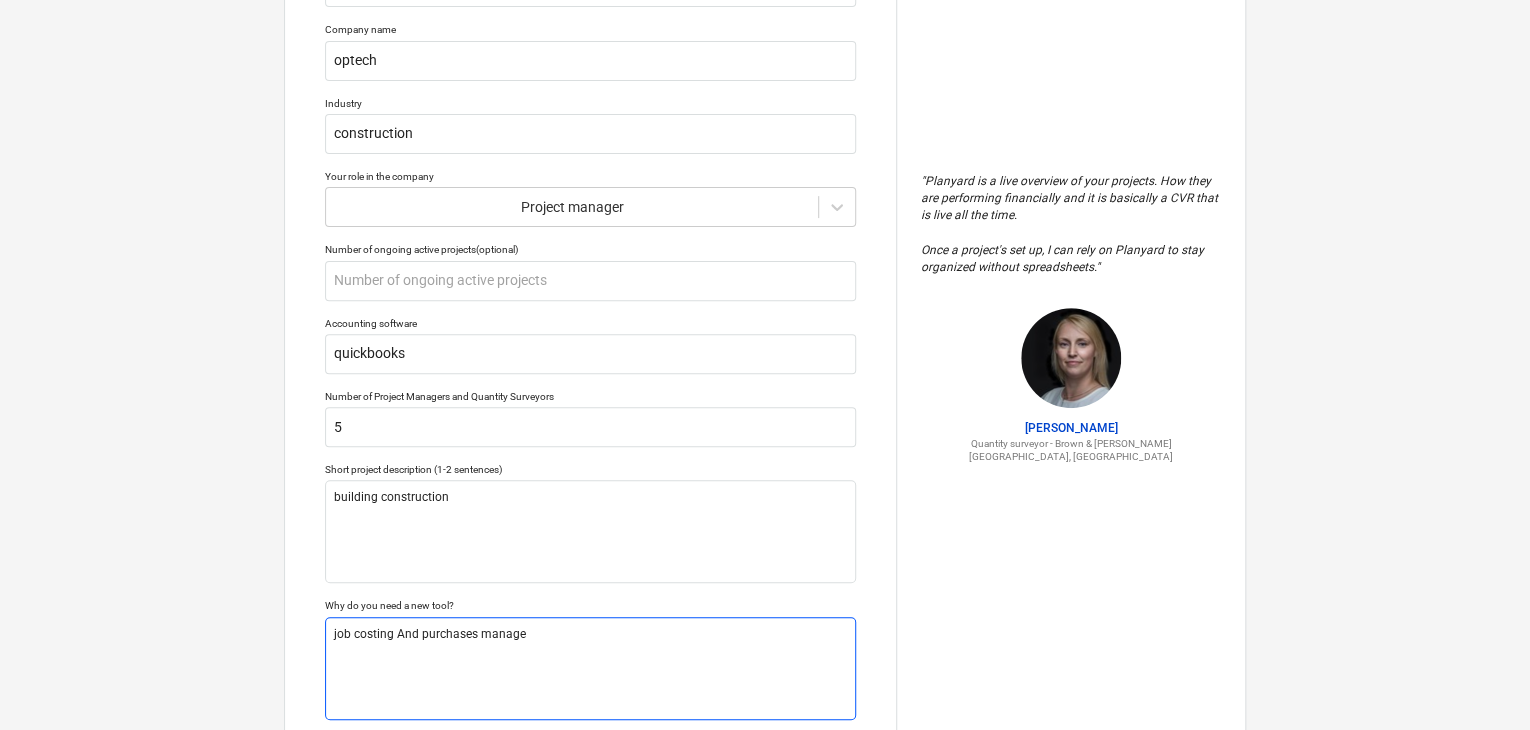 type on "x" 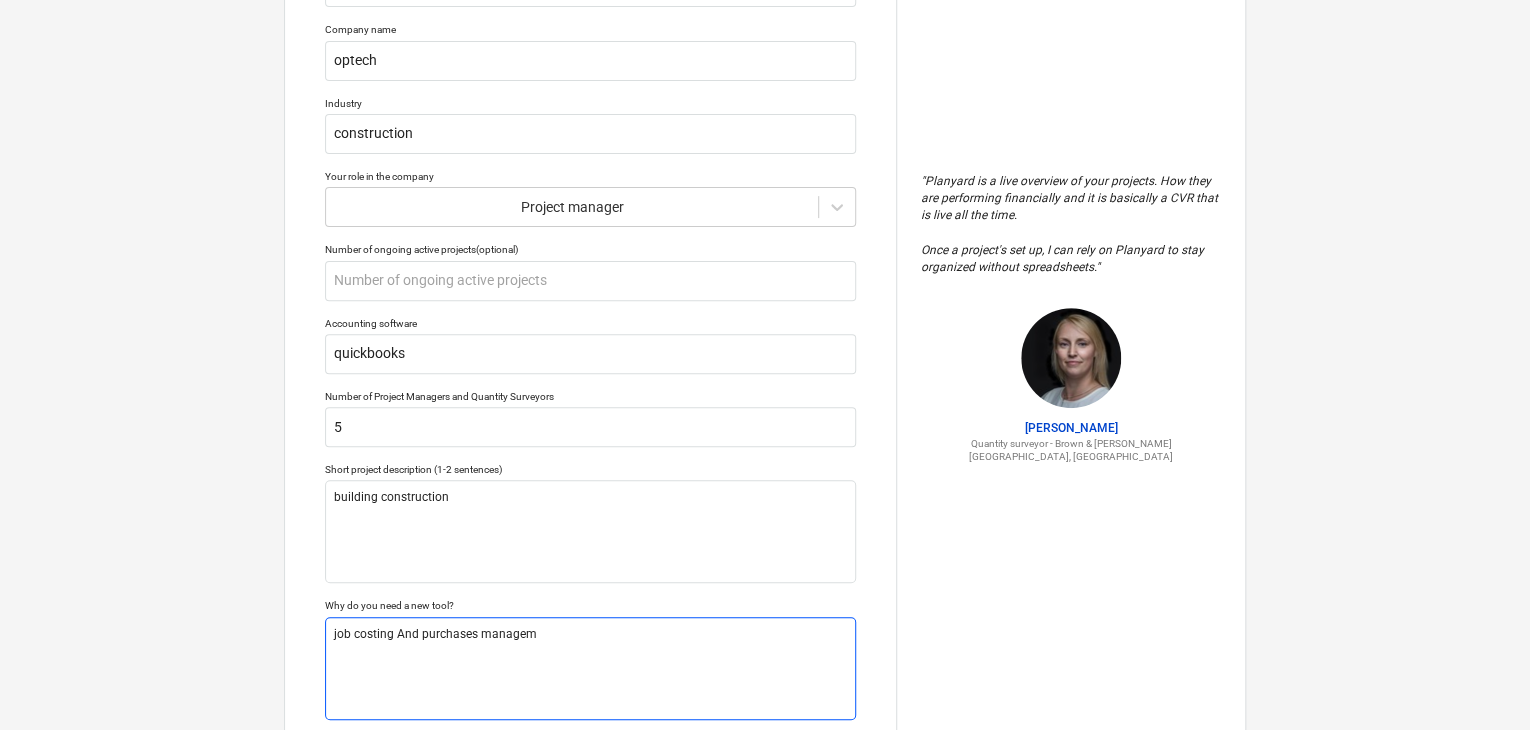 type on "x" 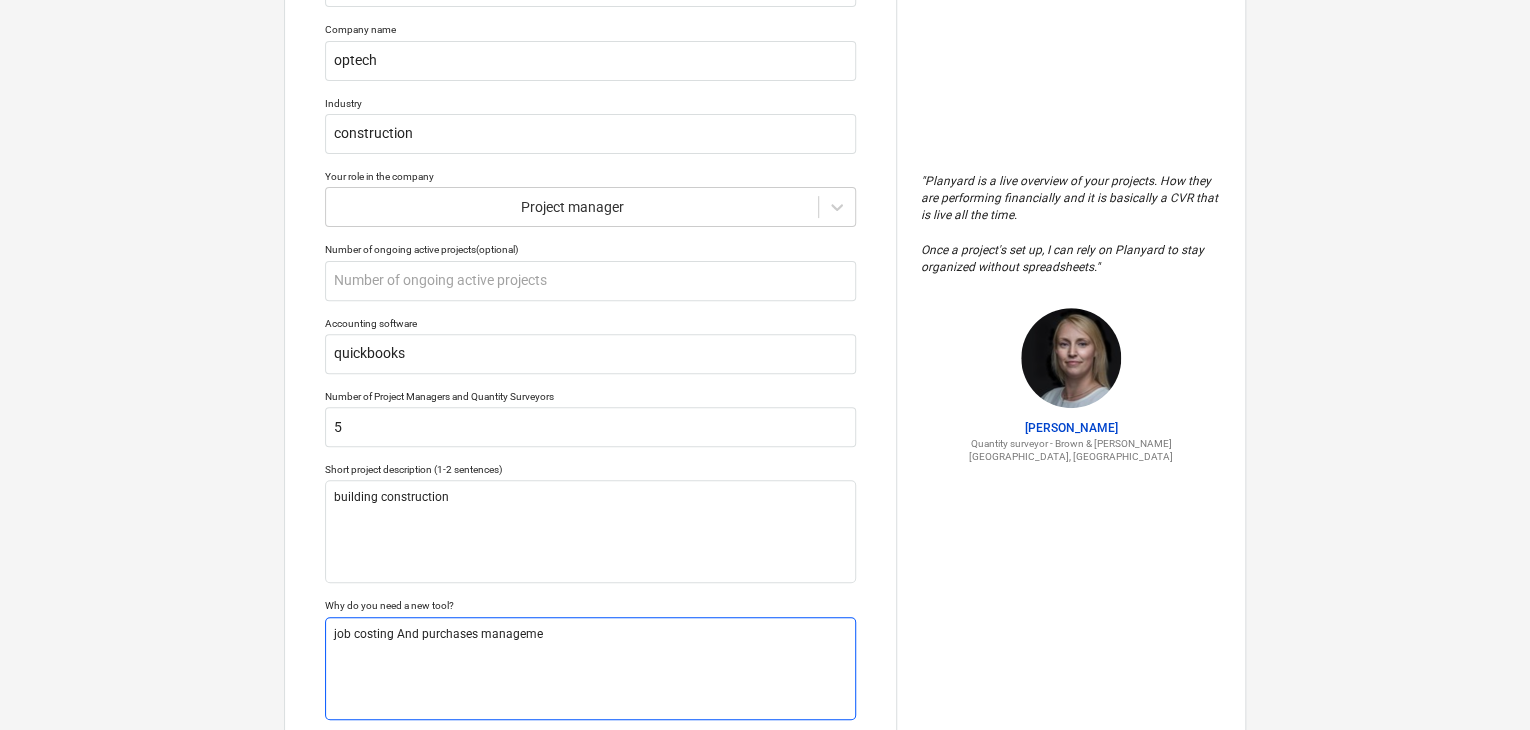 type on "x" 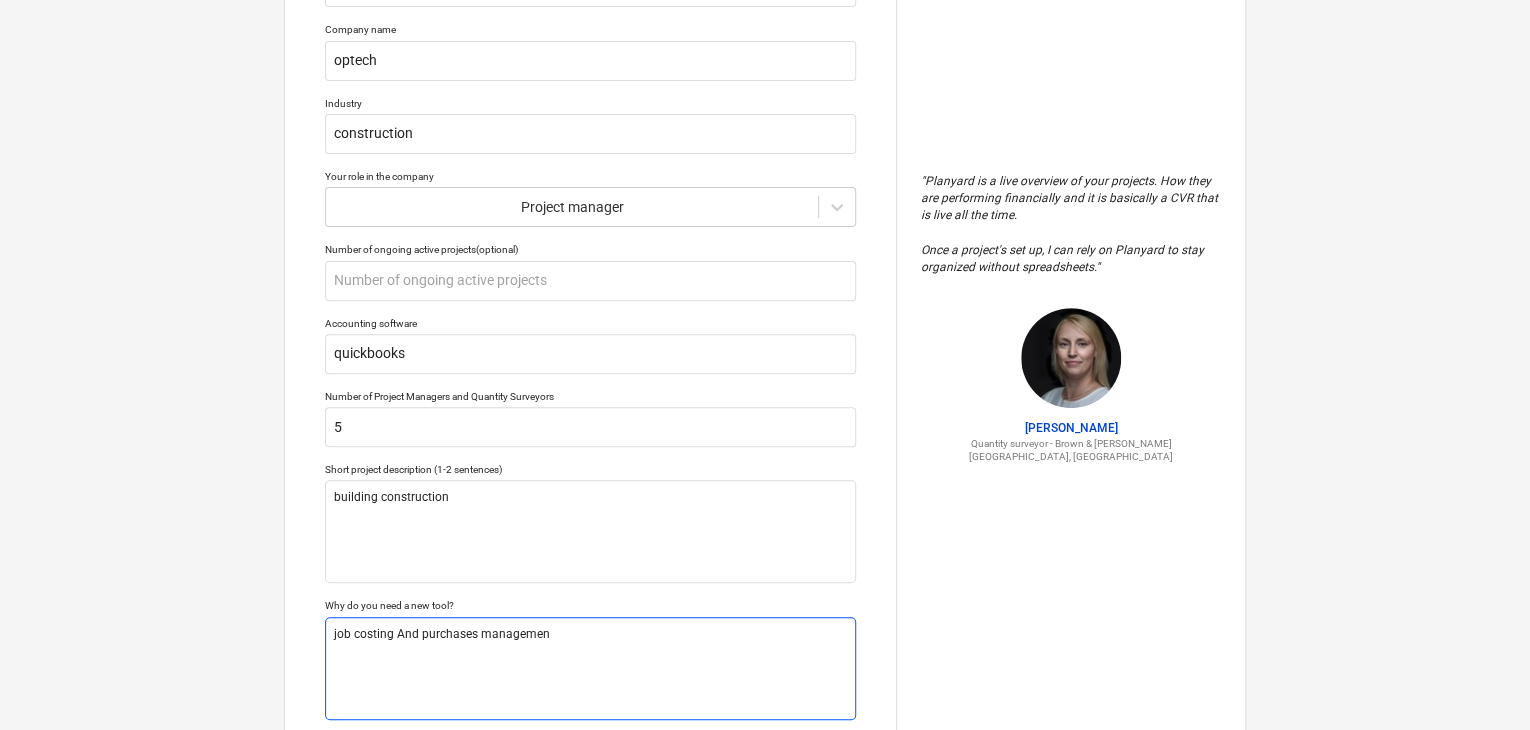 type 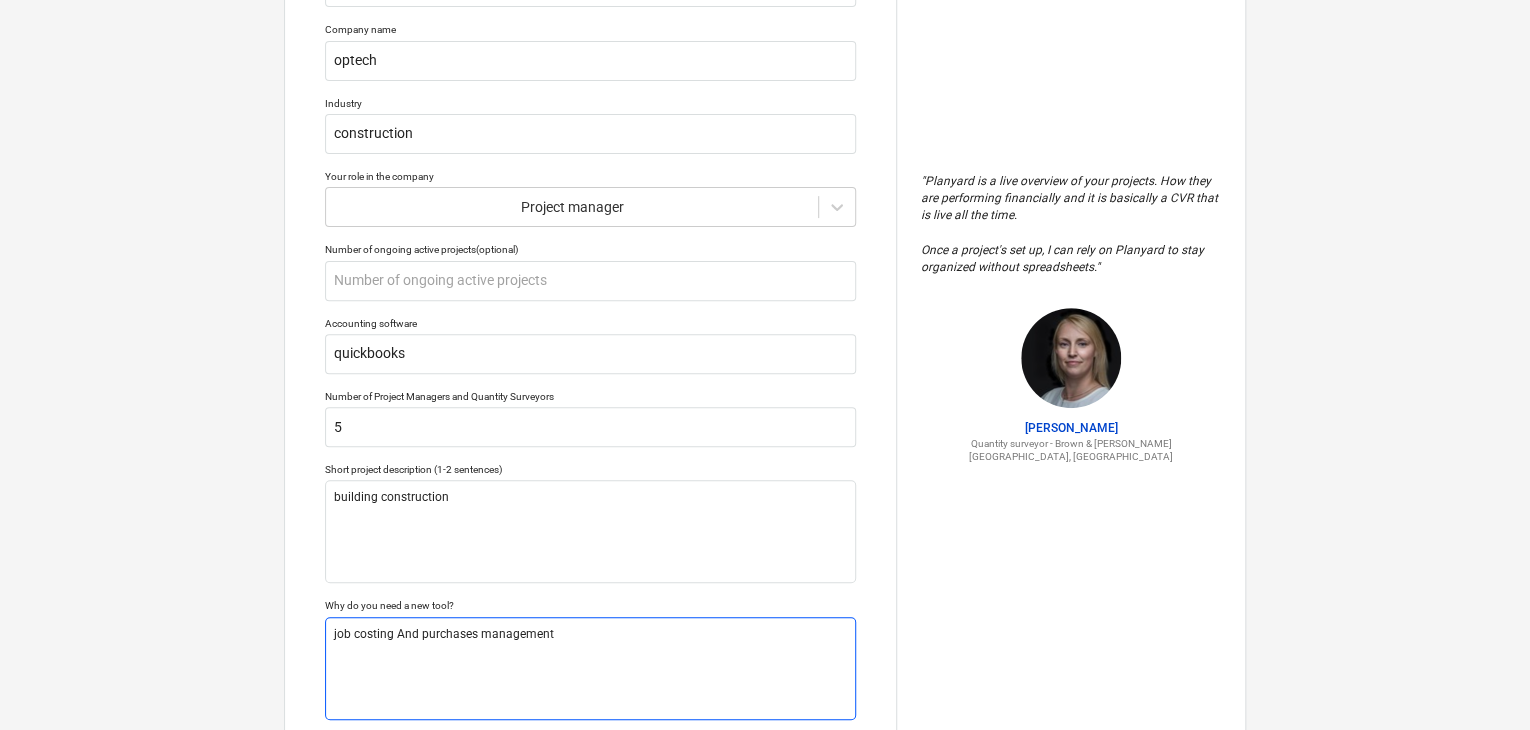 click on "job costing And purchases management" at bounding box center (590, 668) 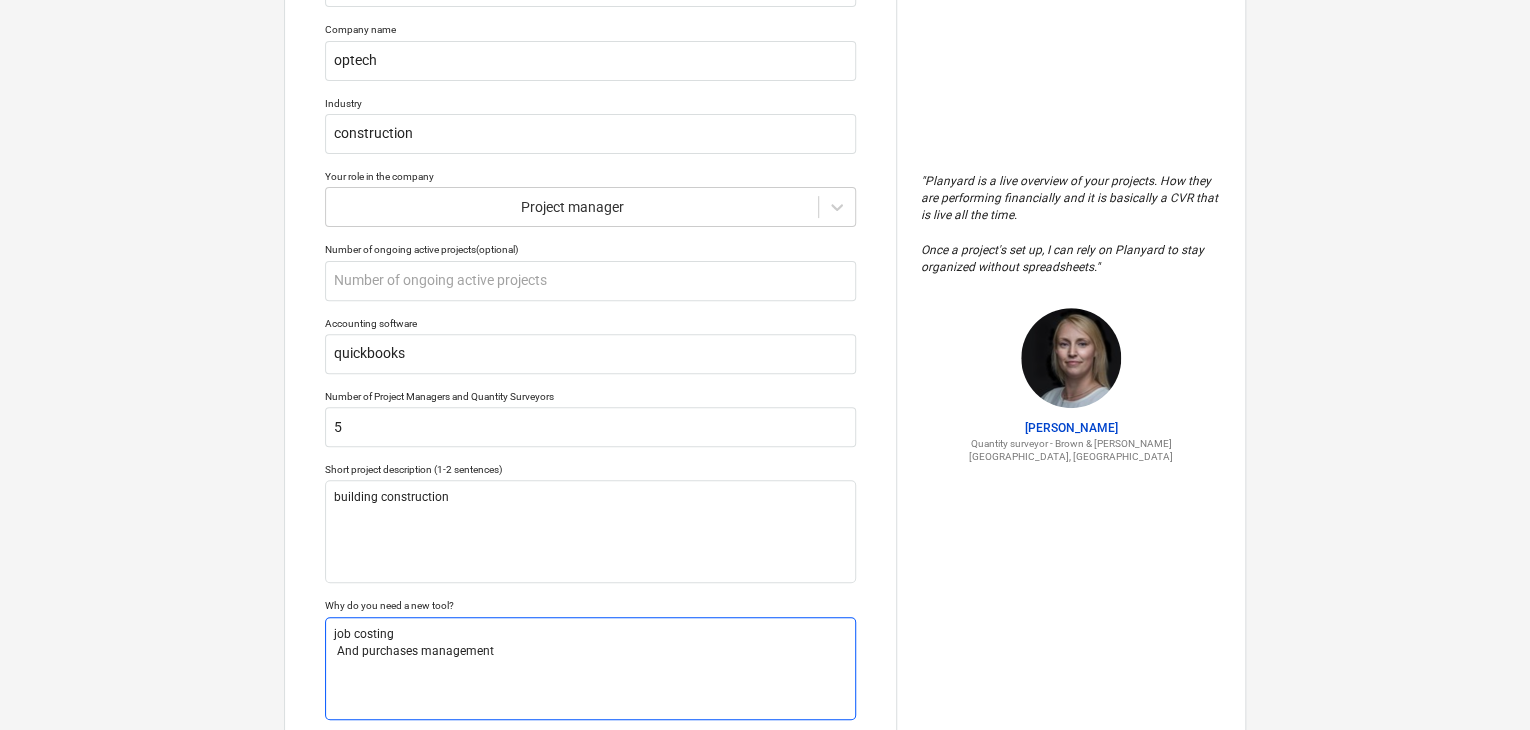 click on "job costing
And purchases management" at bounding box center [590, 668] 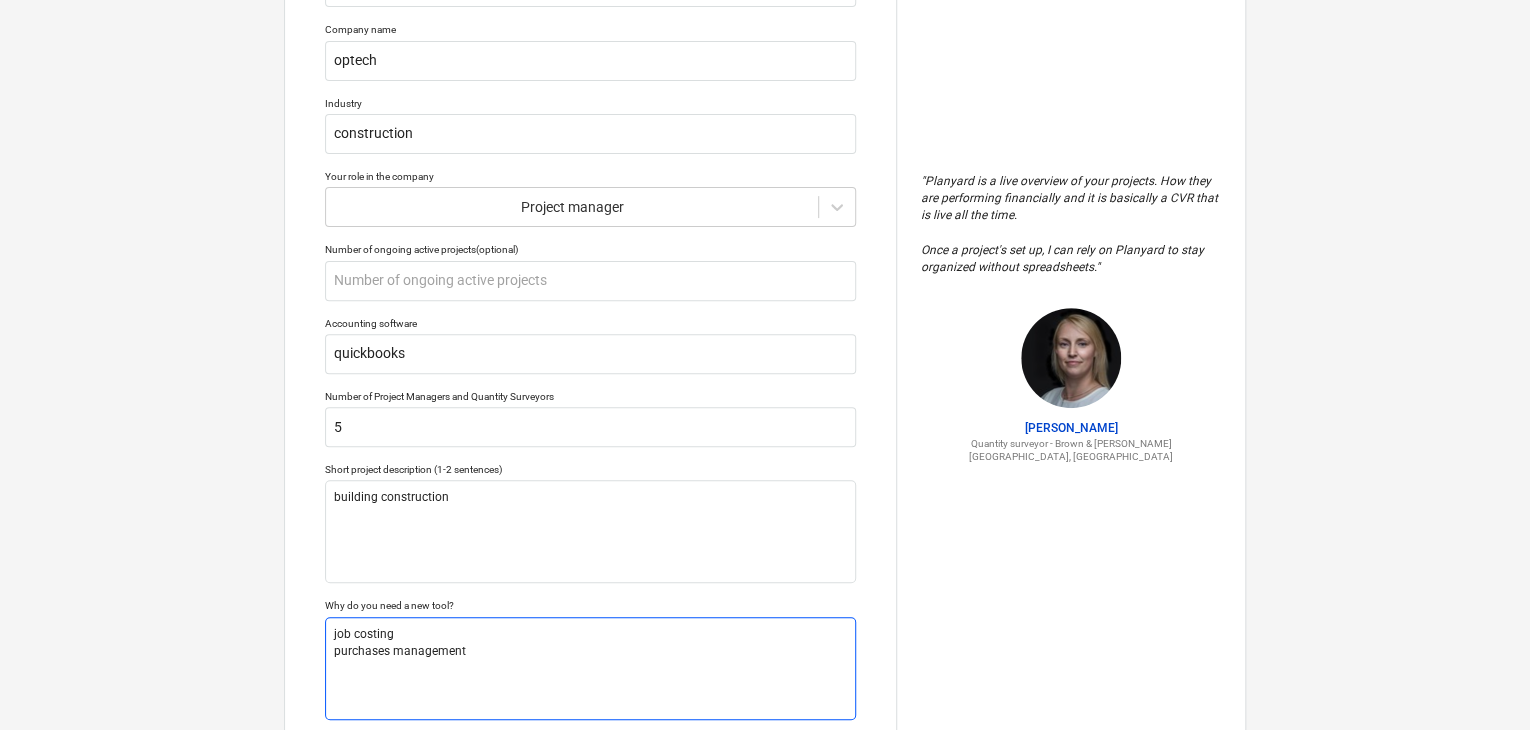 click on "job costing
purchases management" at bounding box center (590, 668) 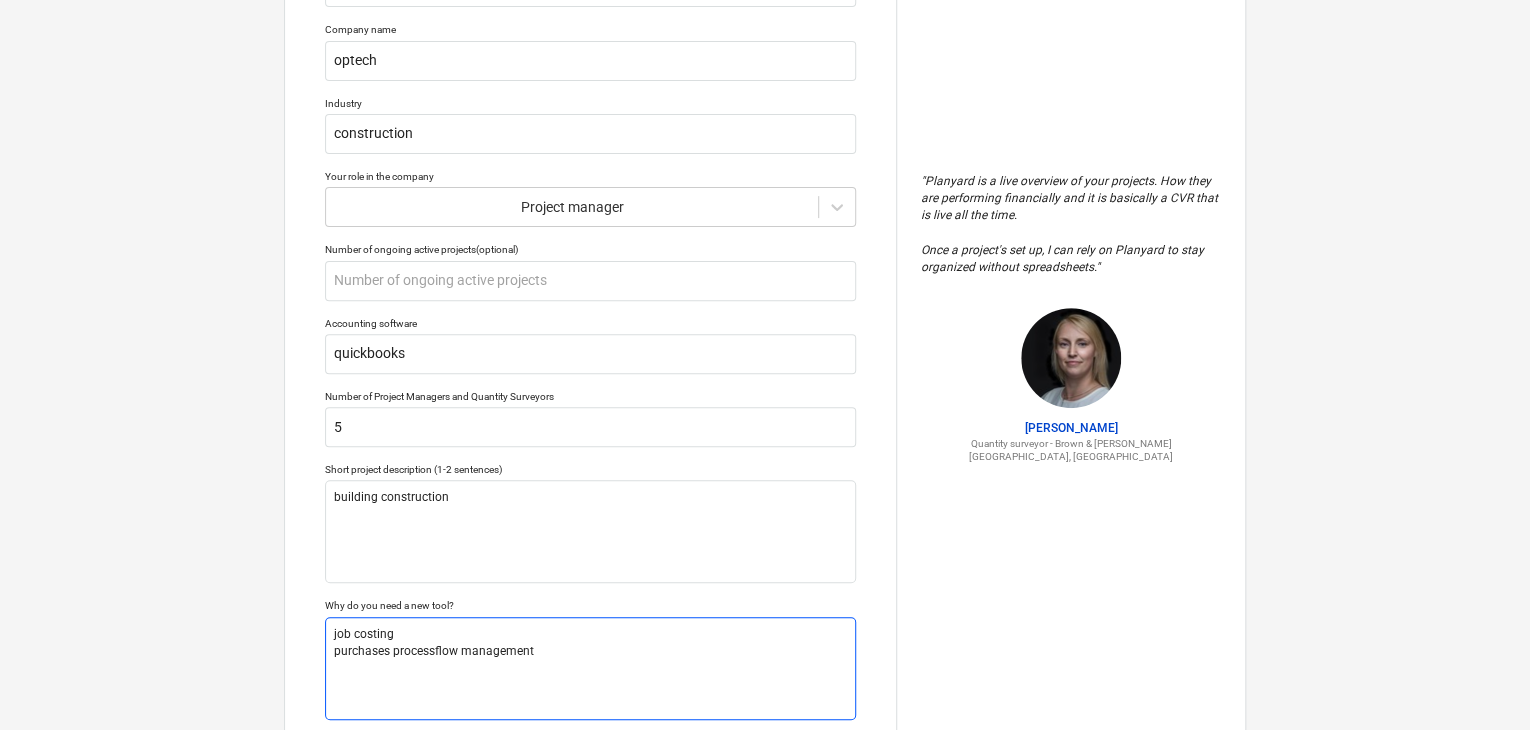 click on "job costing
purchases processflow management" at bounding box center [590, 668] 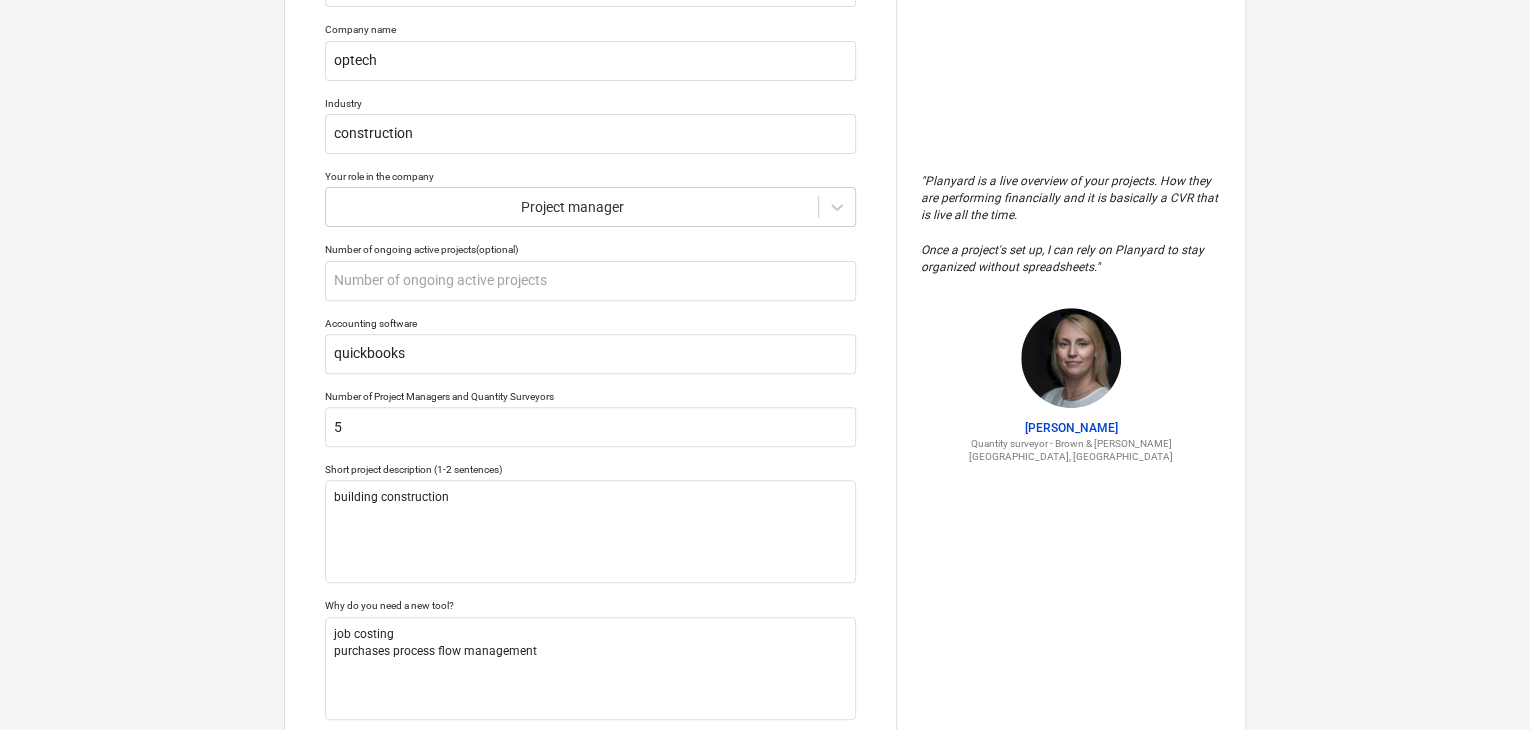 drag, startPoint x: 1528, startPoint y: 333, endPoint x: 1532, endPoint y: 345, distance: 12.649111 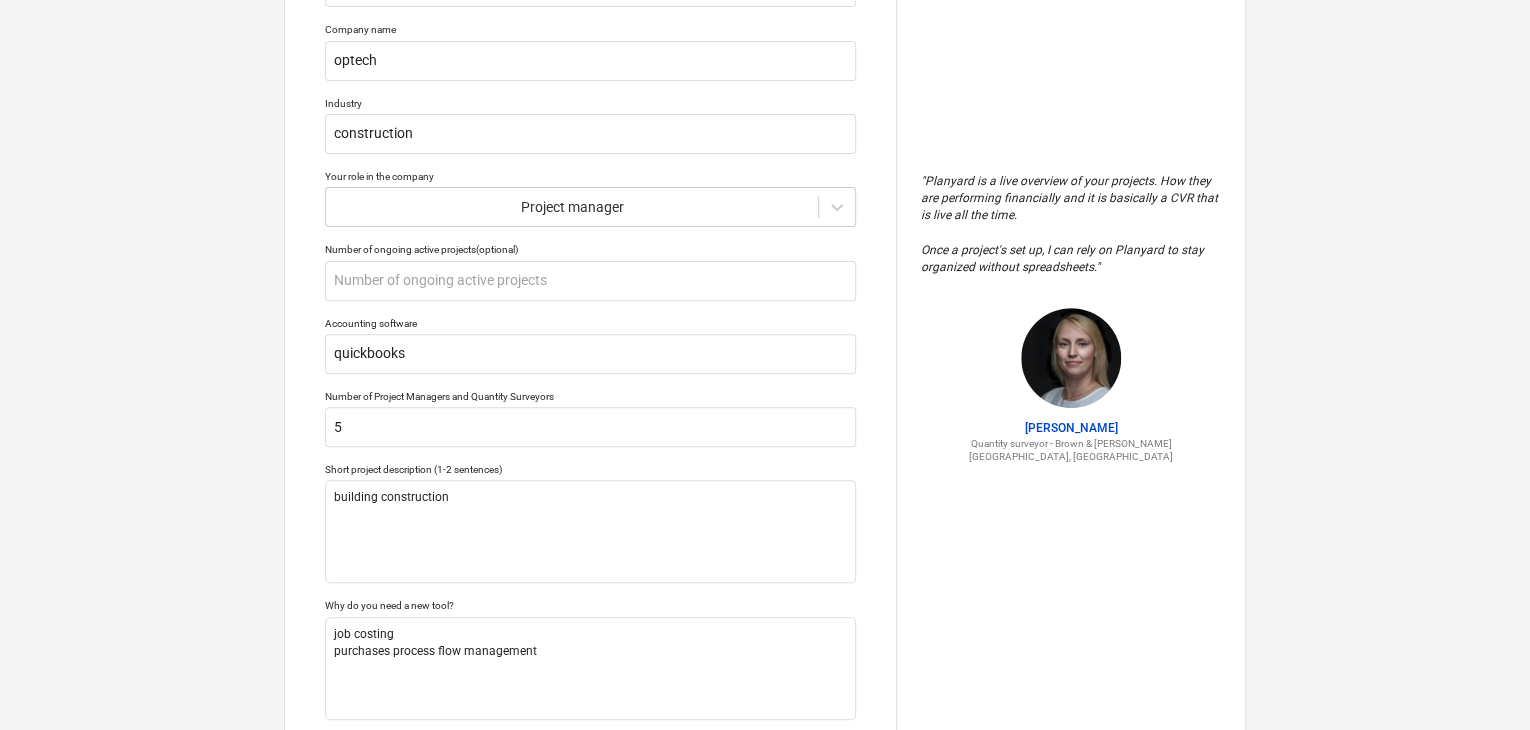 click on "Tell us a bit more about your work We will customize your account based on that info Phone number [PHONE_NUMBER] Company name optech Industry construction Your role in the company Project manager Number of ongoing active projects  (optional) Accounting software quickbooks Number of Project Managers and Quantity Surveyors 5 Short project description (1-2 sentences) building construction Why do you need a new tool? job costing
purchases process flow management
Submit " Planyard is a live overview of your projects. How they are performing financially and it is basically a CVR that is live all the time.
Once a project's set up, I can rely on Planyard to stay organized without spreadsheets. " [PERSON_NAME] Quantity surveyor - Brown & [PERSON_NAME] [PERSON_NAME], [GEOGRAPHIC_DATA]
x" at bounding box center (765, 162) 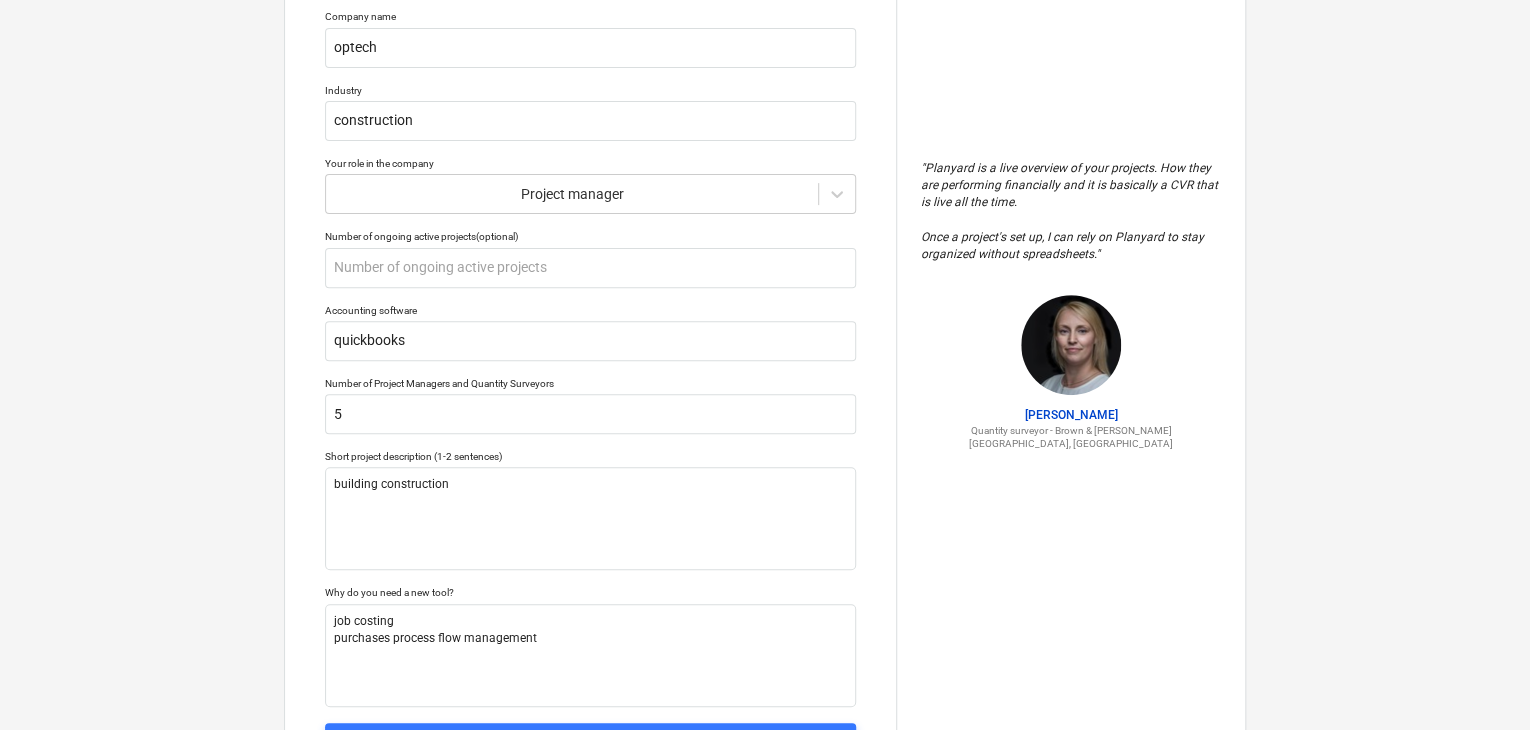 scroll, scrollTop: 329, scrollLeft: 0, axis: vertical 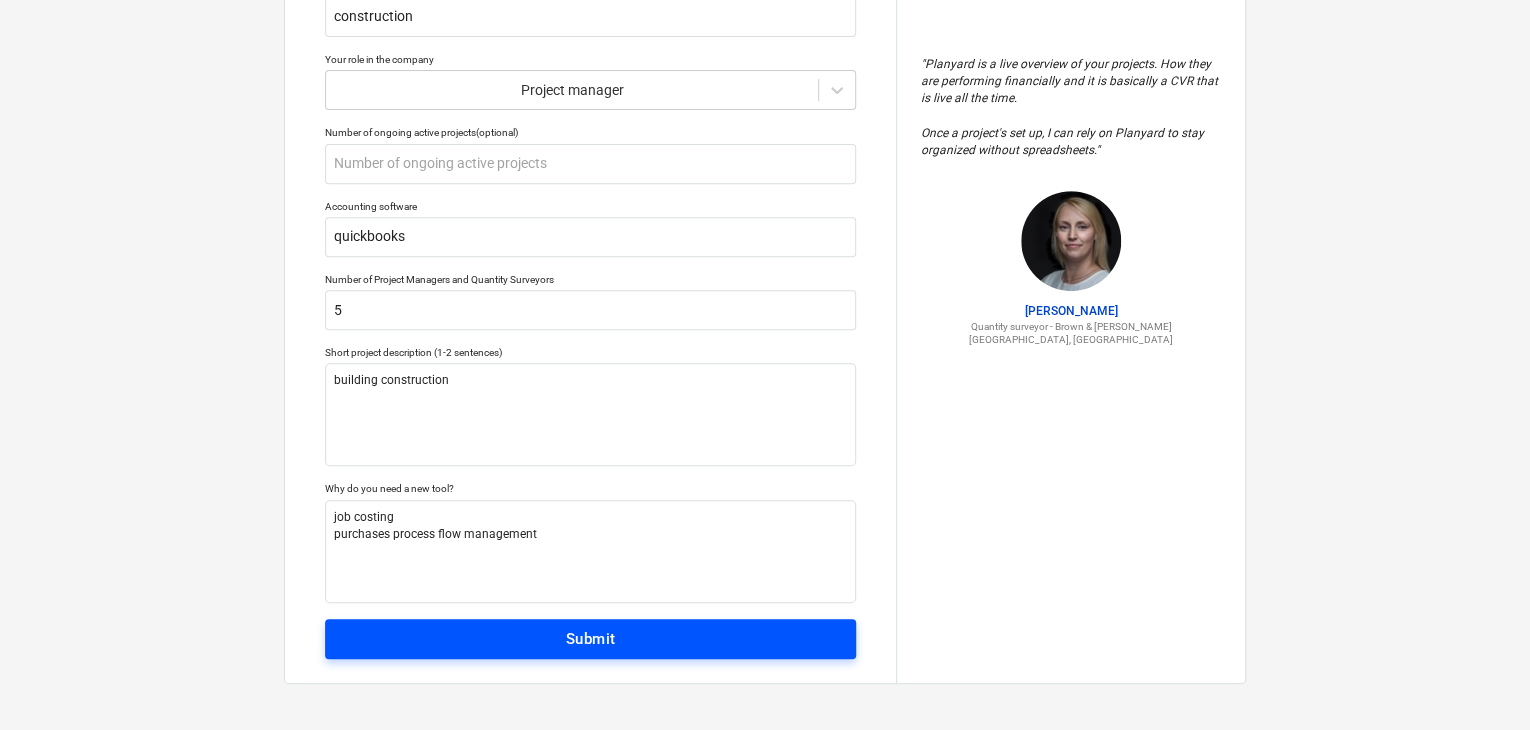 click on "Submit" at bounding box center [590, 639] 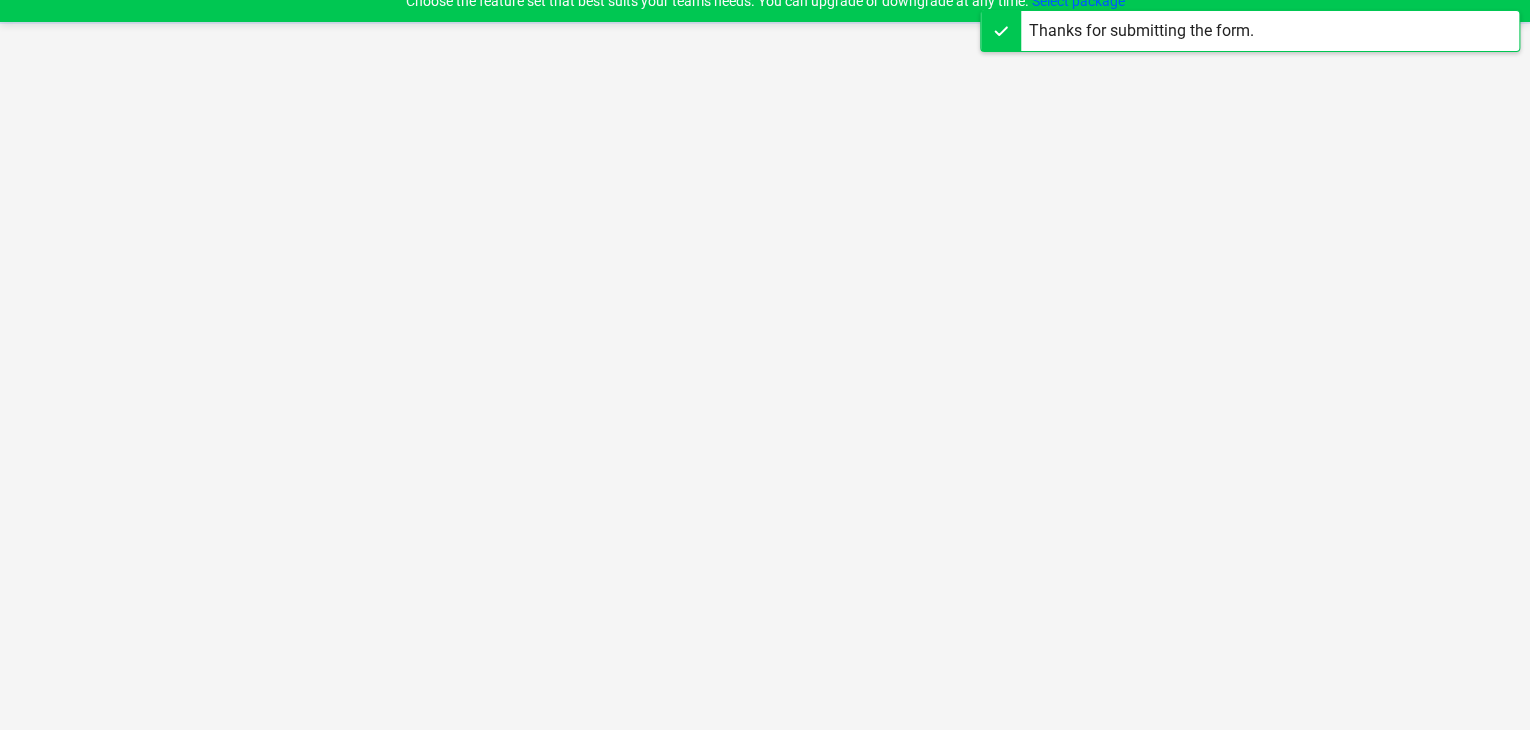 scroll, scrollTop: 19, scrollLeft: 0, axis: vertical 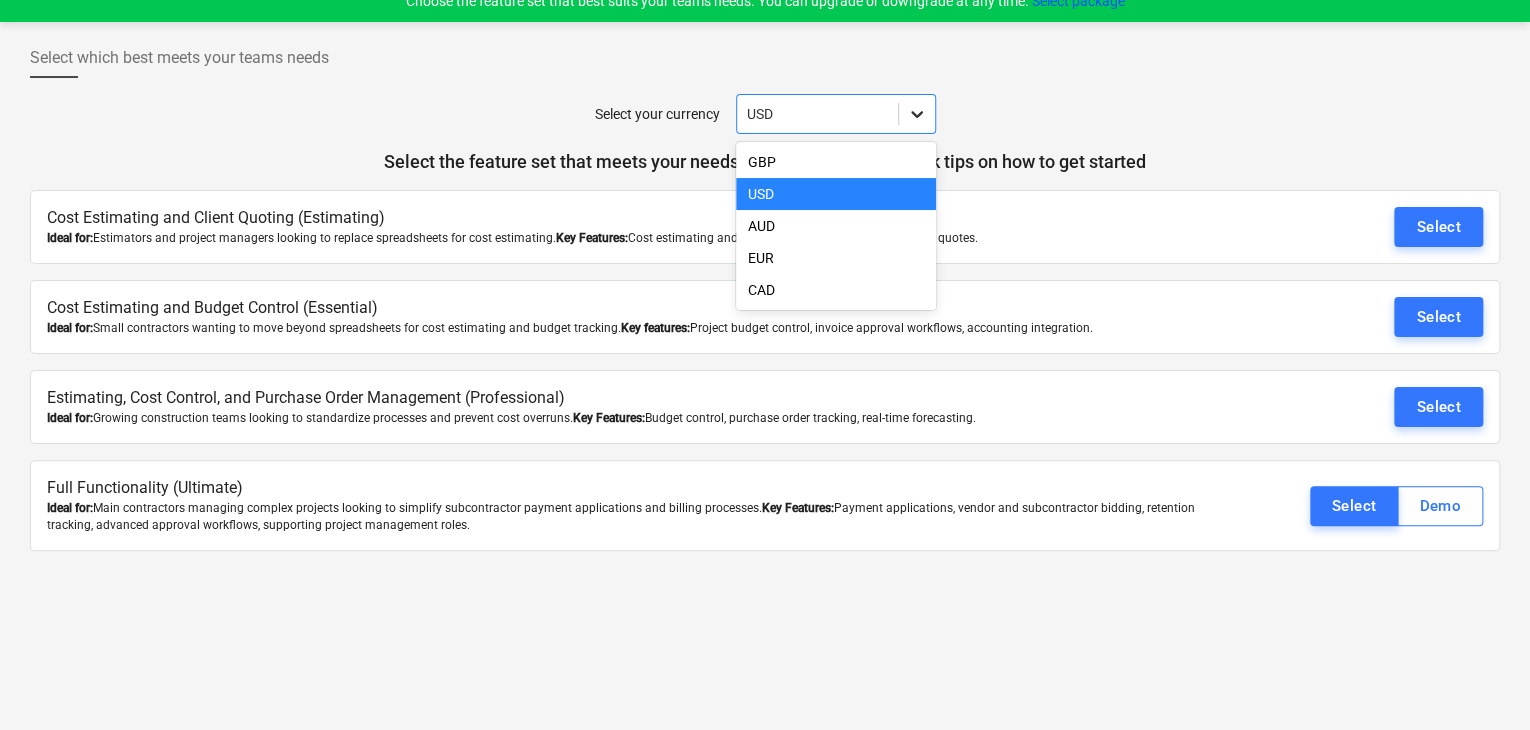 click 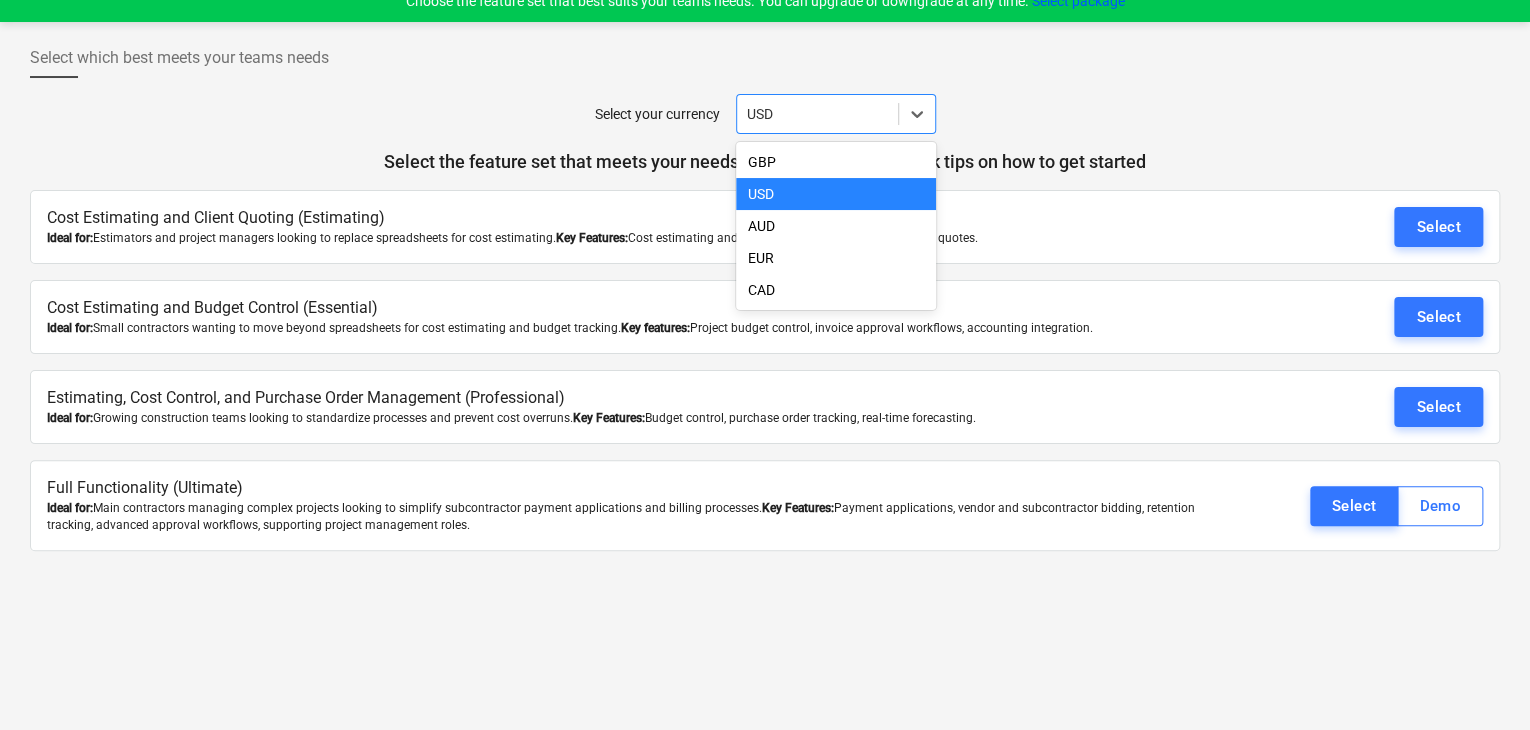 click on "USD" at bounding box center (836, 194) 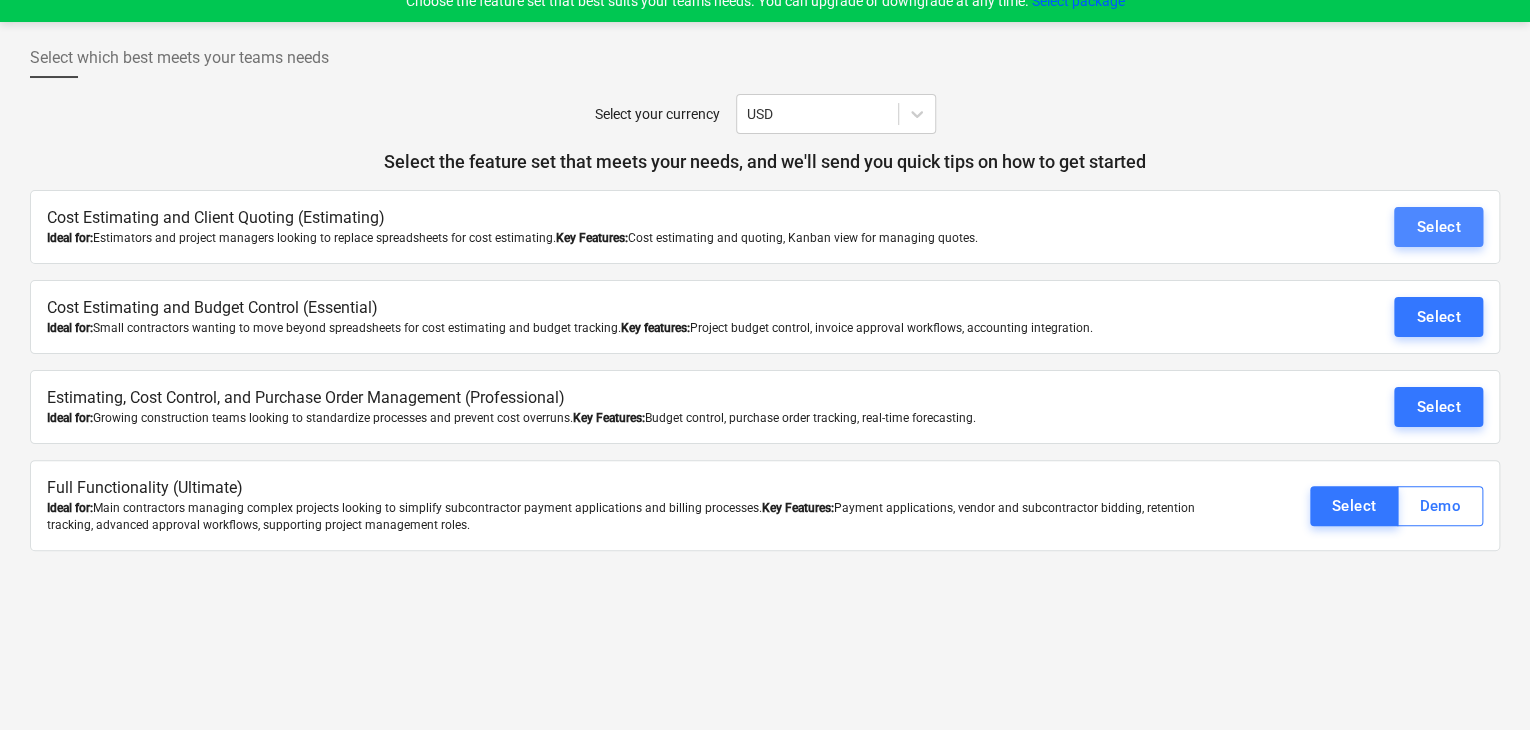 click on "Select" at bounding box center [1438, 227] 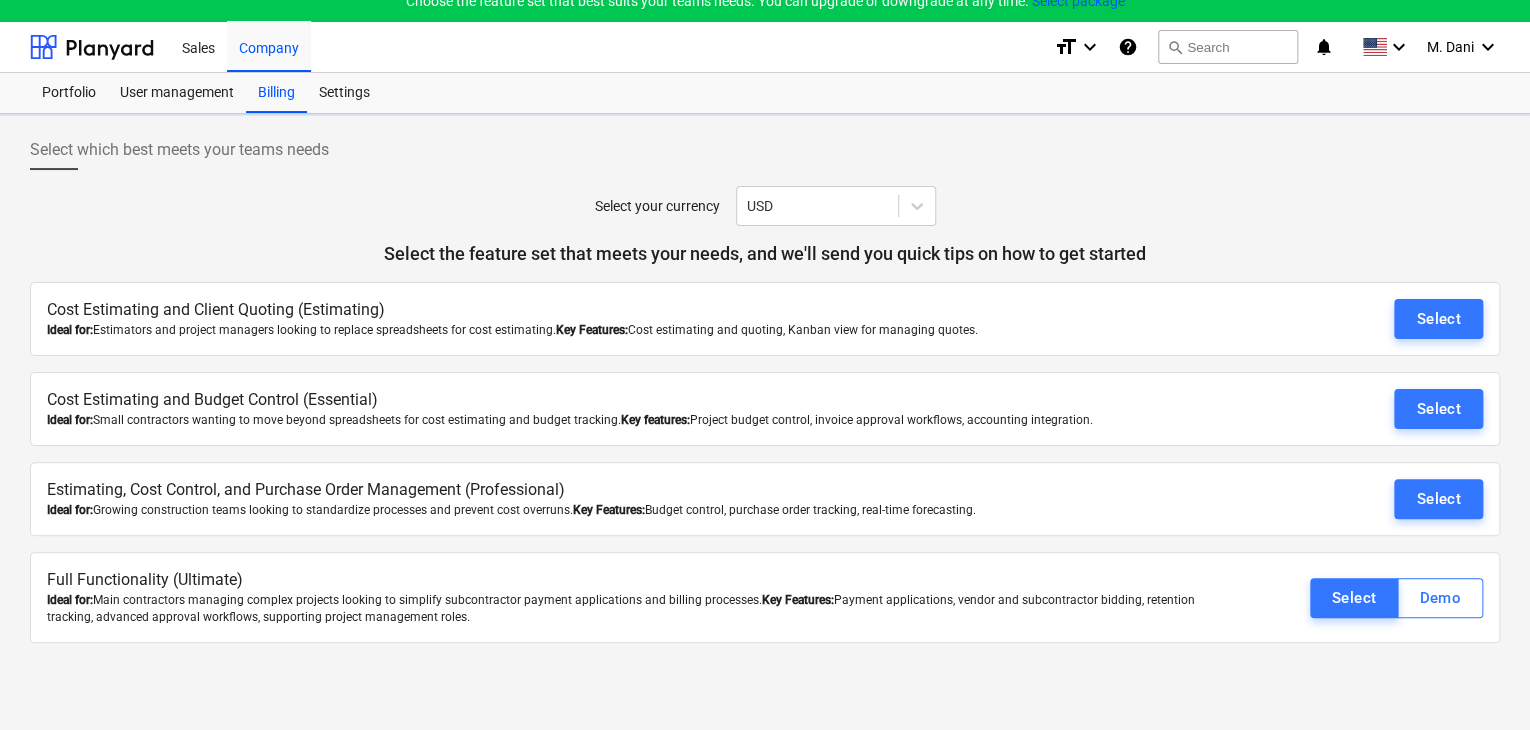 scroll, scrollTop: 0, scrollLeft: 0, axis: both 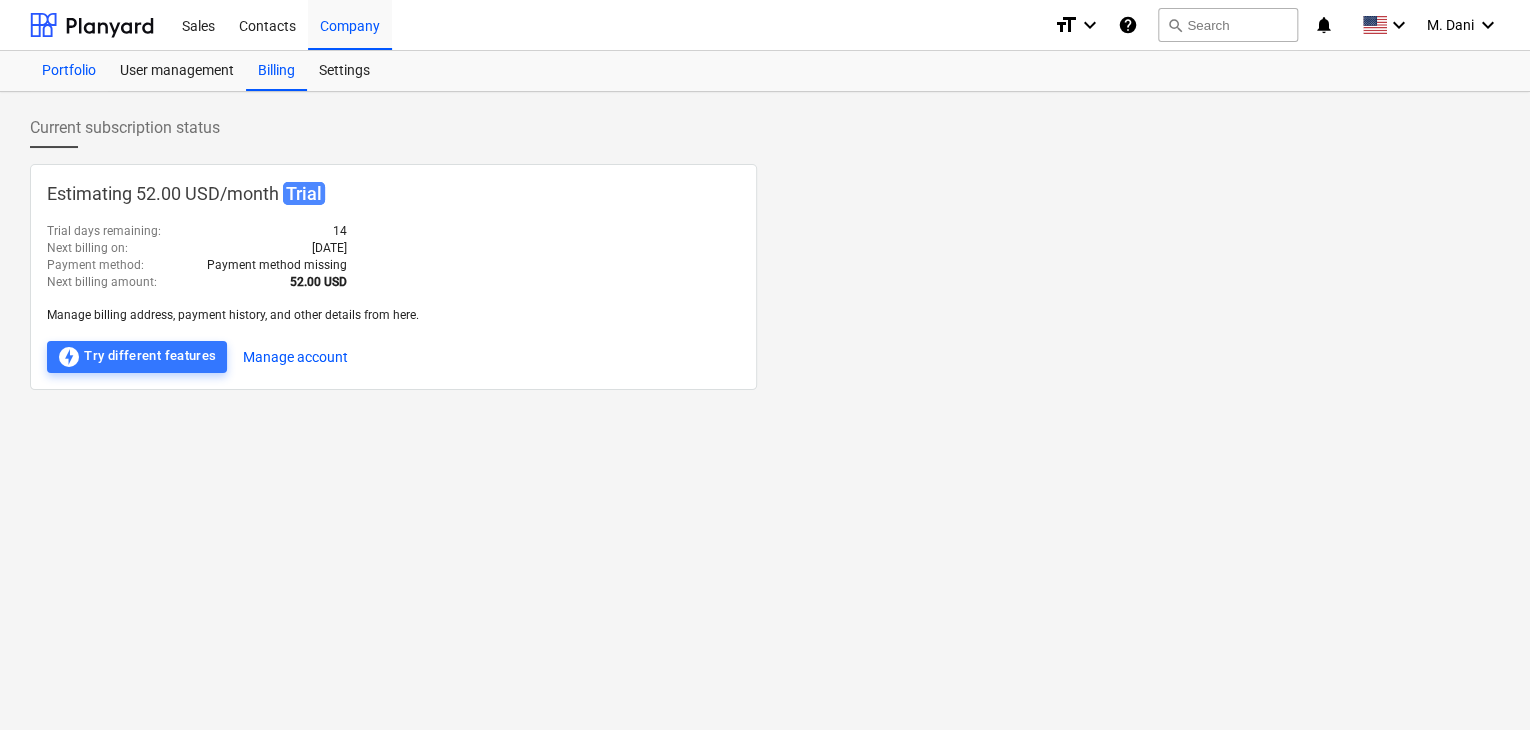 click on "Portfolio" at bounding box center [69, 71] 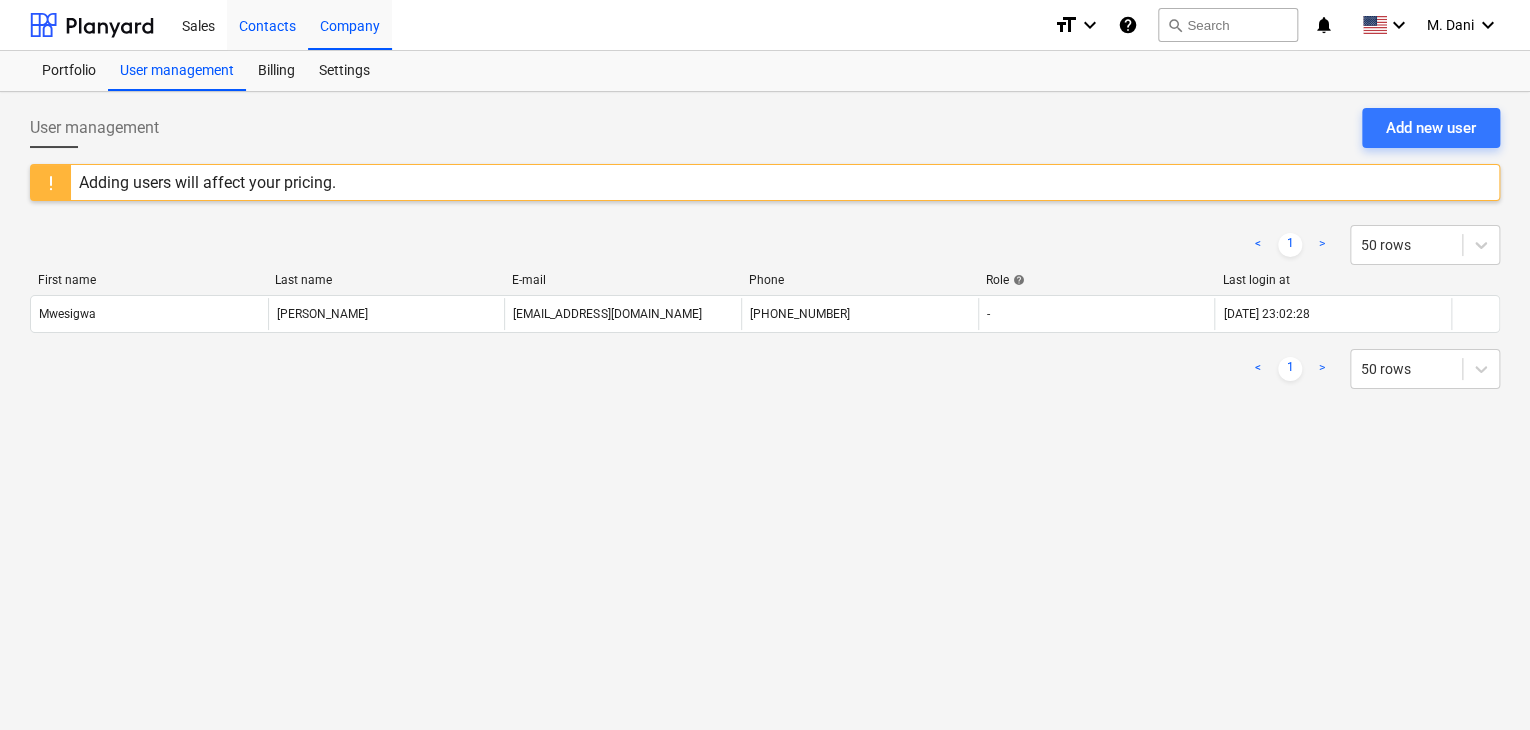 click on "Contacts" at bounding box center (267, 24) 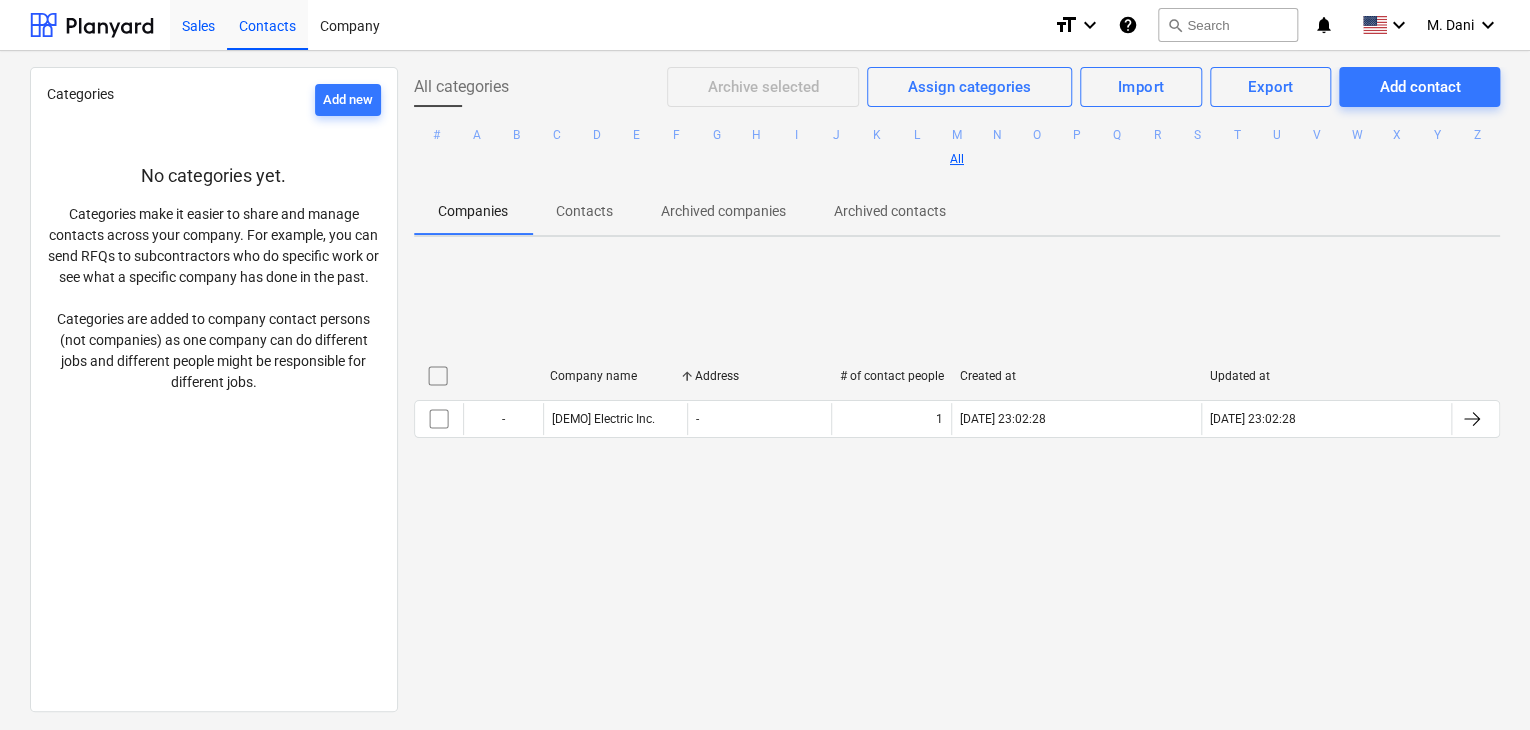 click on "Sales" at bounding box center (198, 24) 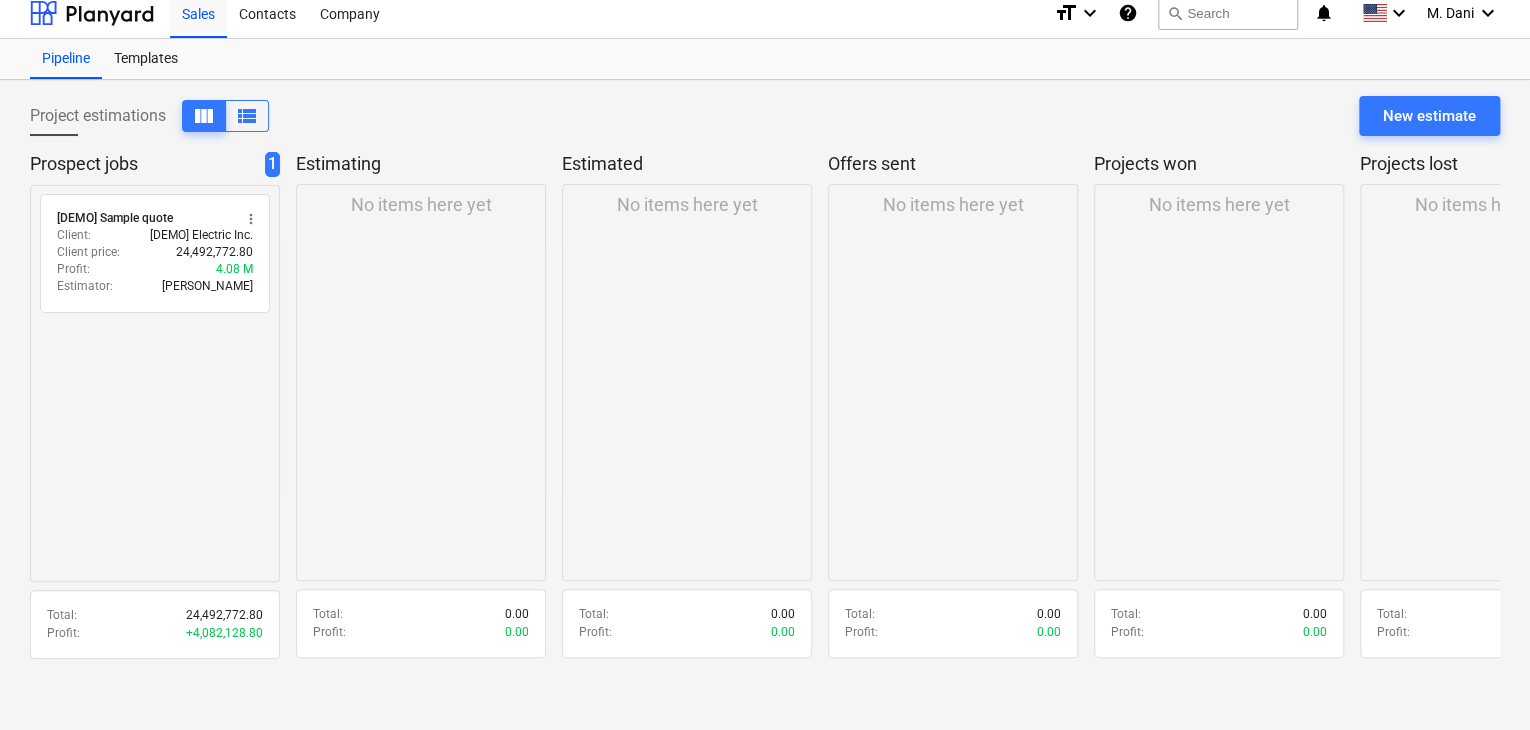 scroll, scrollTop: 19, scrollLeft: 0, axis: vertical 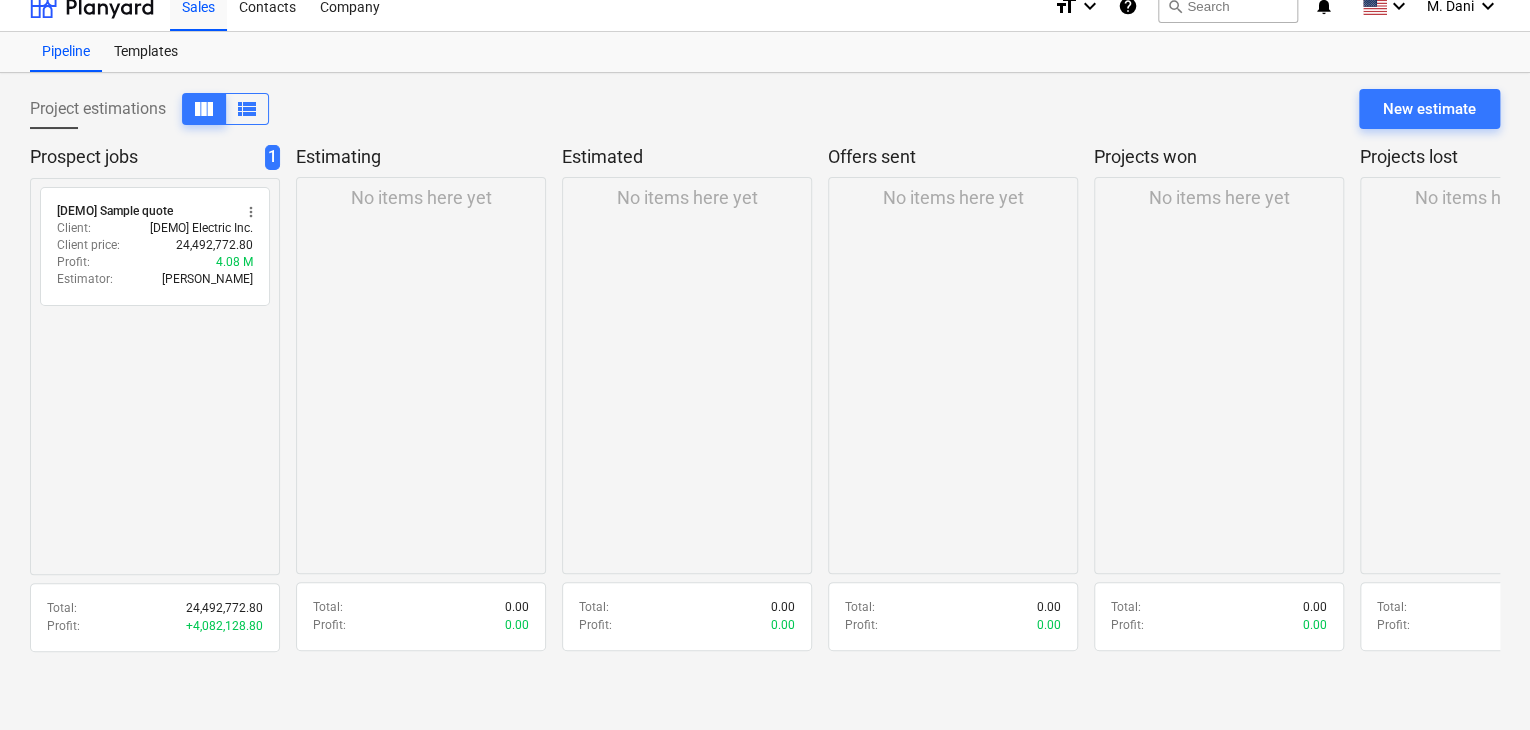 click on "Project estimations view_column view_list" at bounding box center [149, 109] 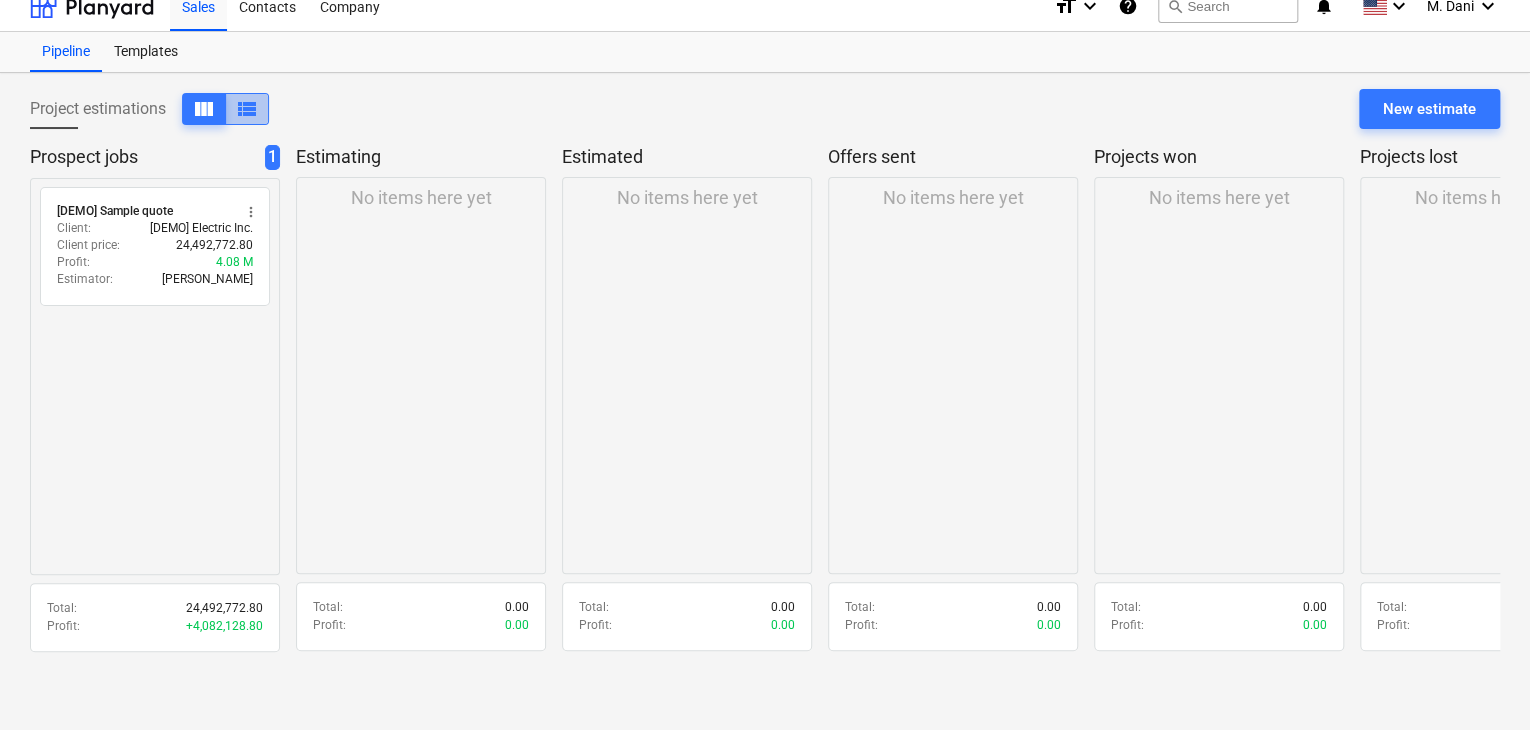 click on "view_list" at bounding box center [247, 109] 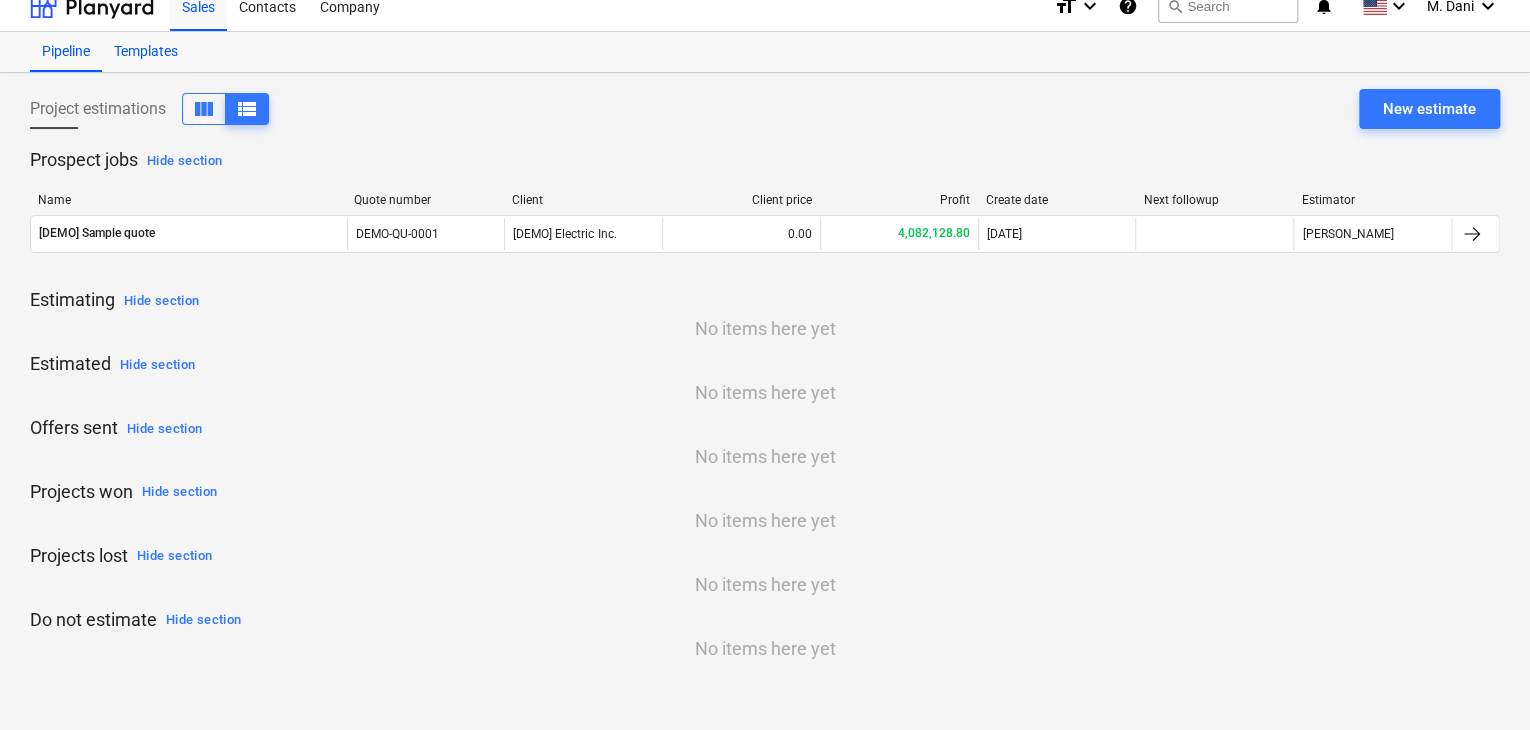 click on "Templates" at bounding box center [146, 52] 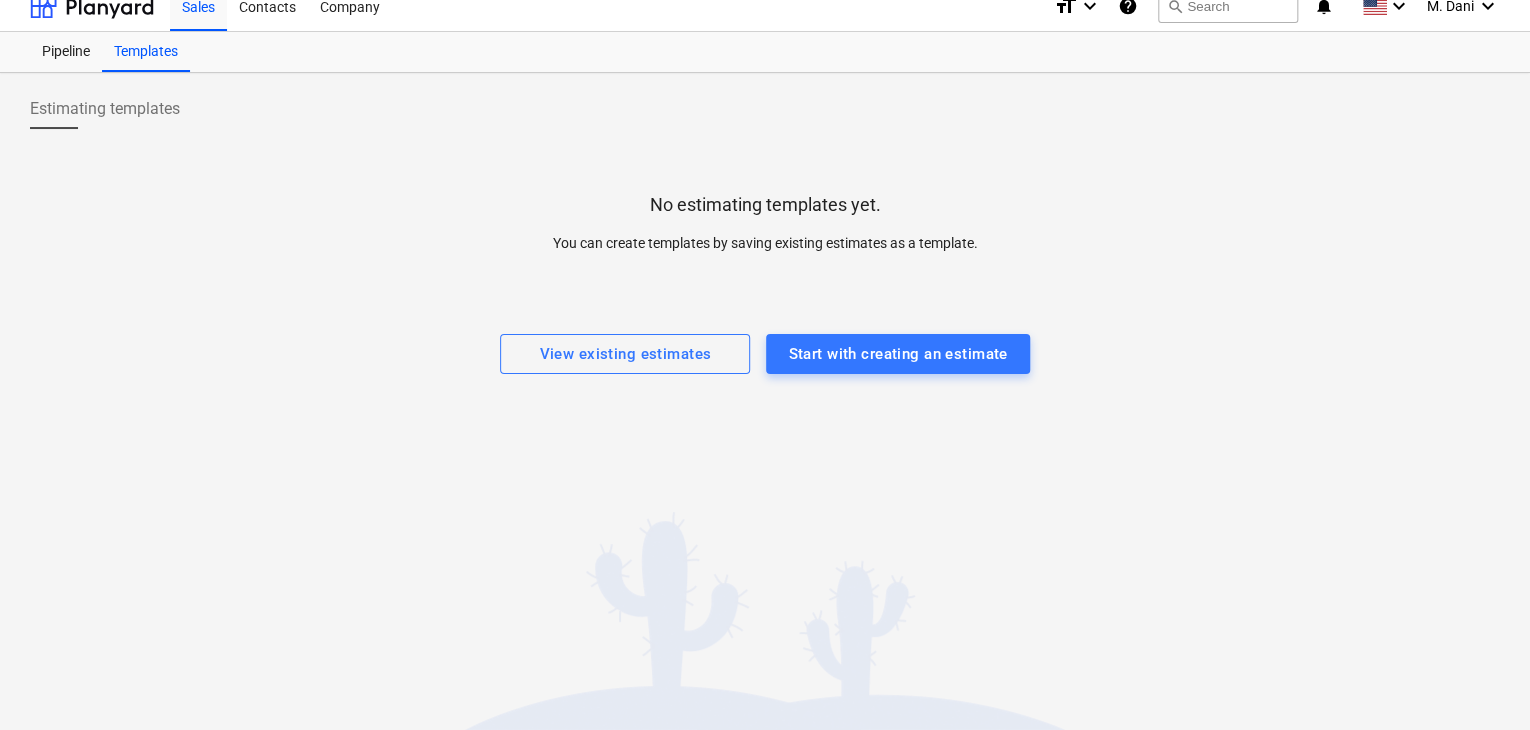 scroll, scrollTop: 0, scrollLeft: 0, axis: both 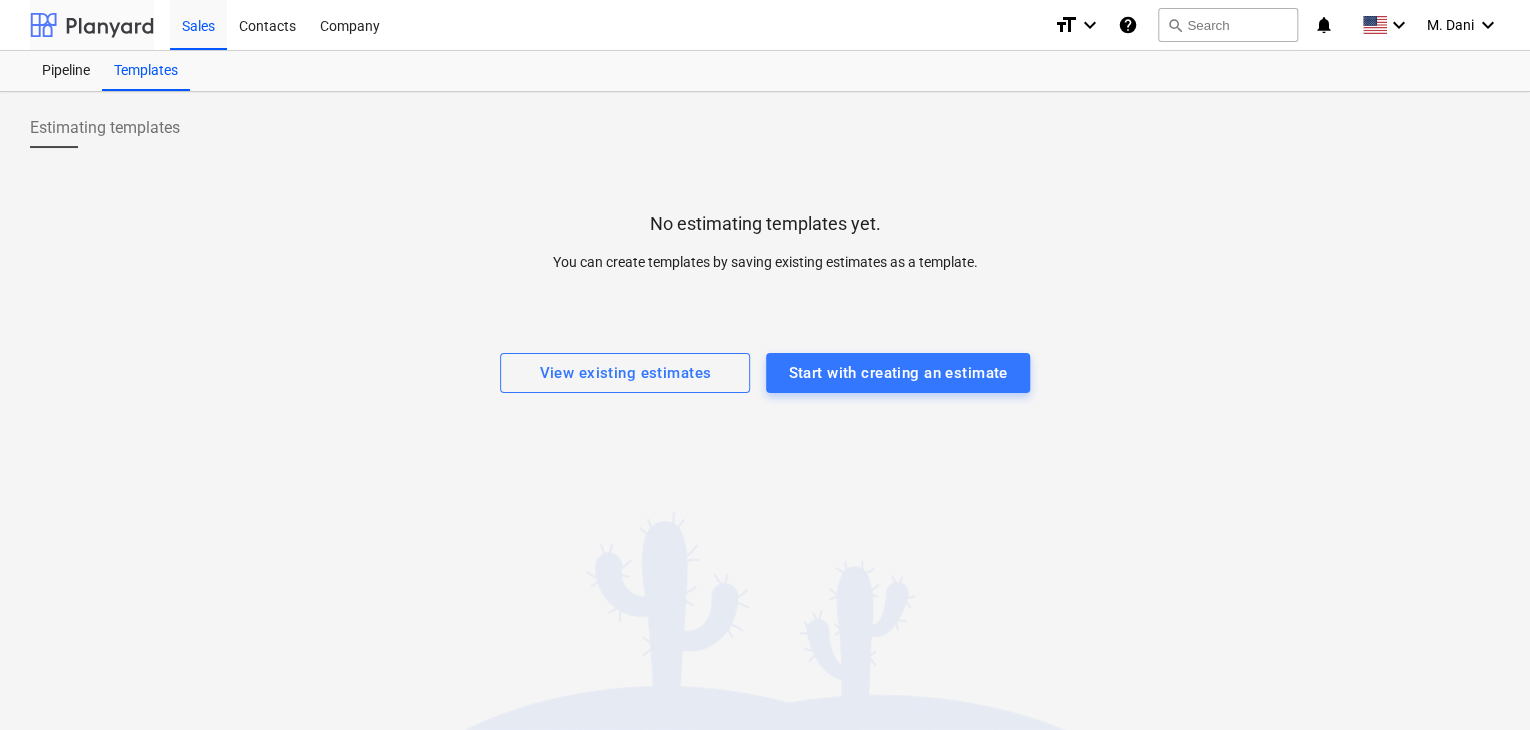 click at bounding box center (92, 25) 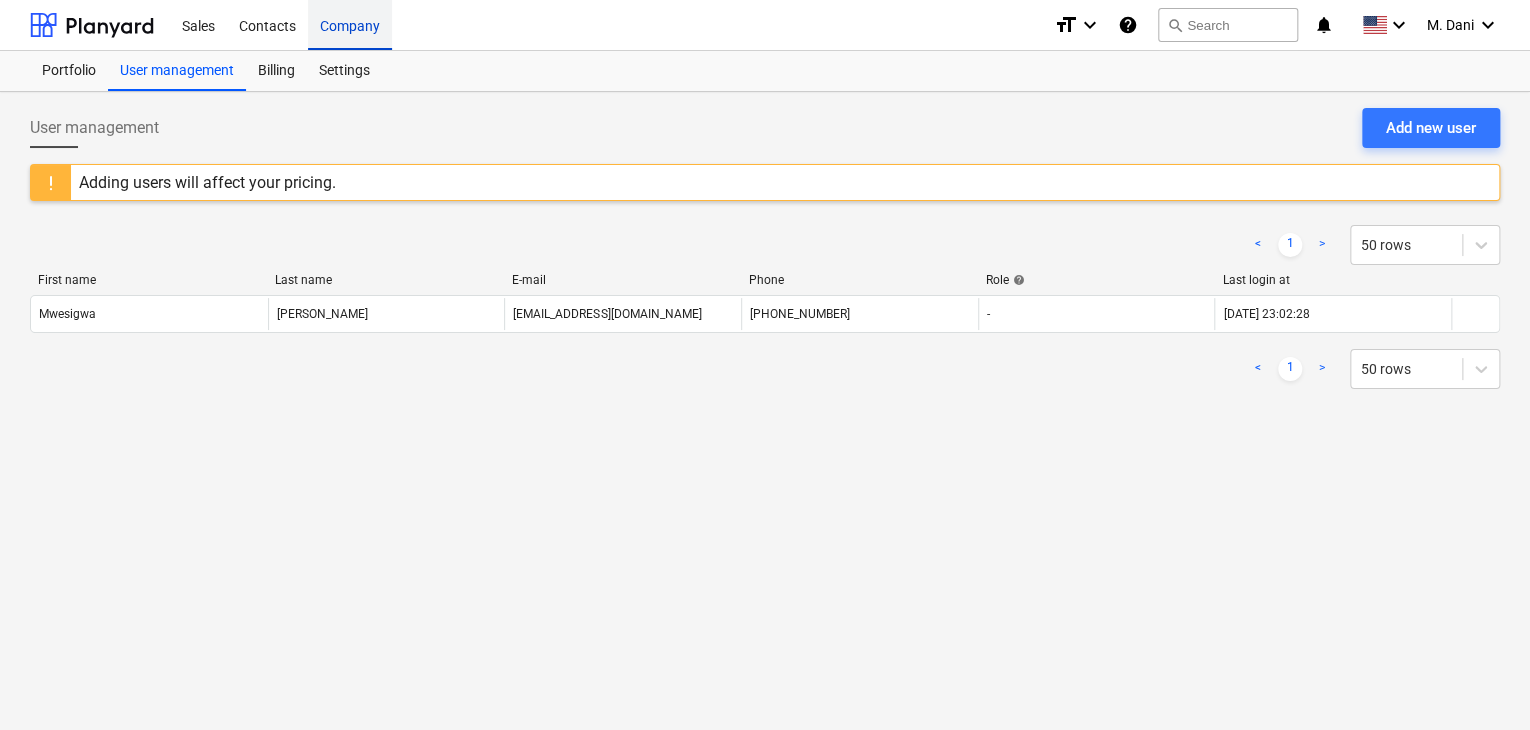 click on "Company" at bounding box center [350, 24] 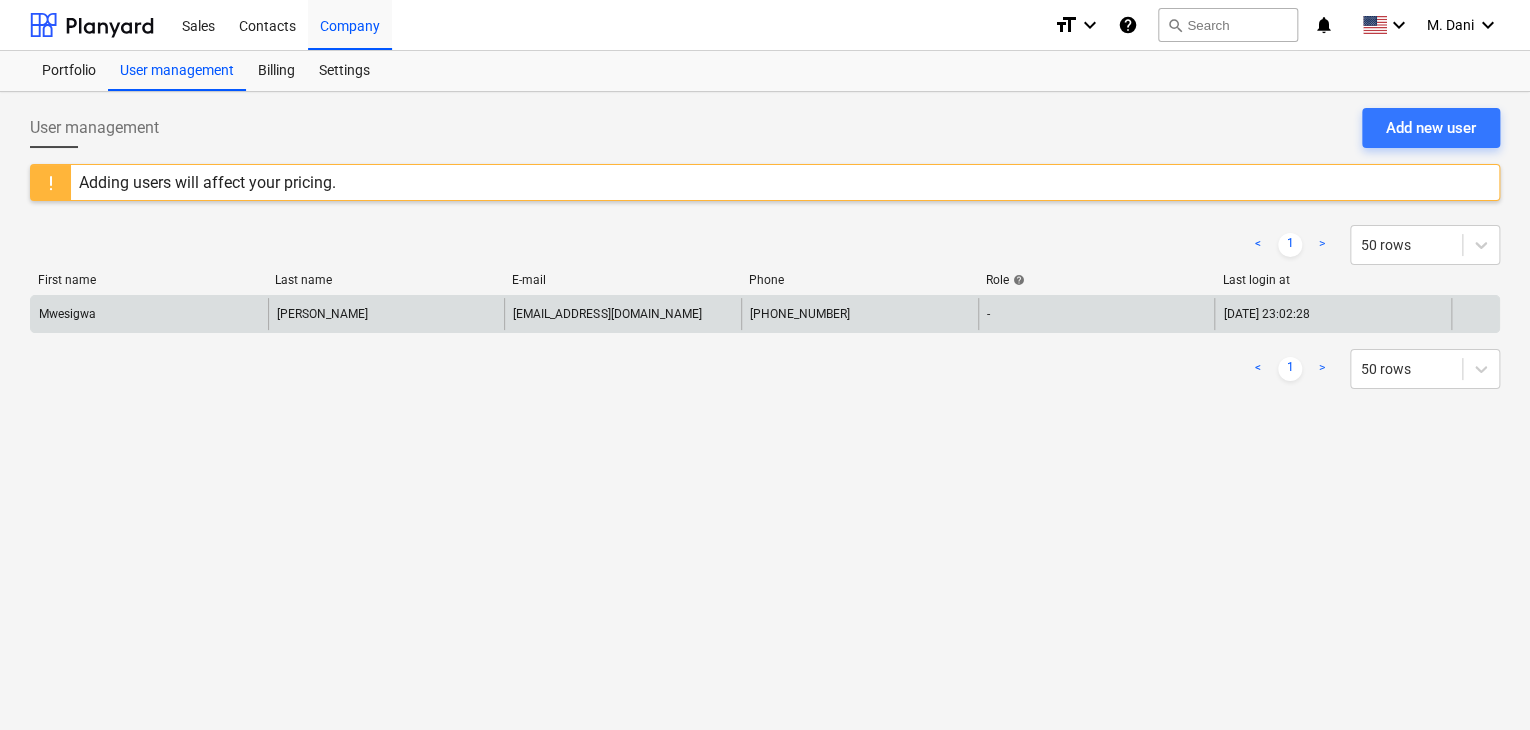 click on "[PERSON_NAME]" at bounding box center (386, 314) 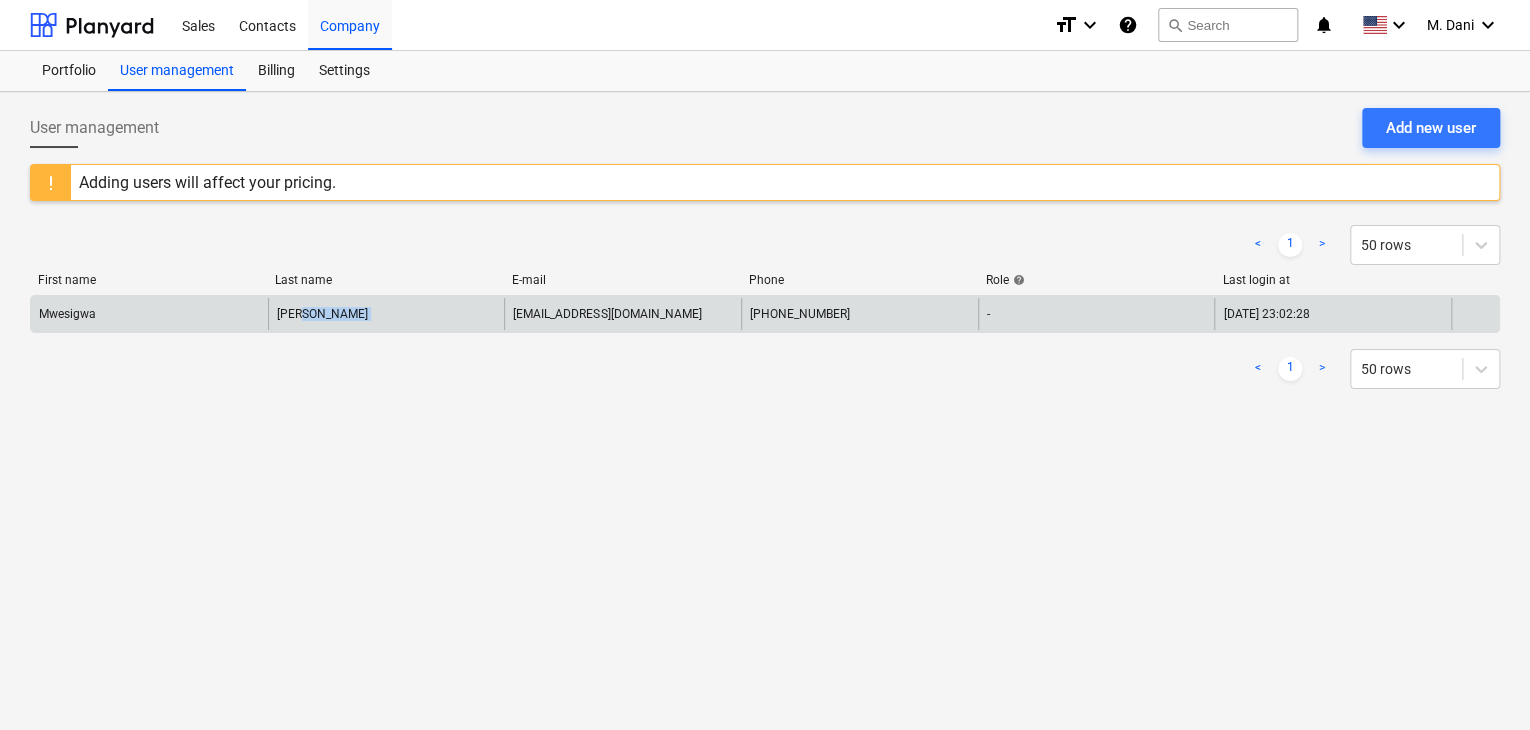 click on "[PERSON_NAME]" at bounding box center [386, 314] 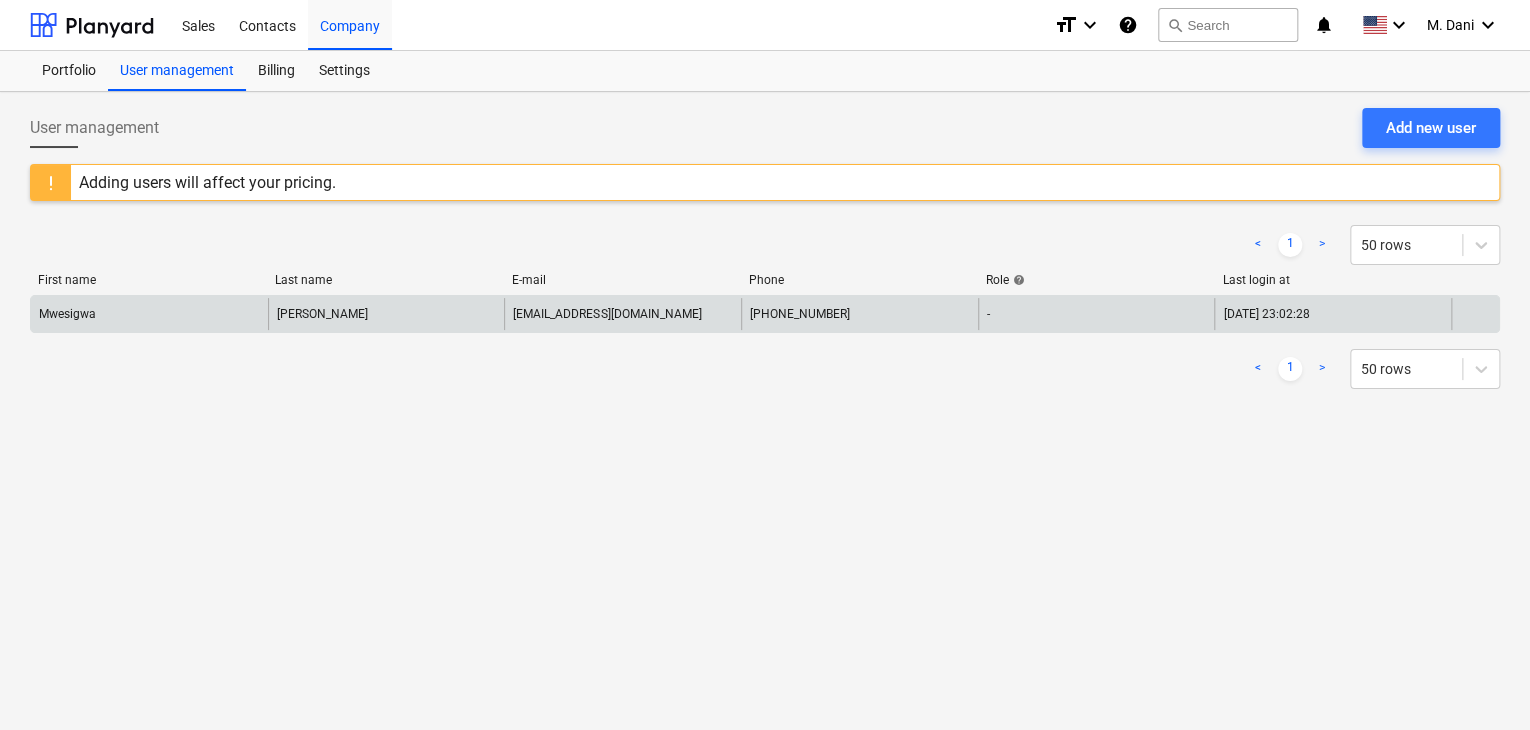 click on "Mwesigwa" at bounding box center [149, 314] 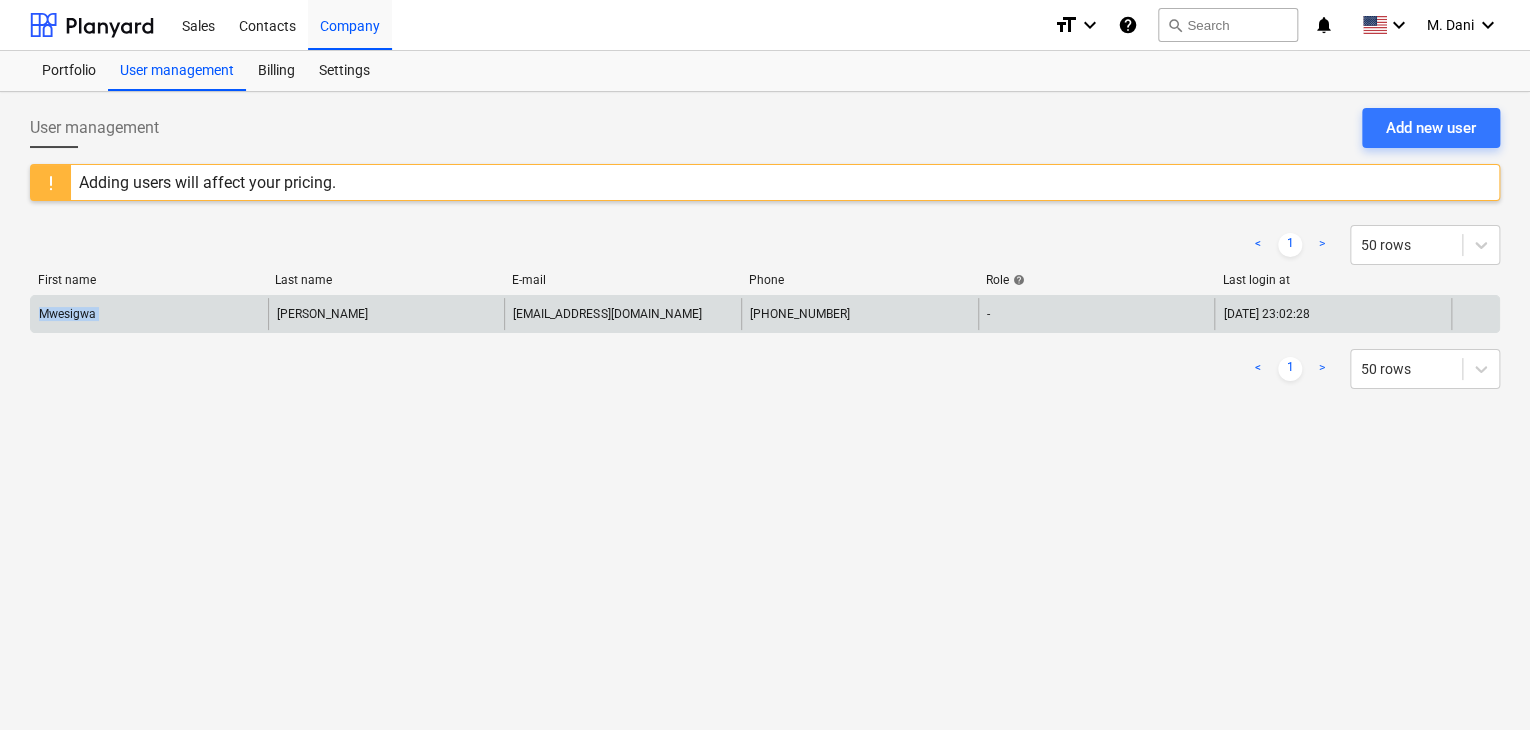 click on "Mwesigwa" at bounding box center (149, 314) 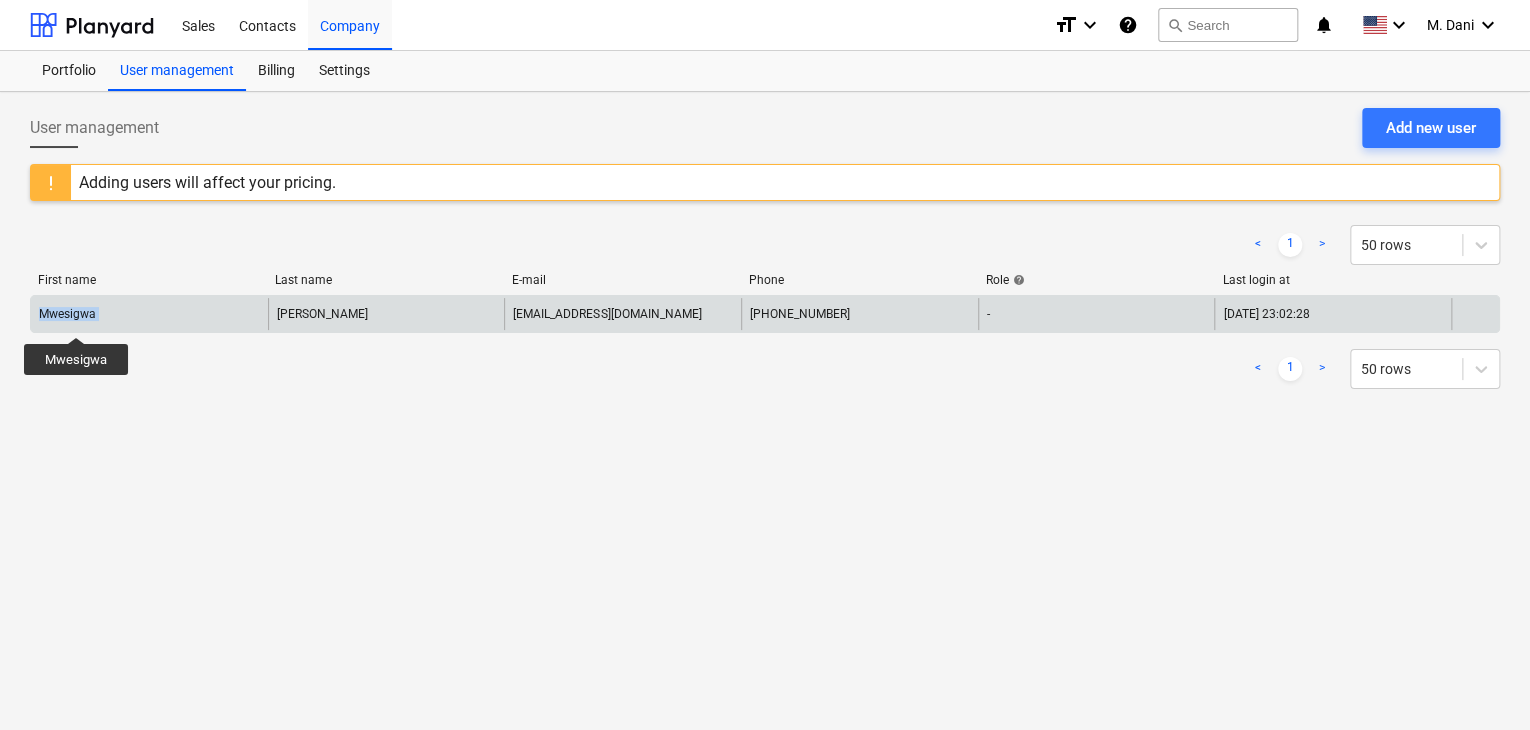 click on "Mwesigwa" at bounding box center [67, 314] 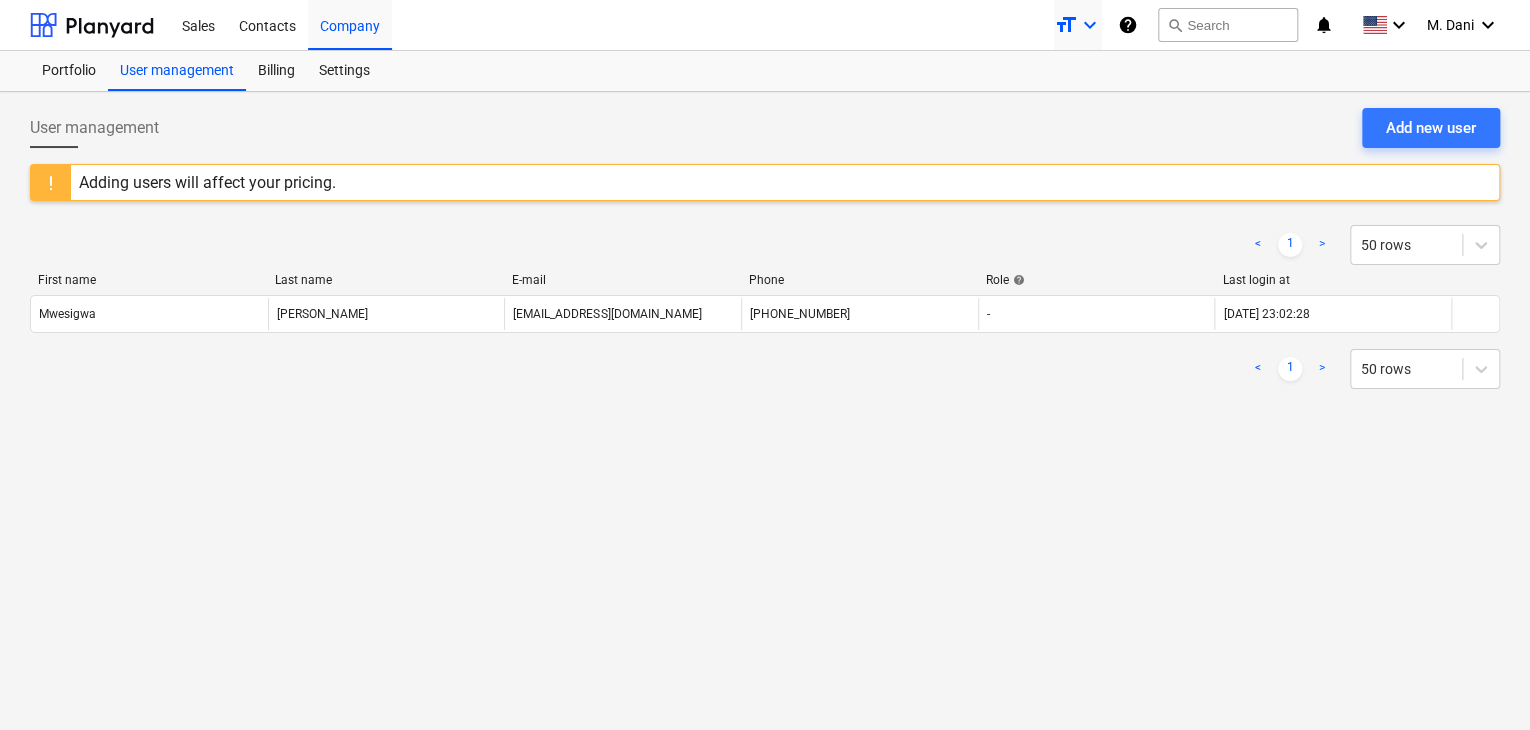 click on "keyboard_arrow_down" at bounding box center (1090, 25) 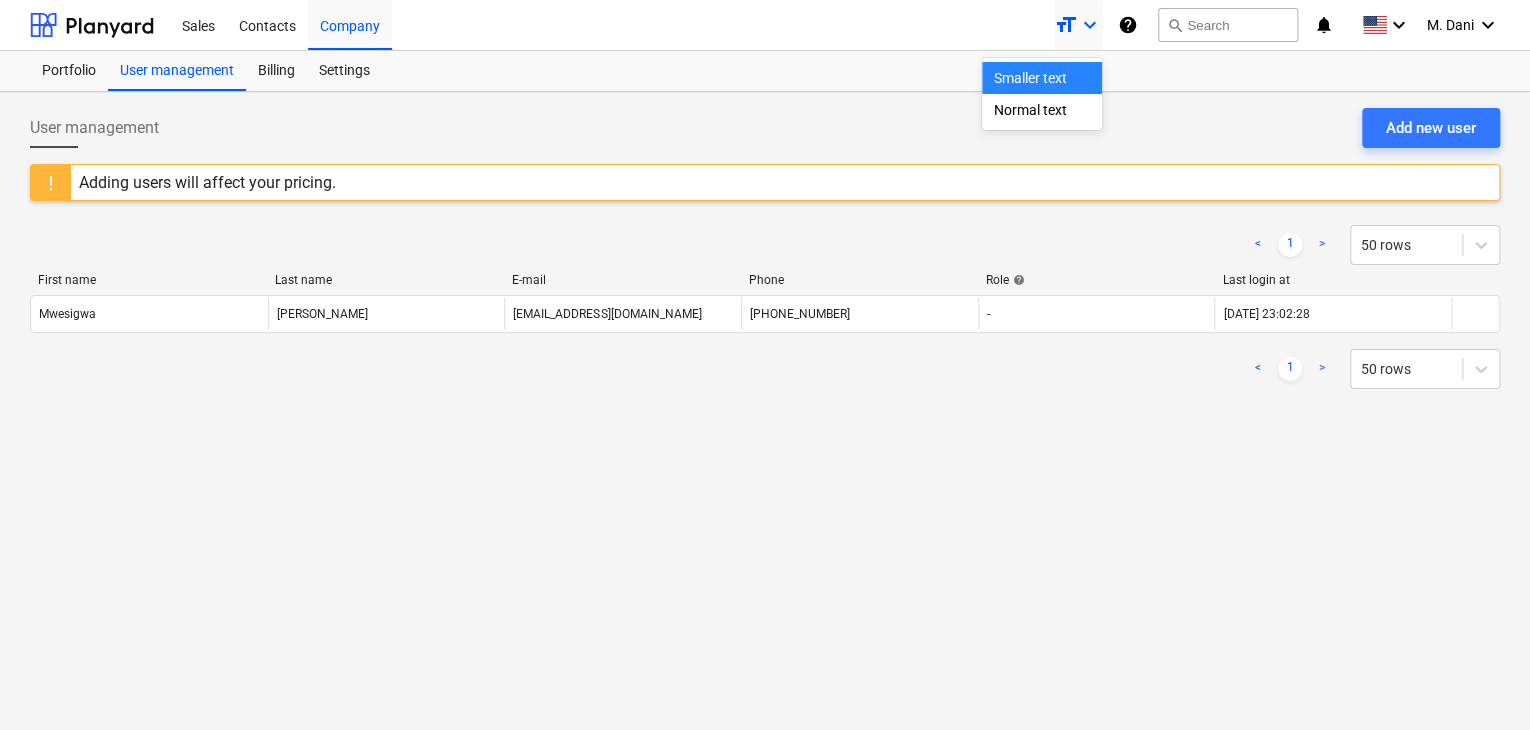 click at bounding box center (765, 365) 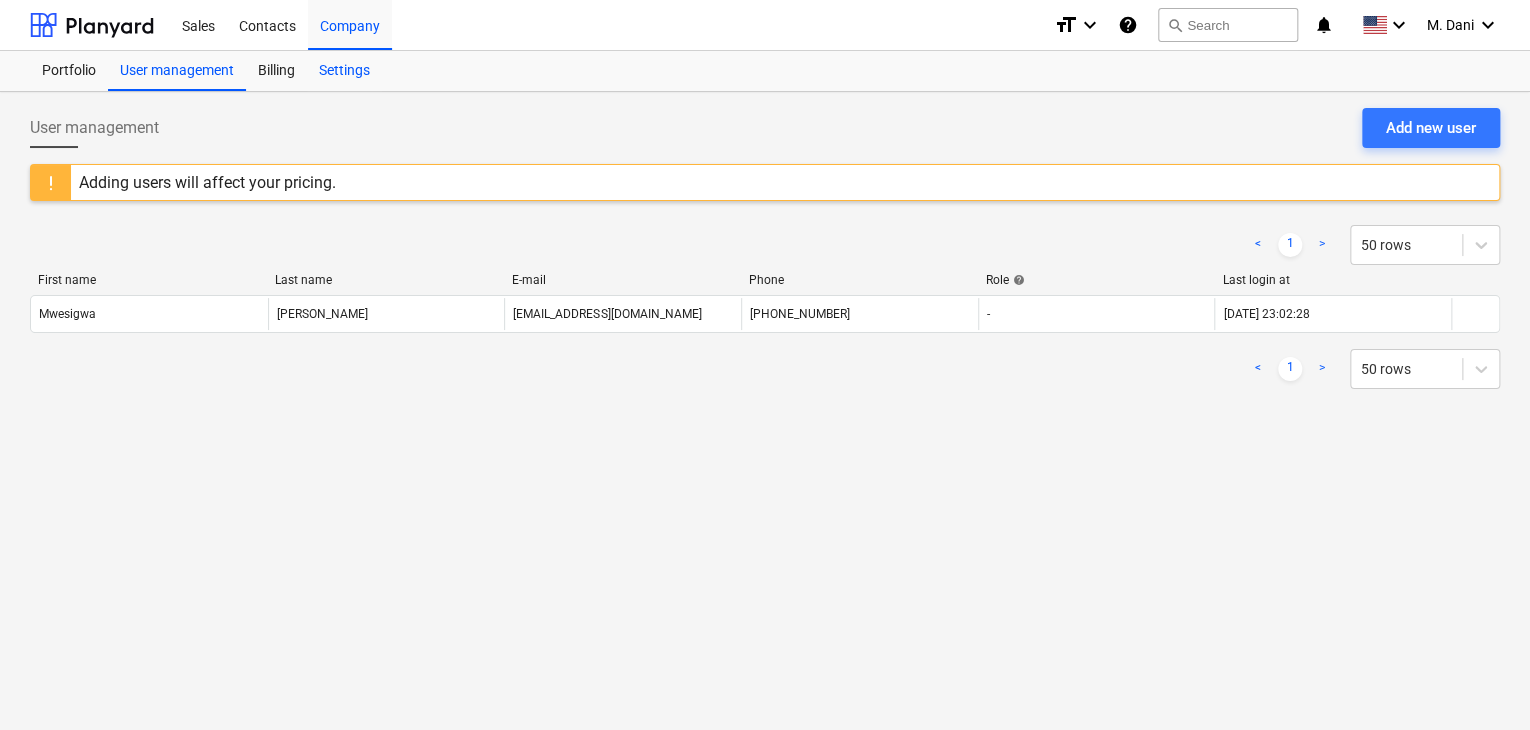 click on "Settings" at bounding box center [344, 71] 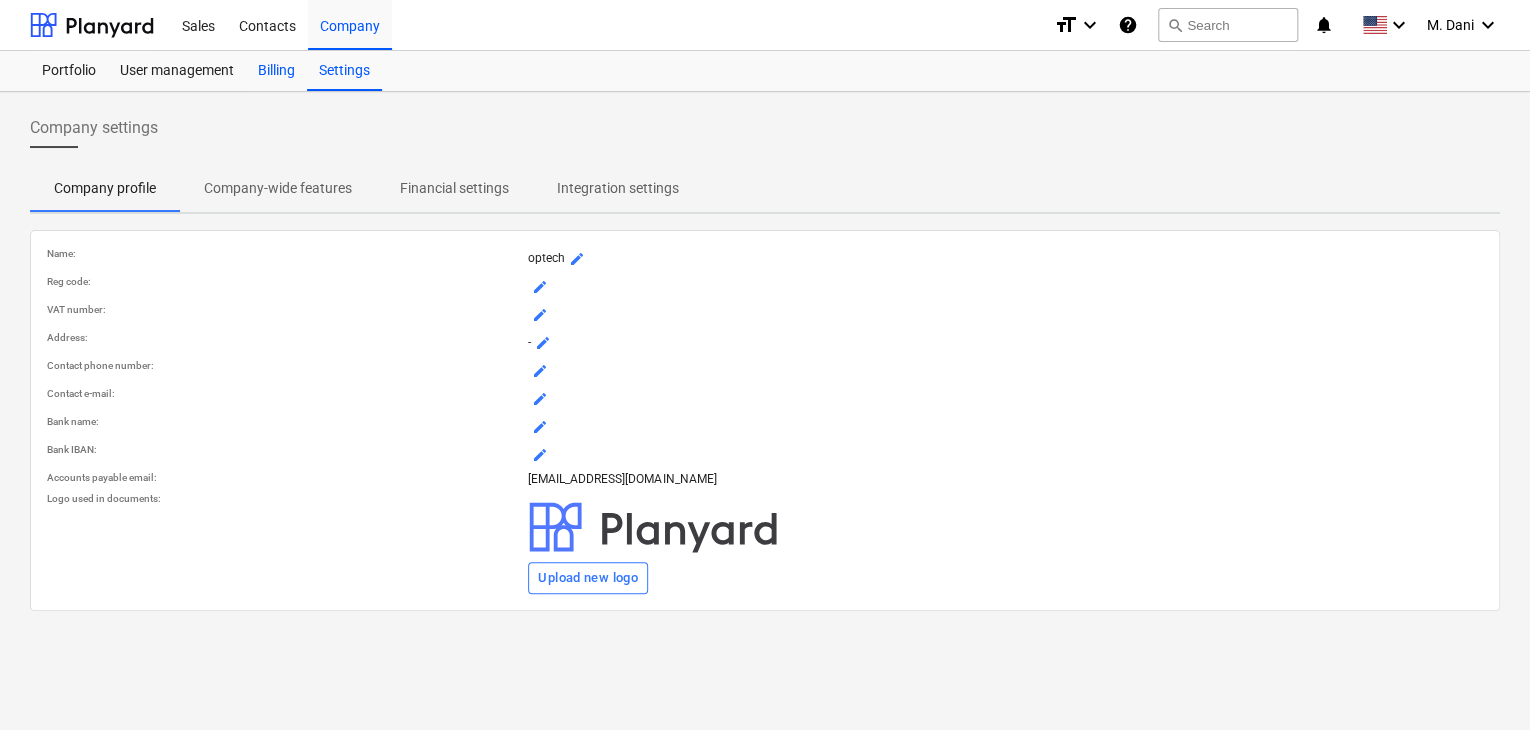 click on "Billing" at bounding box center [276, 71] 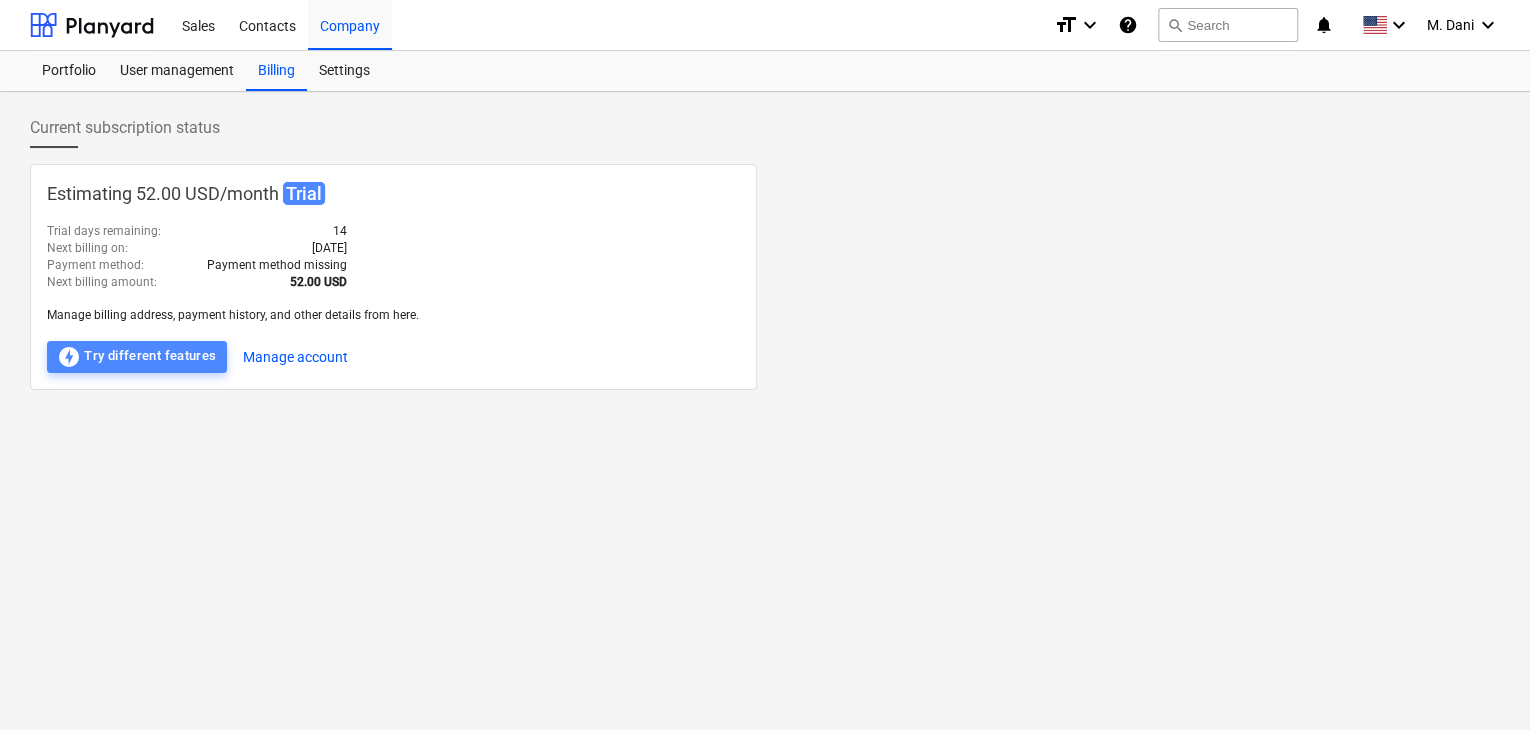 click on "offline_bolt   Try different features" at bounding box center (137, 357) 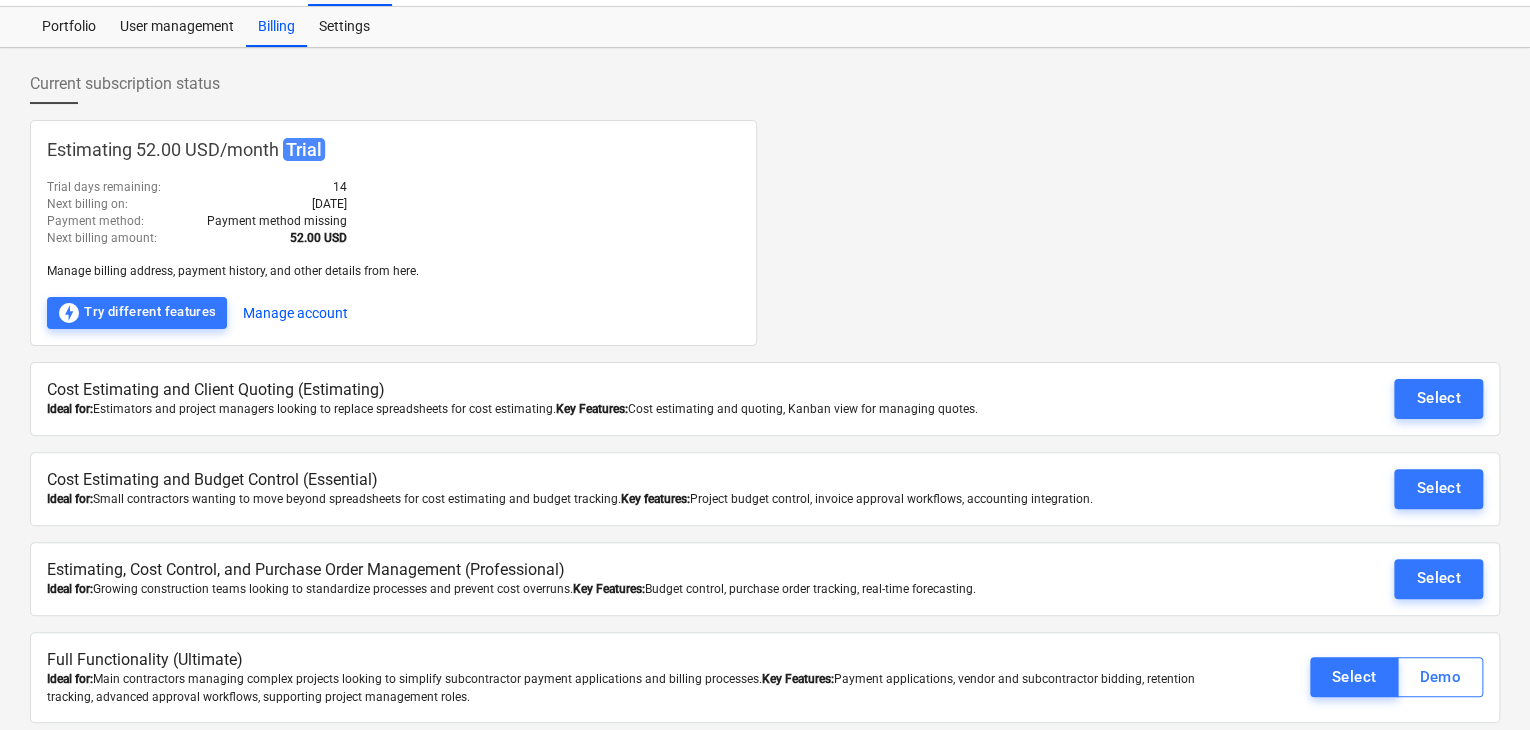 scroll, scrollTop: 50, scrollLeft: 0, axis: vertical 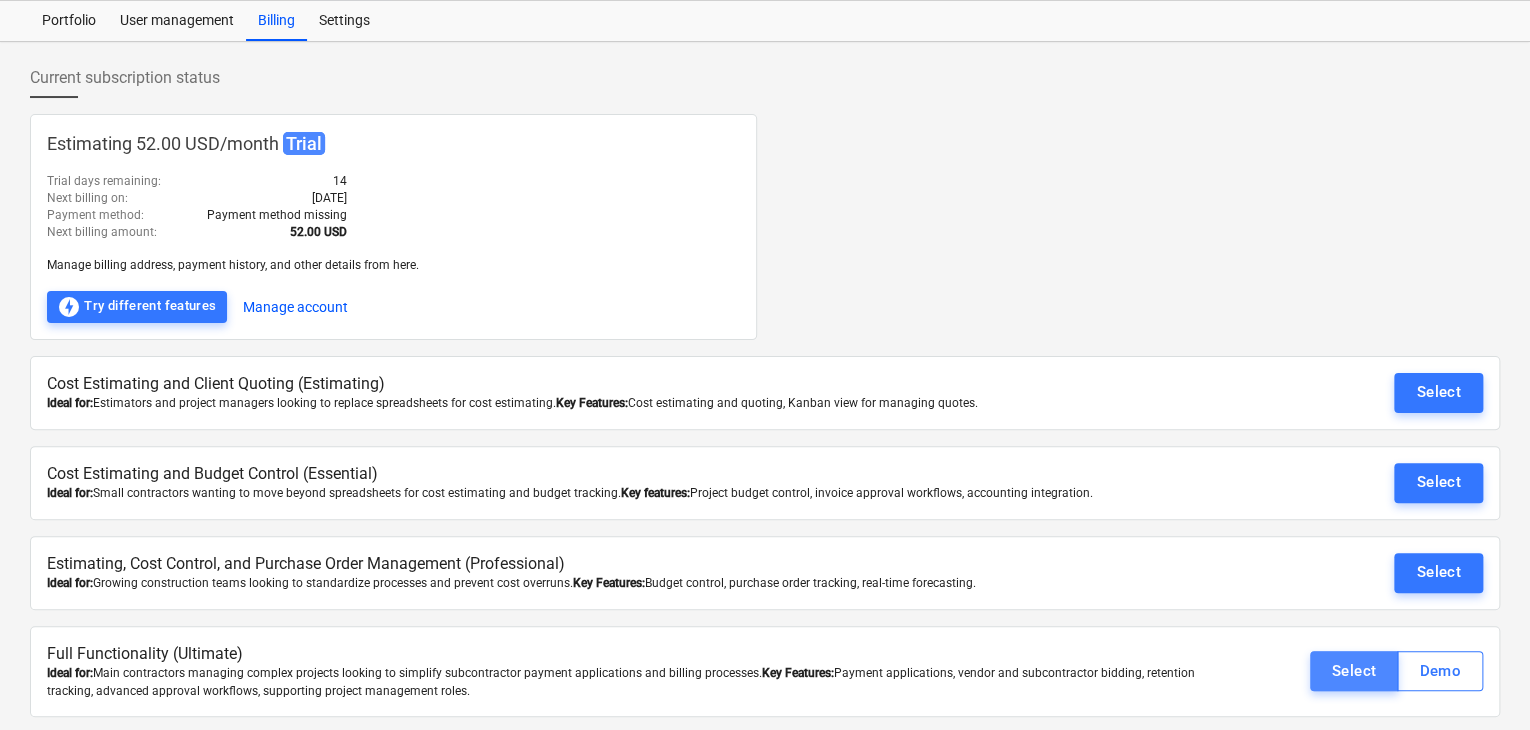 click on "Select" at bounding box center [1354, 671] 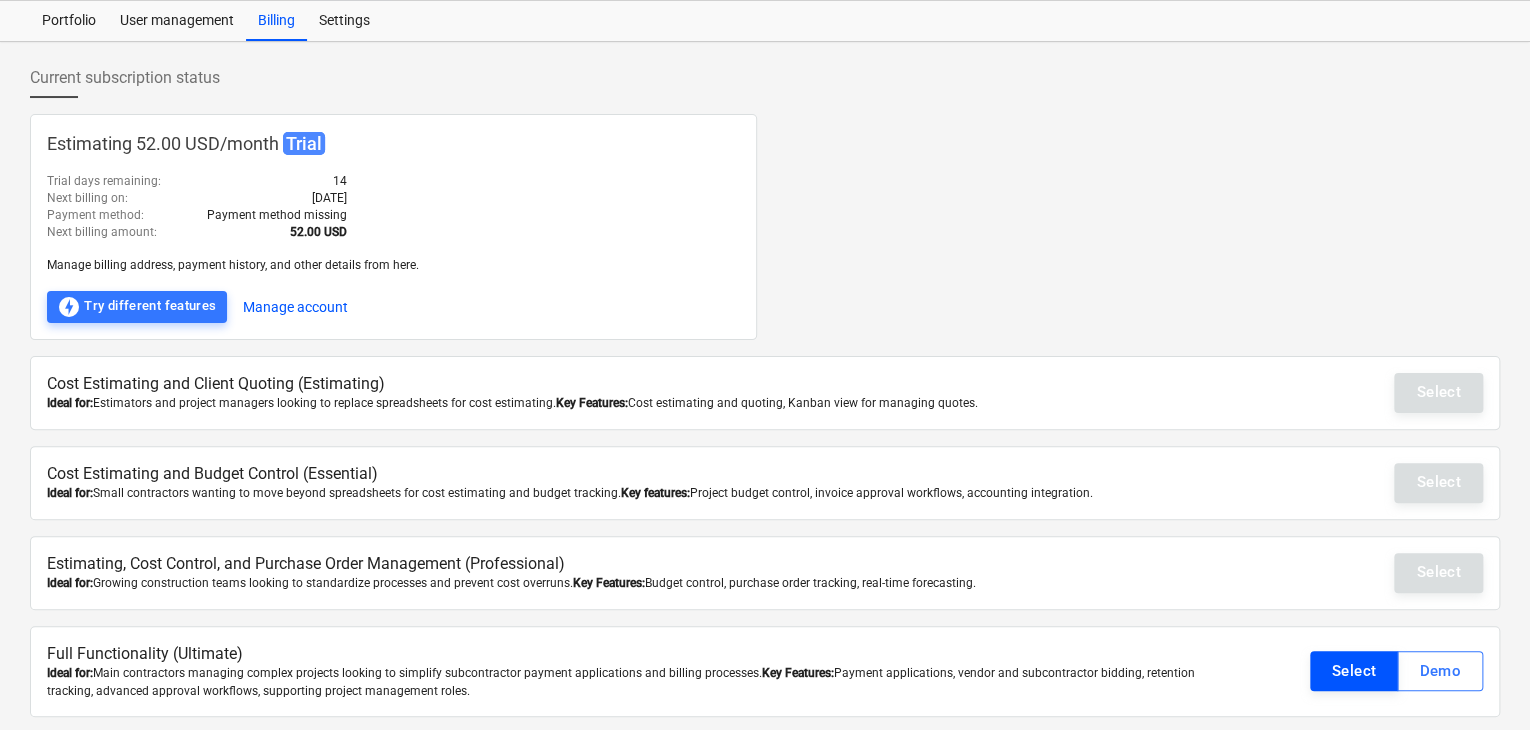 scroll, scrollTop: 19, scrollLeft: 0, axis: vertical 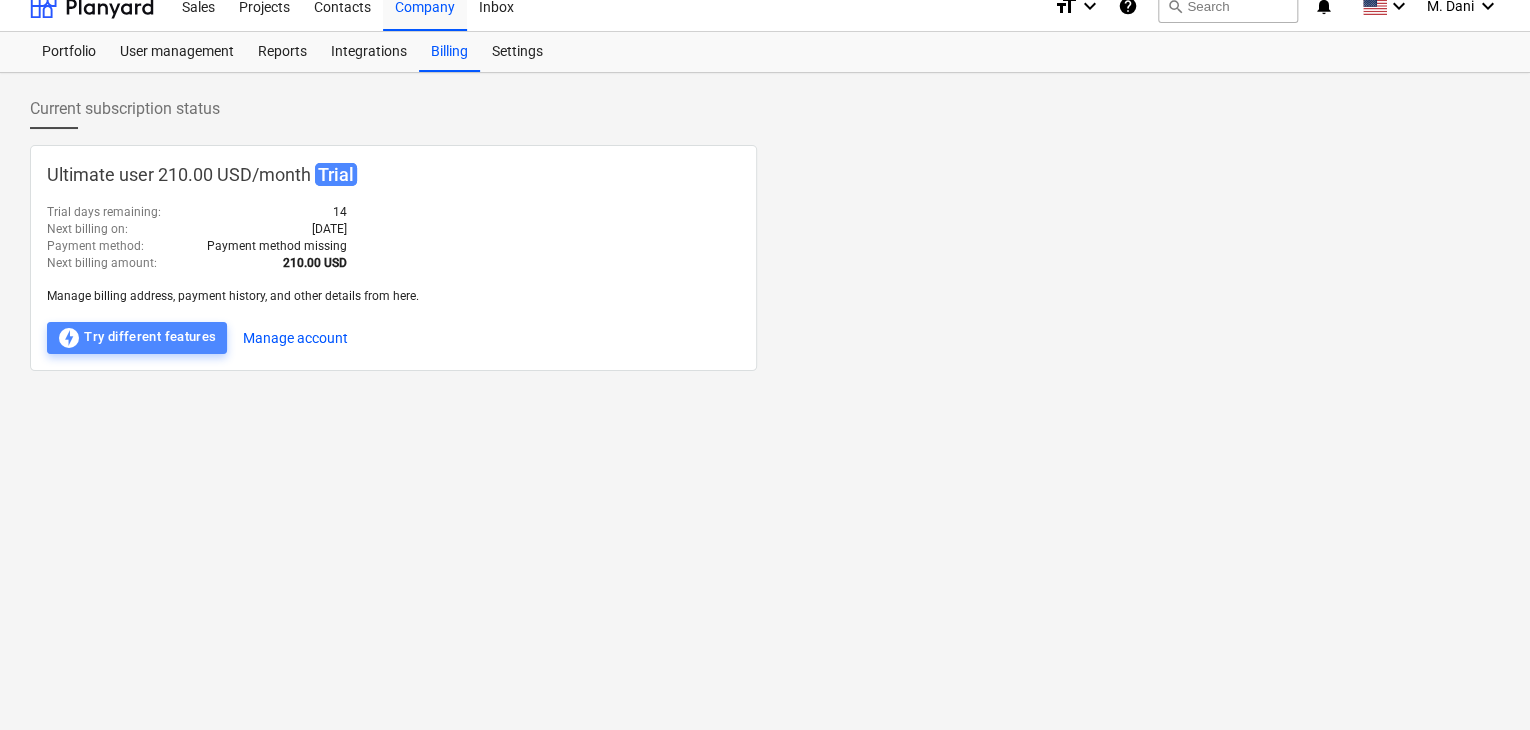 click on "offline_bolt   Try different features" at bounding box center (137, 338) 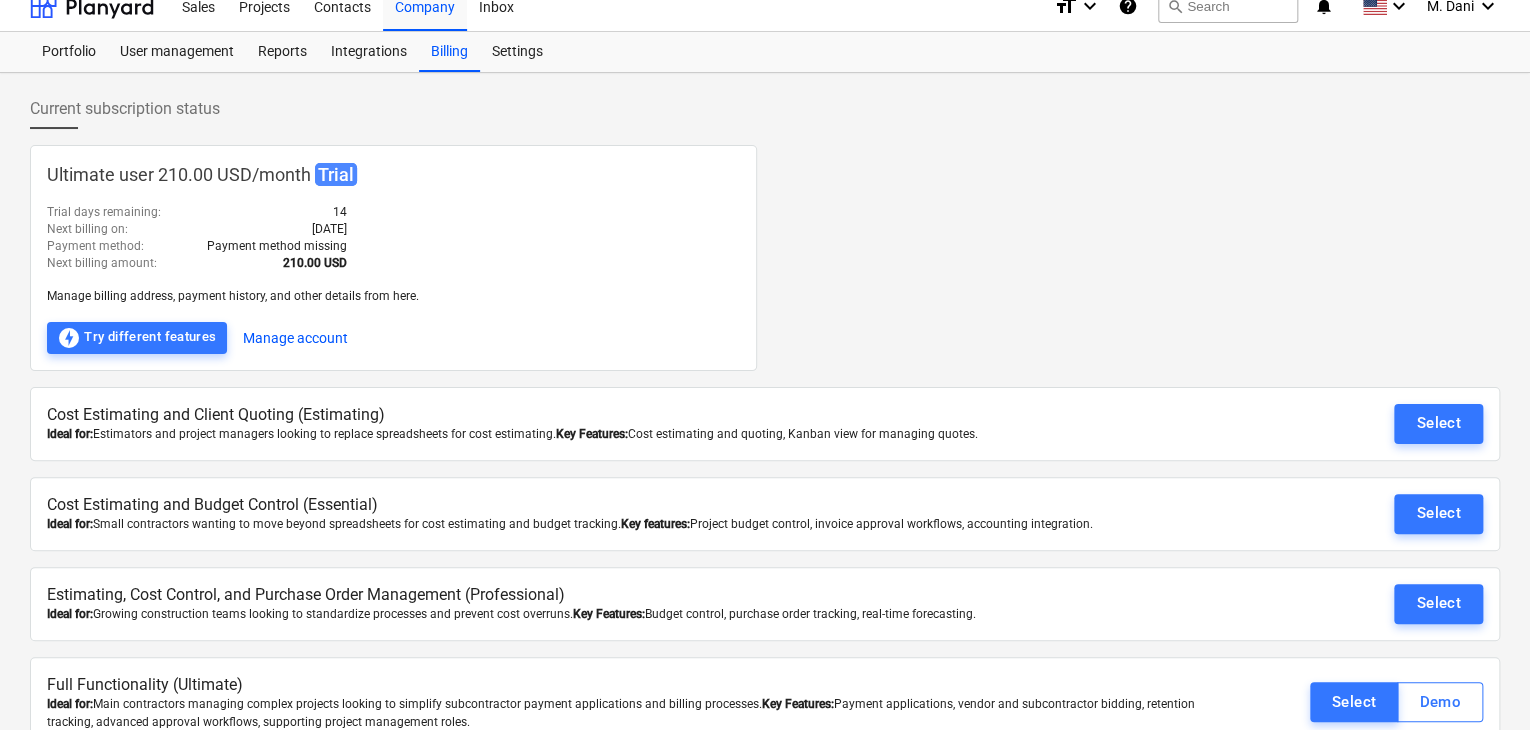scroll, scrollTop: 50, scrollLeft: 0, axis: vertical 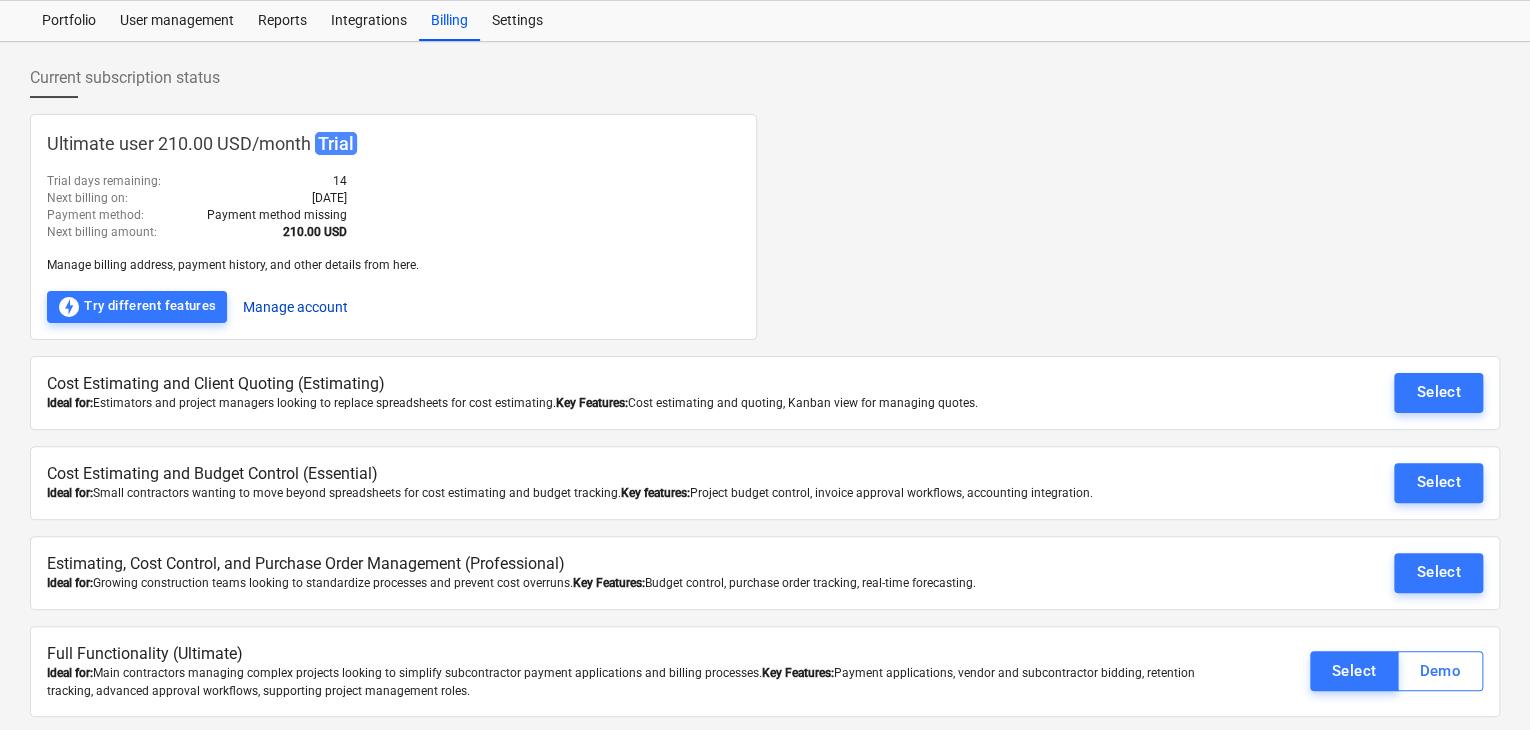 click on "Manage account" at bounding box center (295, 307) 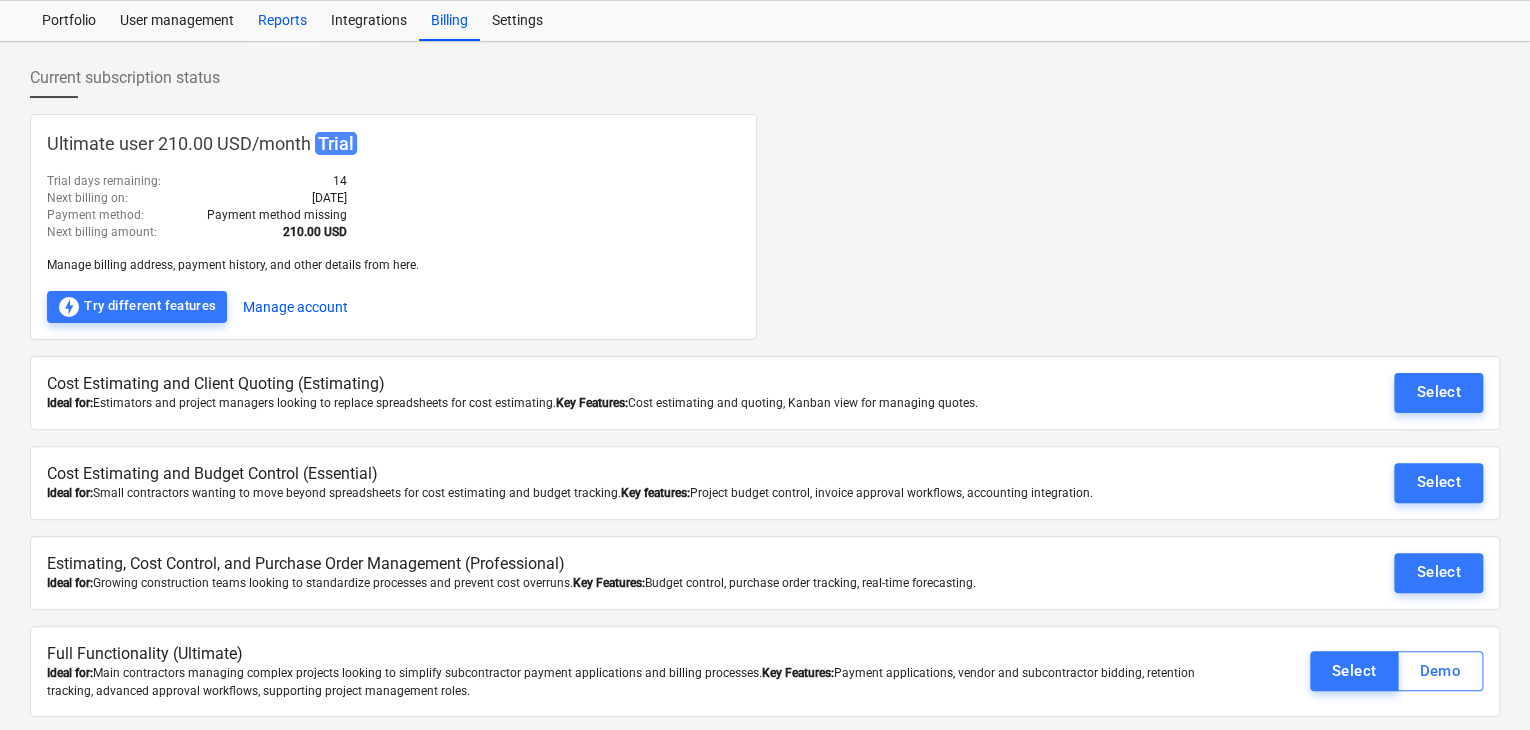 click on "Reports" at bounding box center (282, 21) 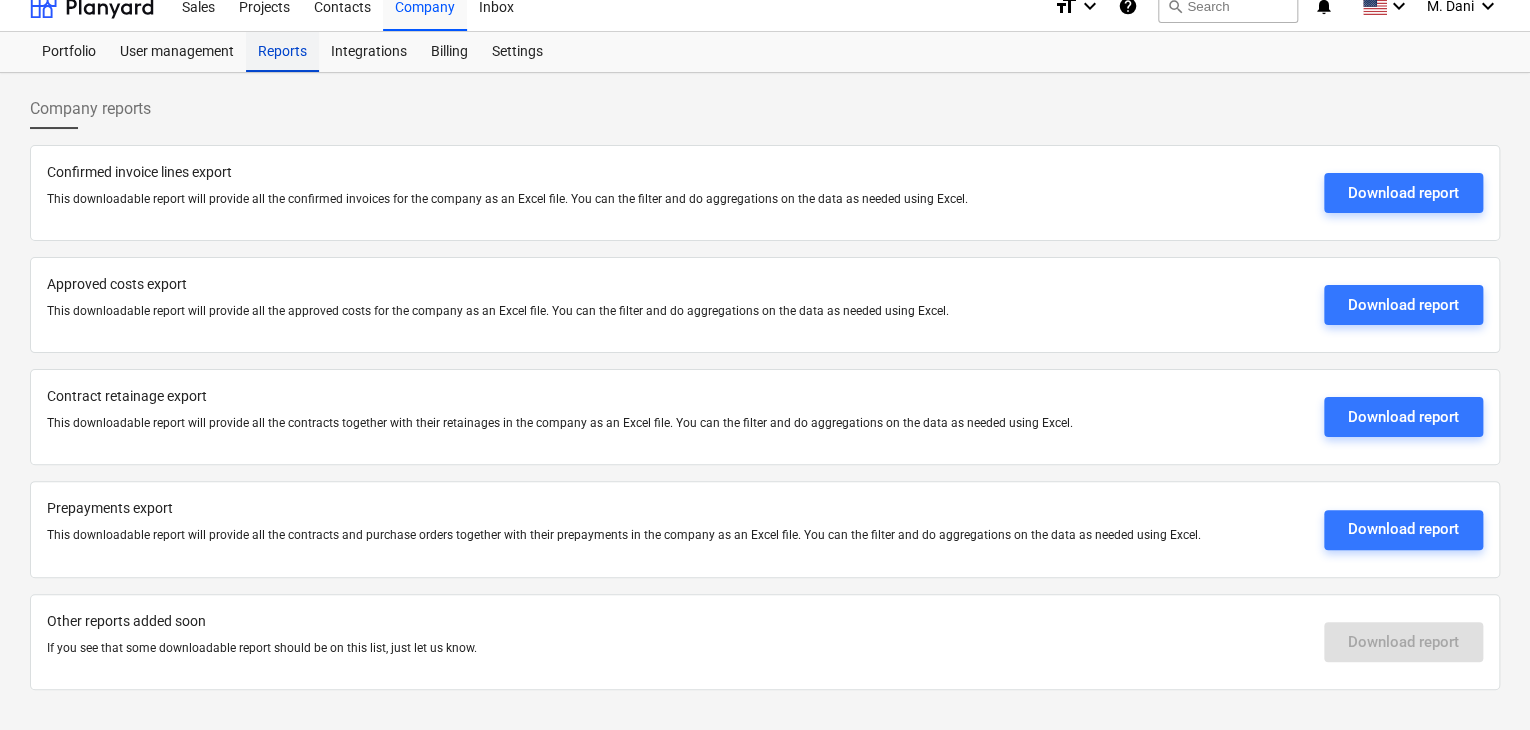 scroll, scrollTop: 19, scrollLeft: 0, axis: vertical 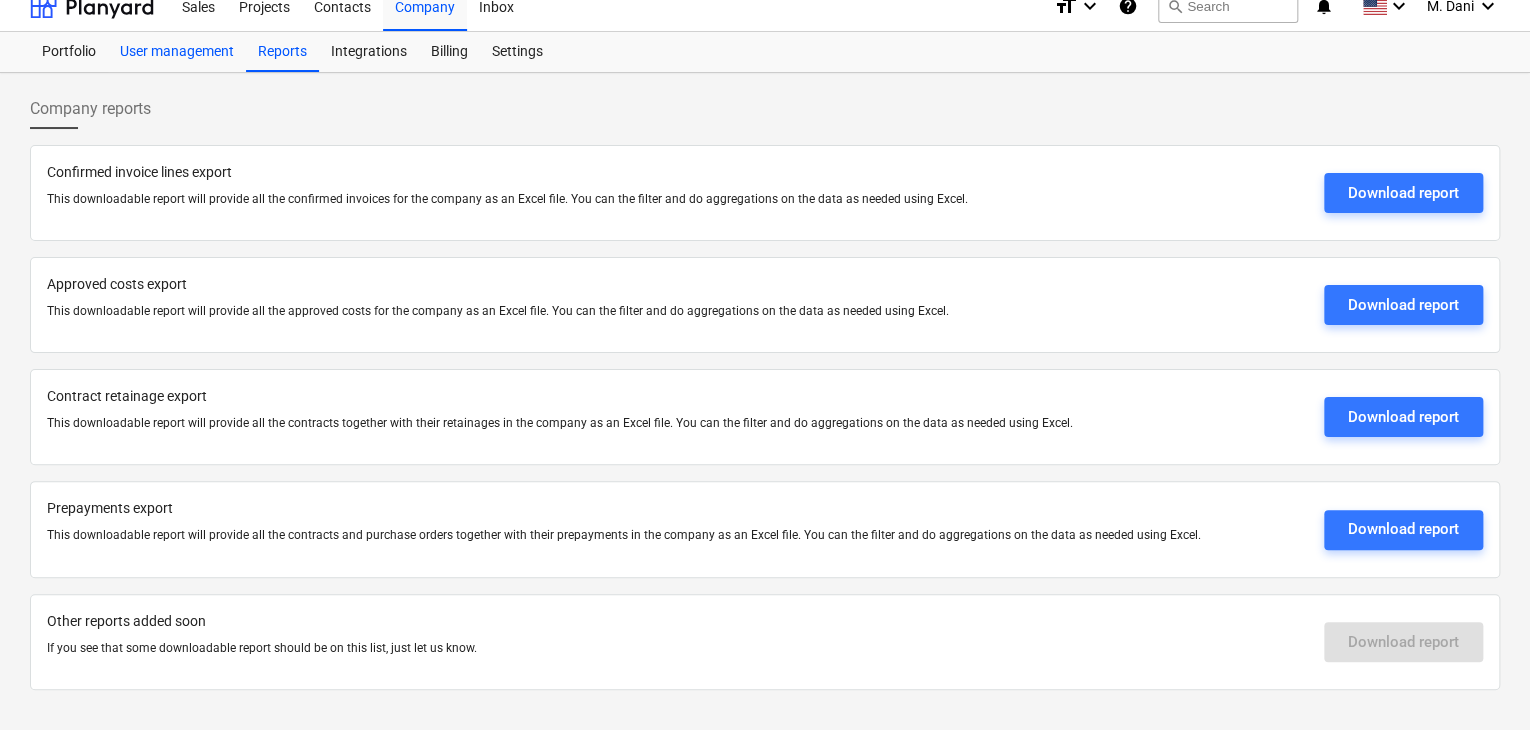 click on "User management" at bounding box center [177, 52] 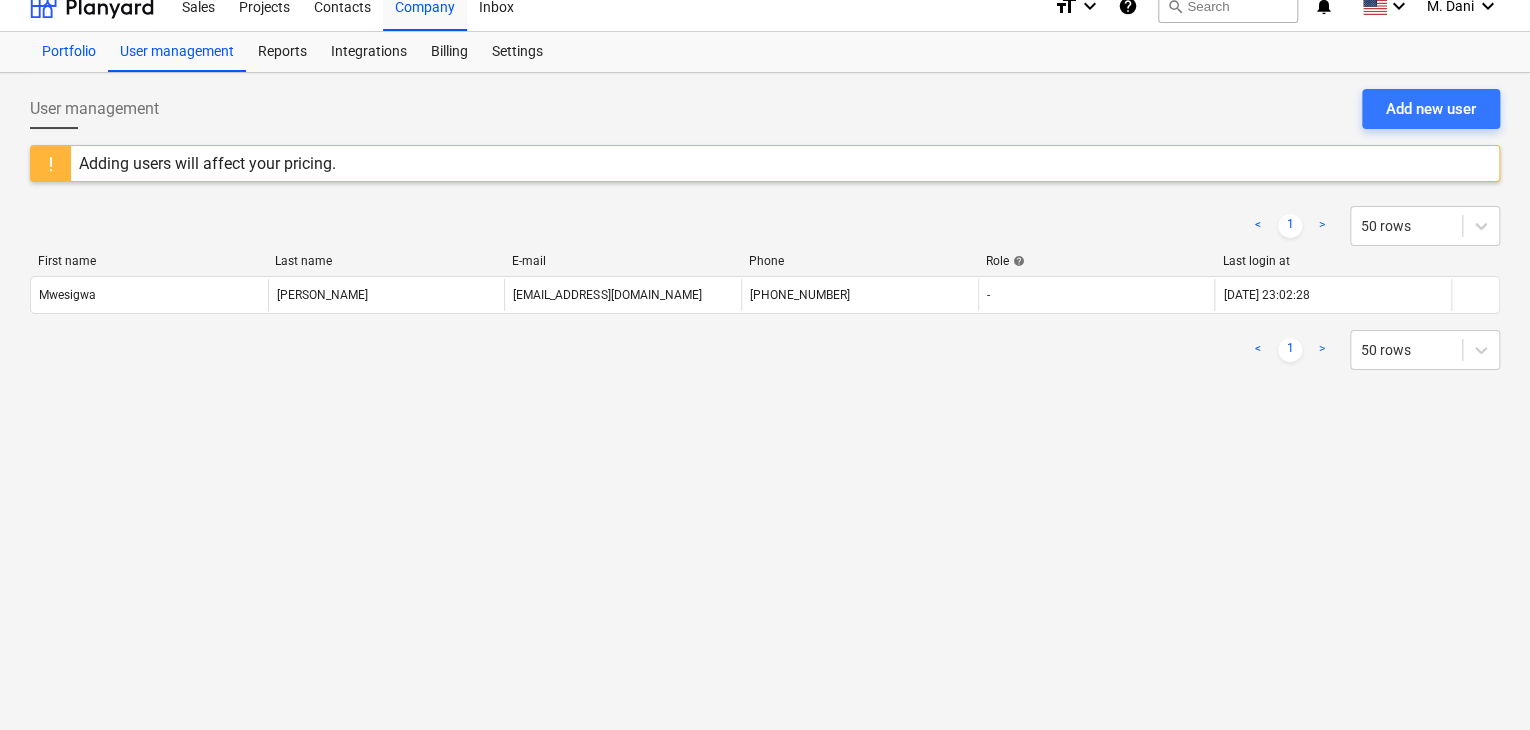 click on "Portfolio" at bounding box center (69, 52) 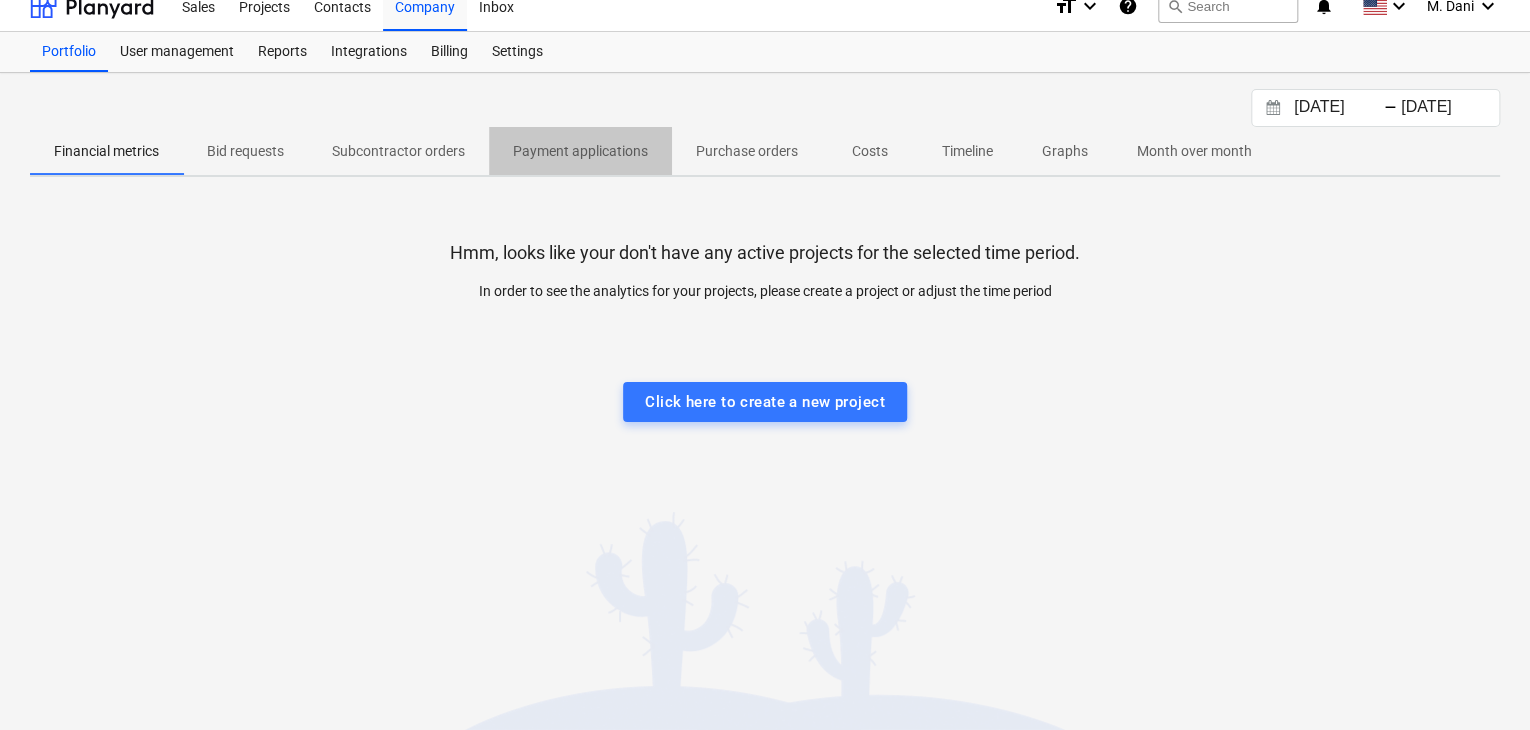 click on "Payment applications" at bounding box center (580, 151) 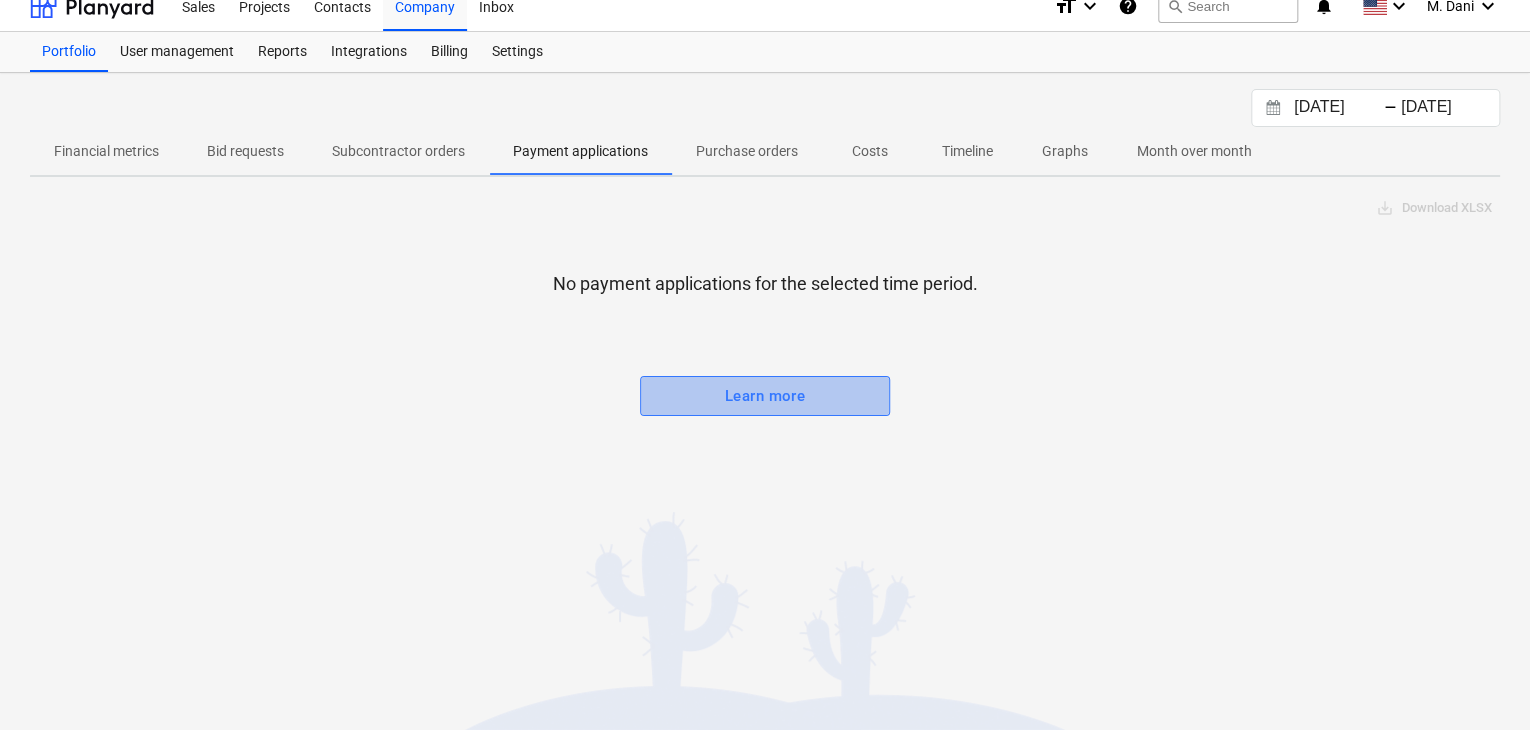 click on "Learn more" at bounding box center [765, 396] 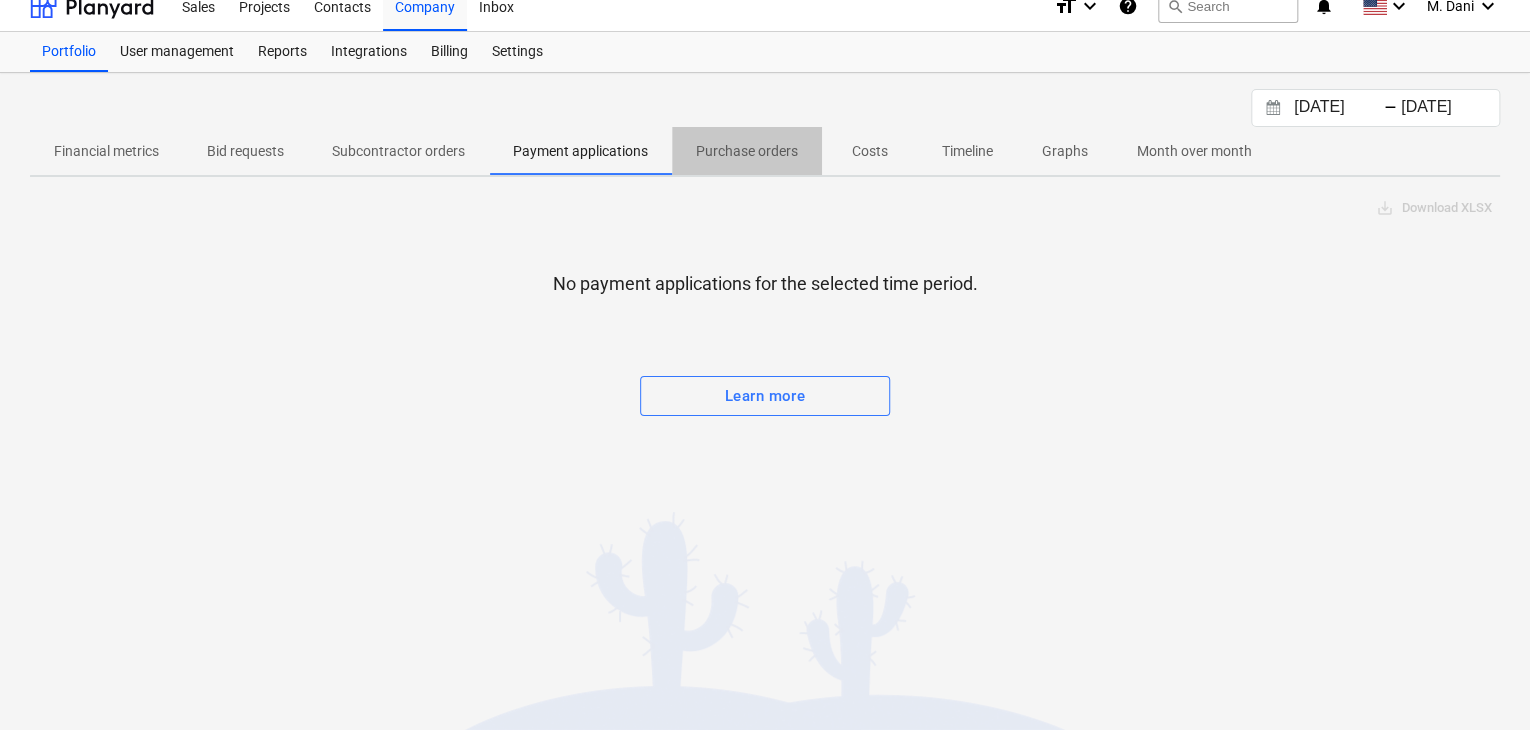 click on "Purchase orders" at bounding box center [747, 151] 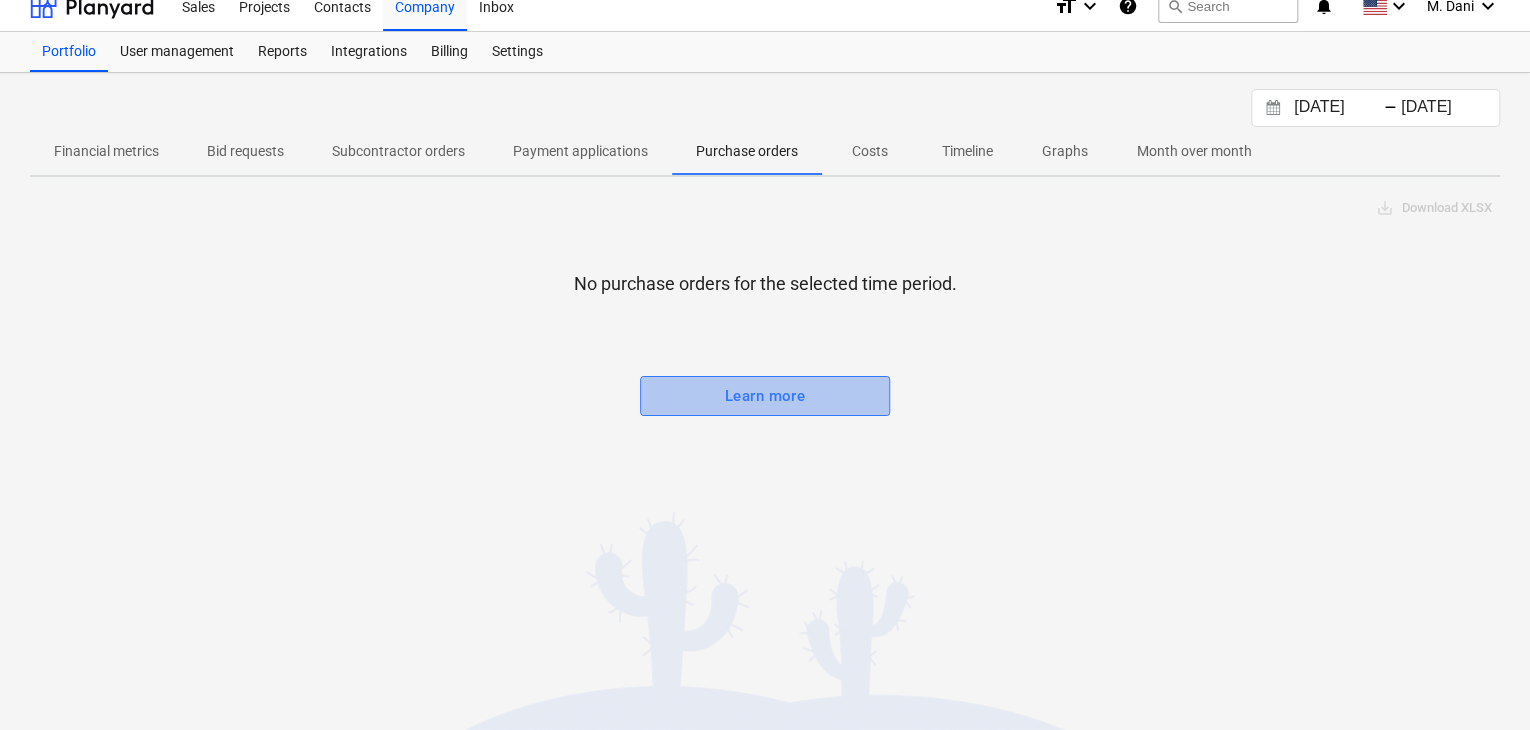 click on "Learn more" at bounding box center (765, 396) 